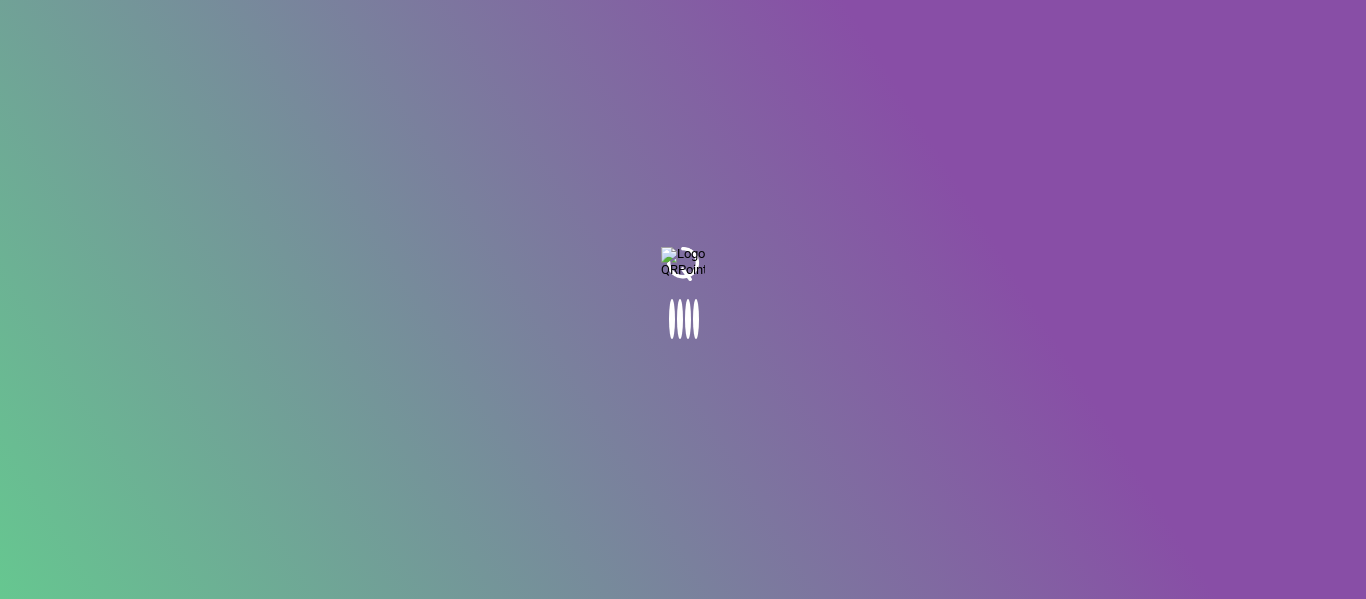 scroll, scrollTop: 0, scrollLeft: 0, axis: both 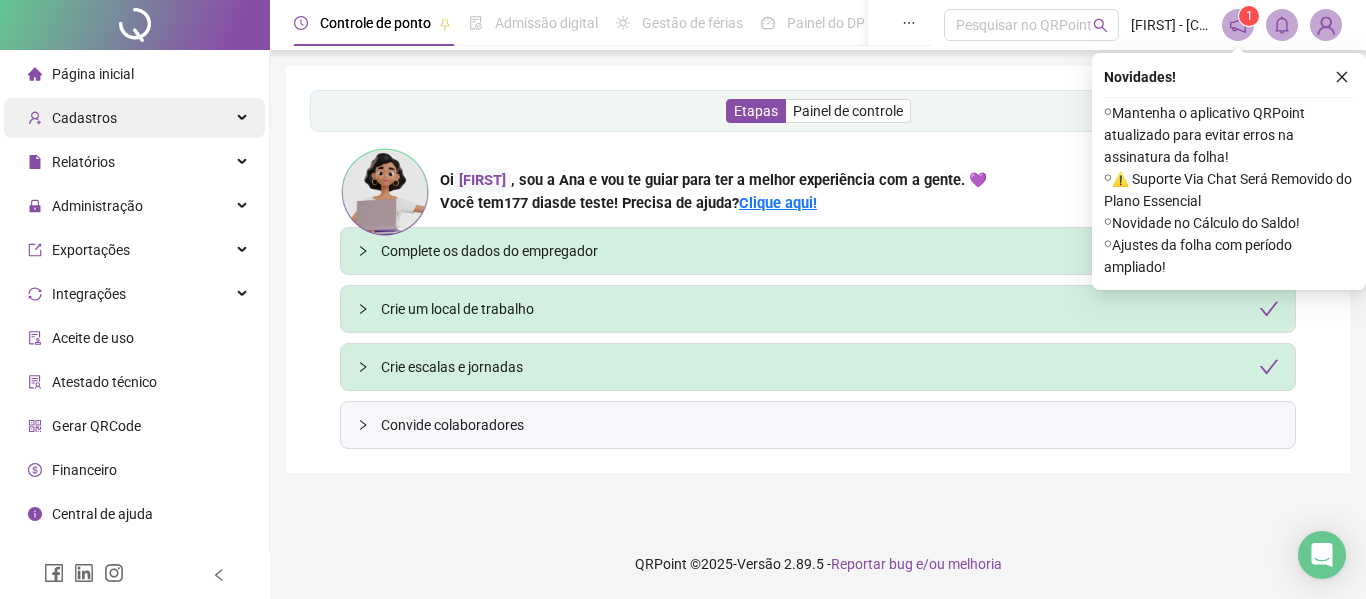 click on "Cadastros" at bounding box center (134, 118) 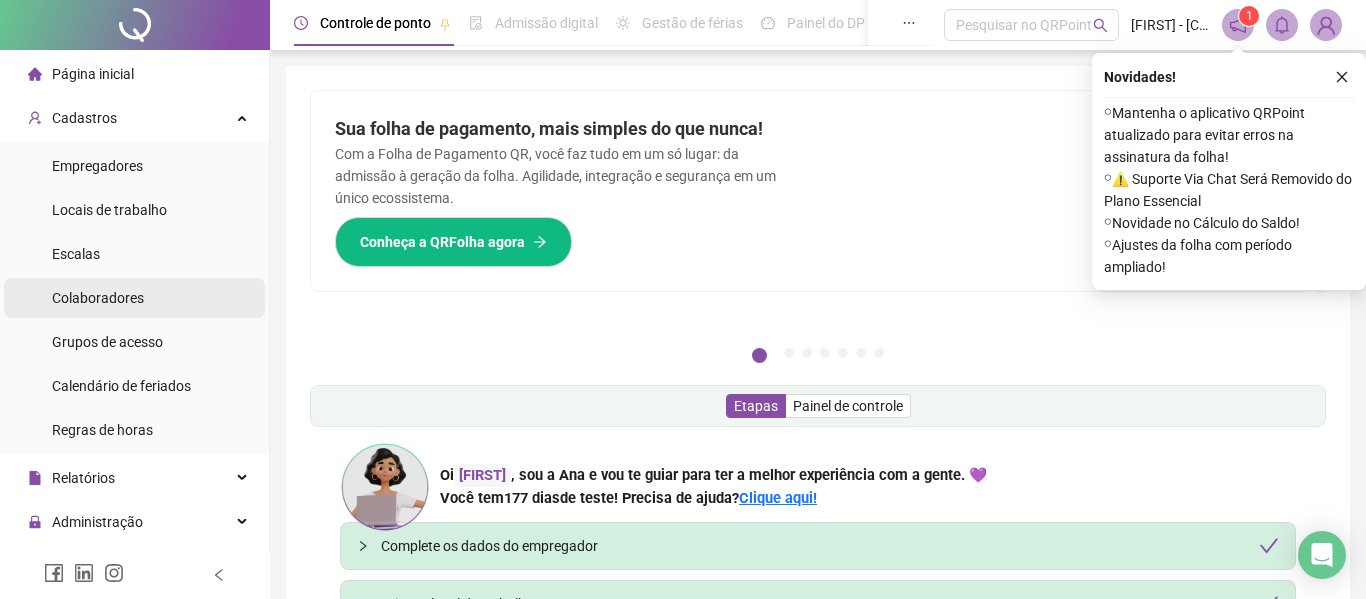 click on "Colaboradores" at bounding box center [98, 298] 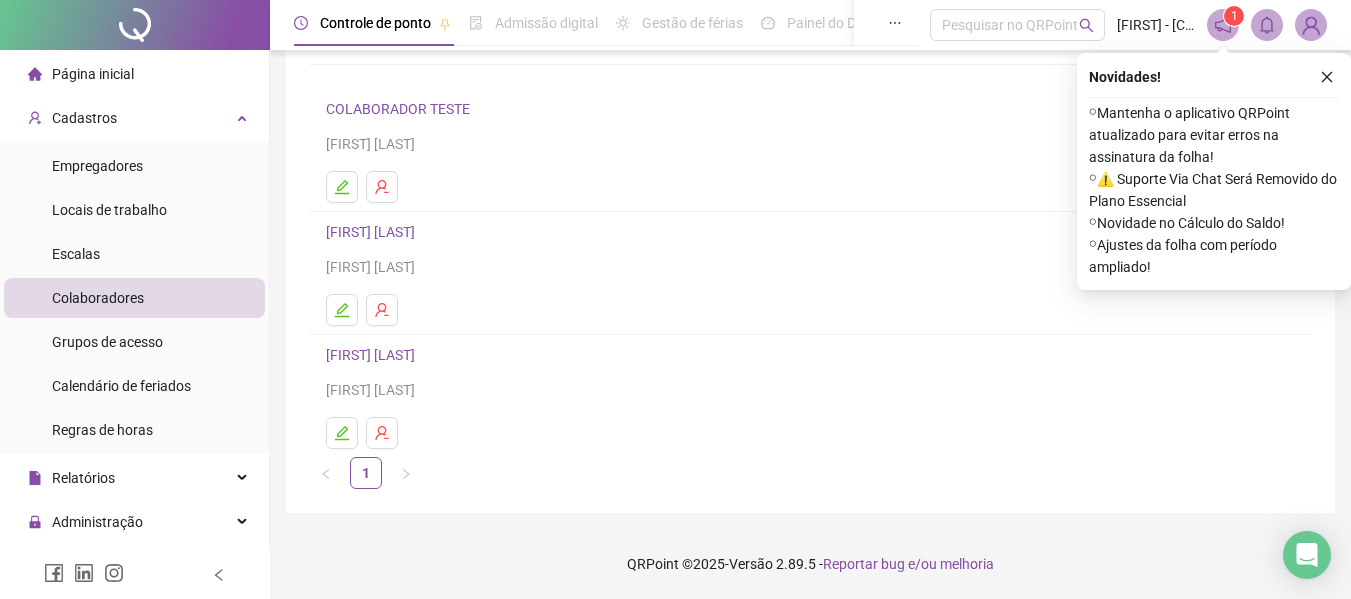 scroll, scrollTop: 0, scrollLeft: 0, axis: both 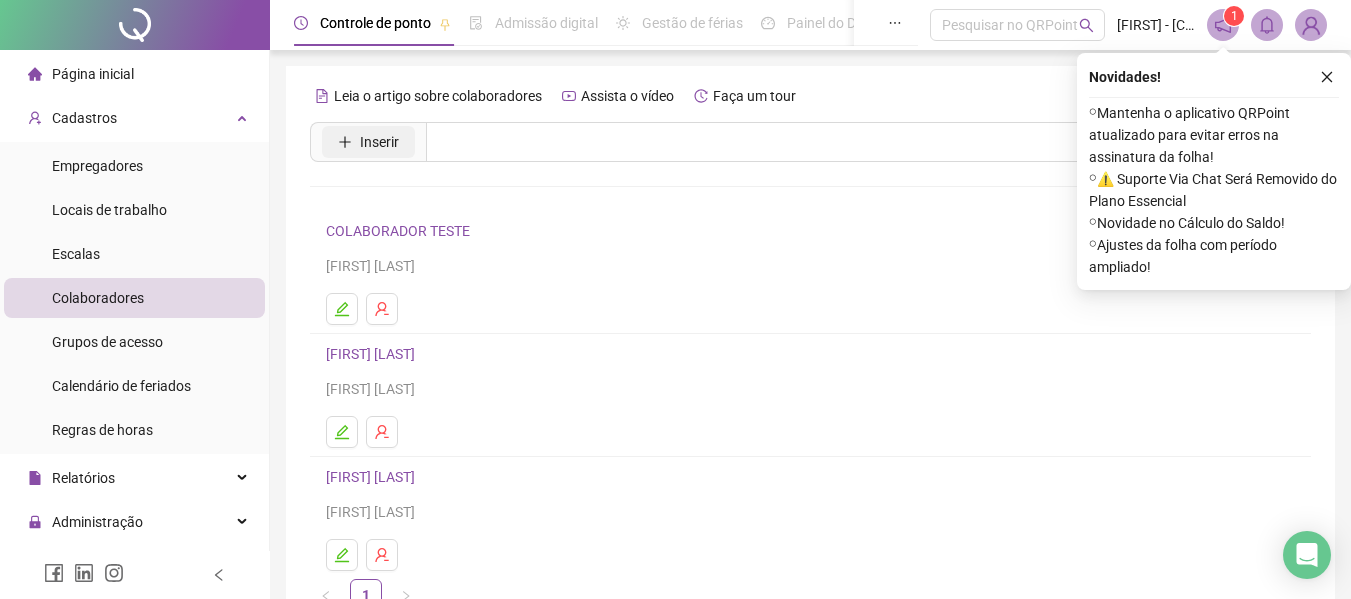 click on "Inserir" at bounding box center (379, 142) 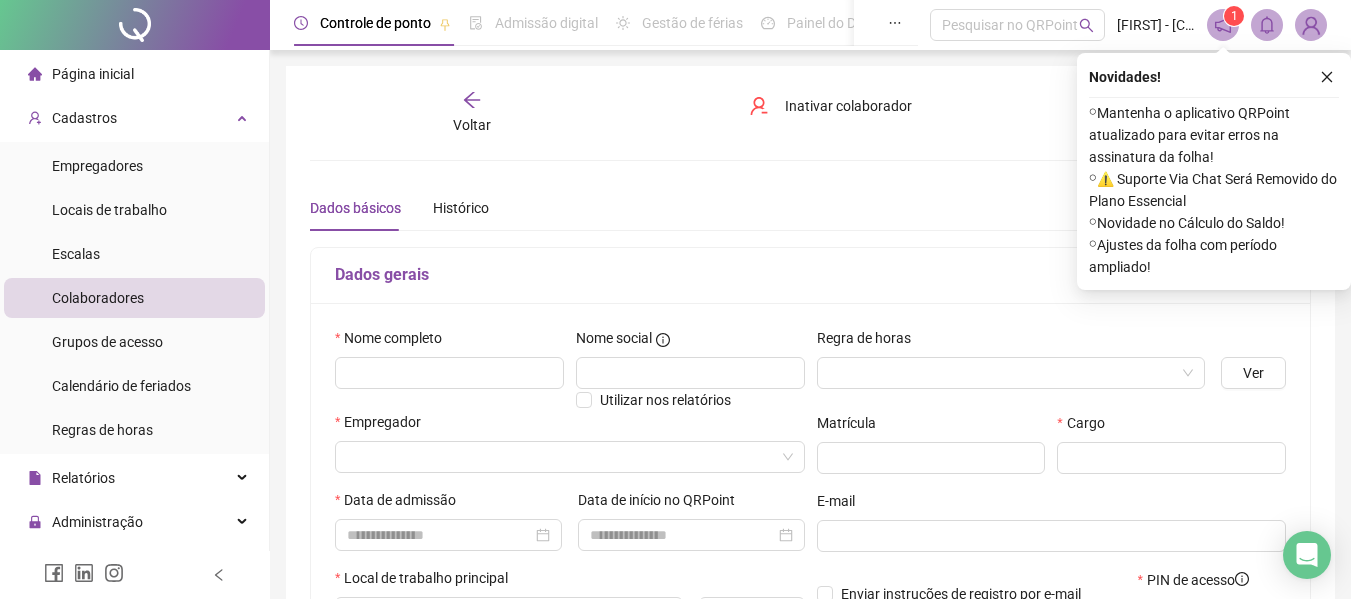type on "*****" 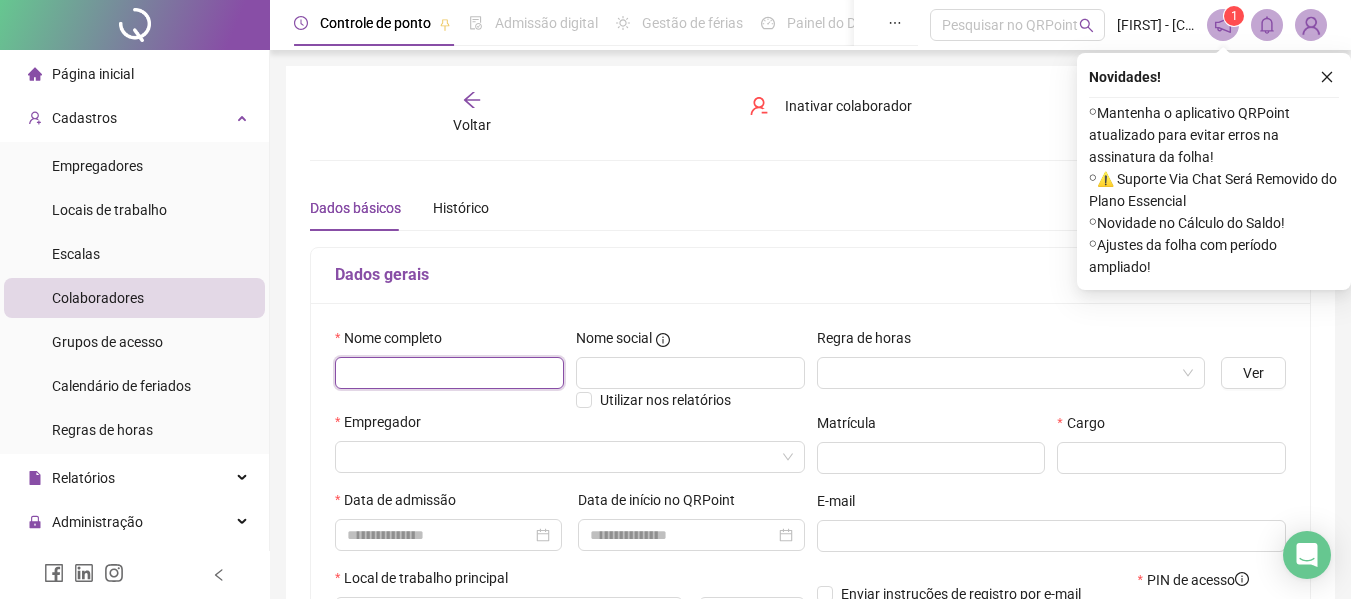click at bounding box center [449, 373] 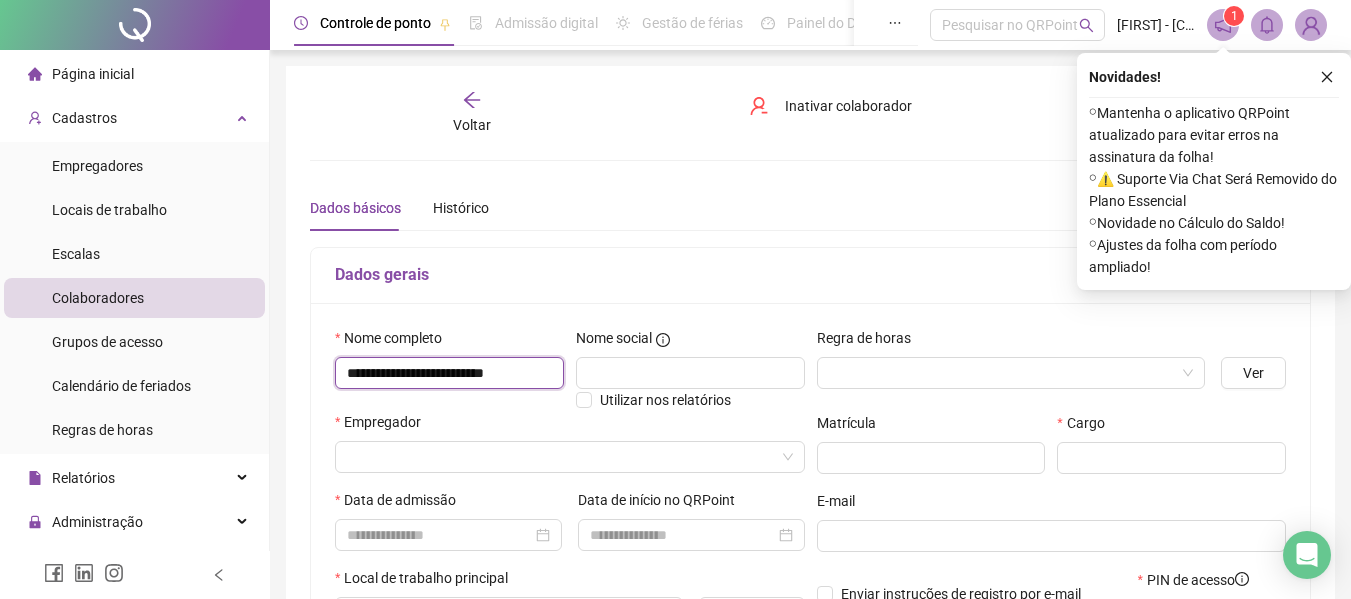 scroll, scrollTop: 0, scrollLeft: 17, axis: horizontal 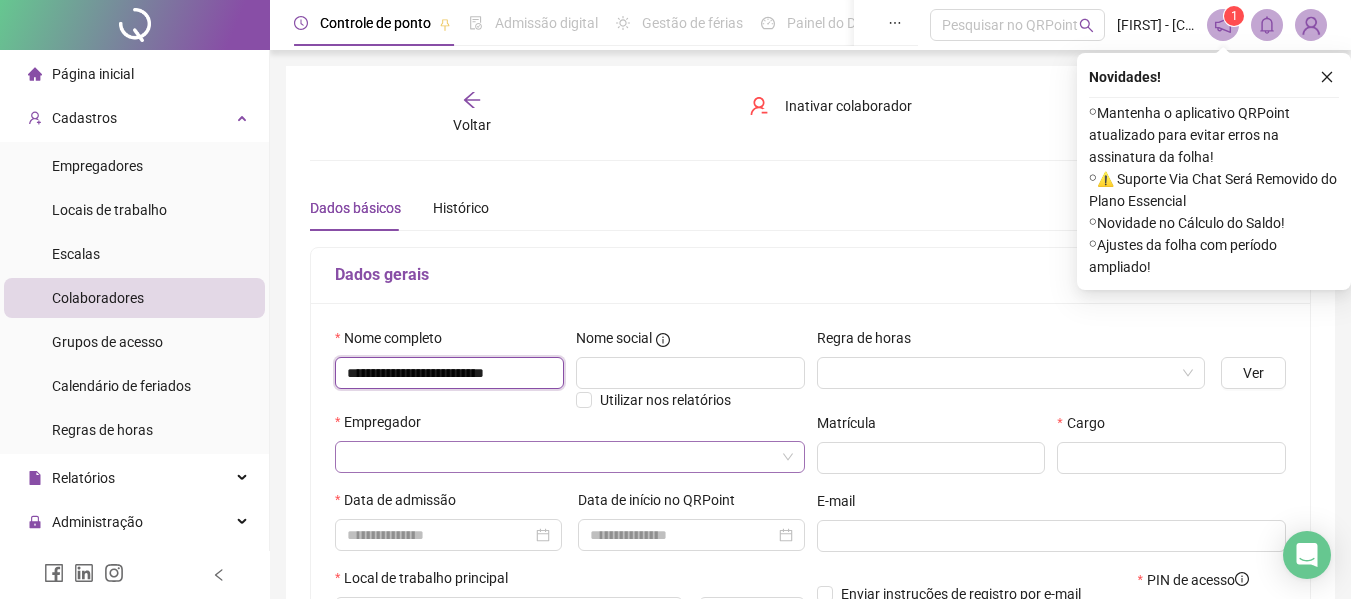 type on "**********" 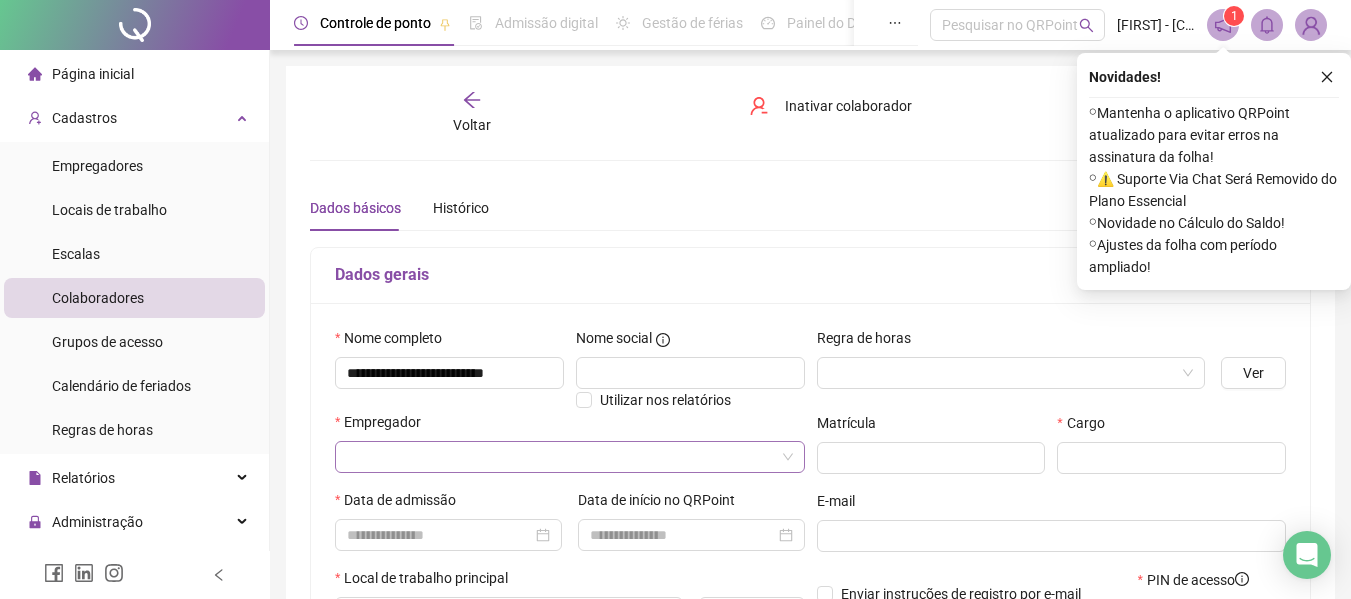 click at bounding box center (561, 457) 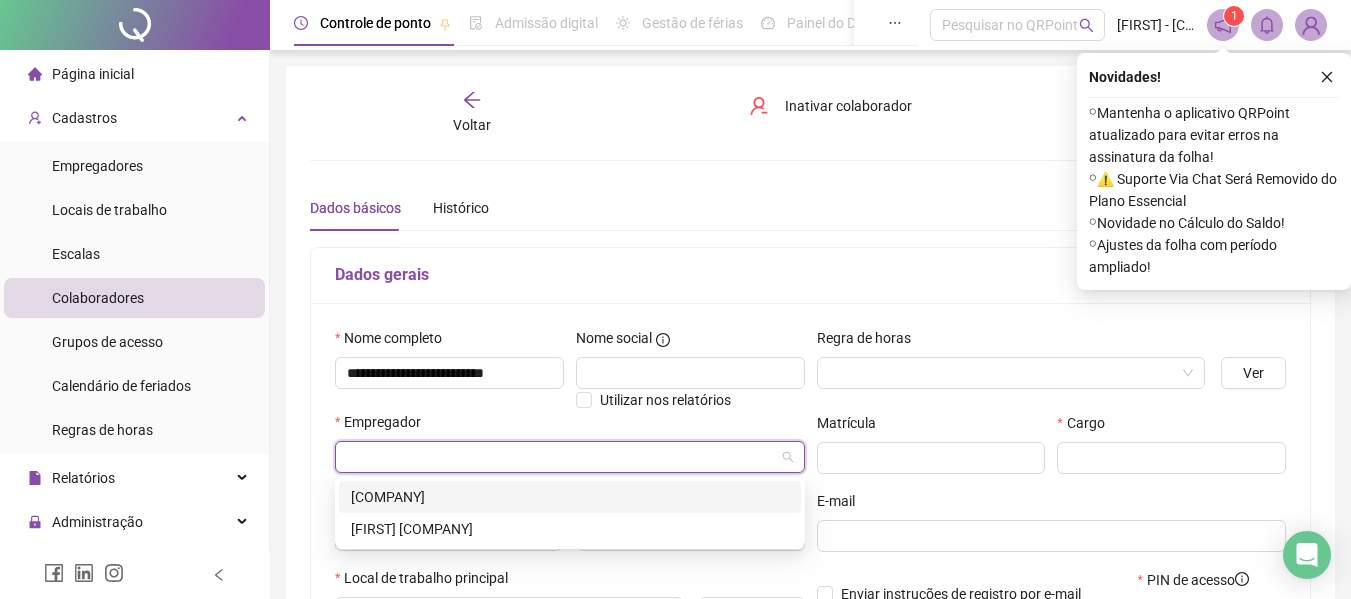 scroll, scrollTop: 0, scrollLeft: 0, axis: both 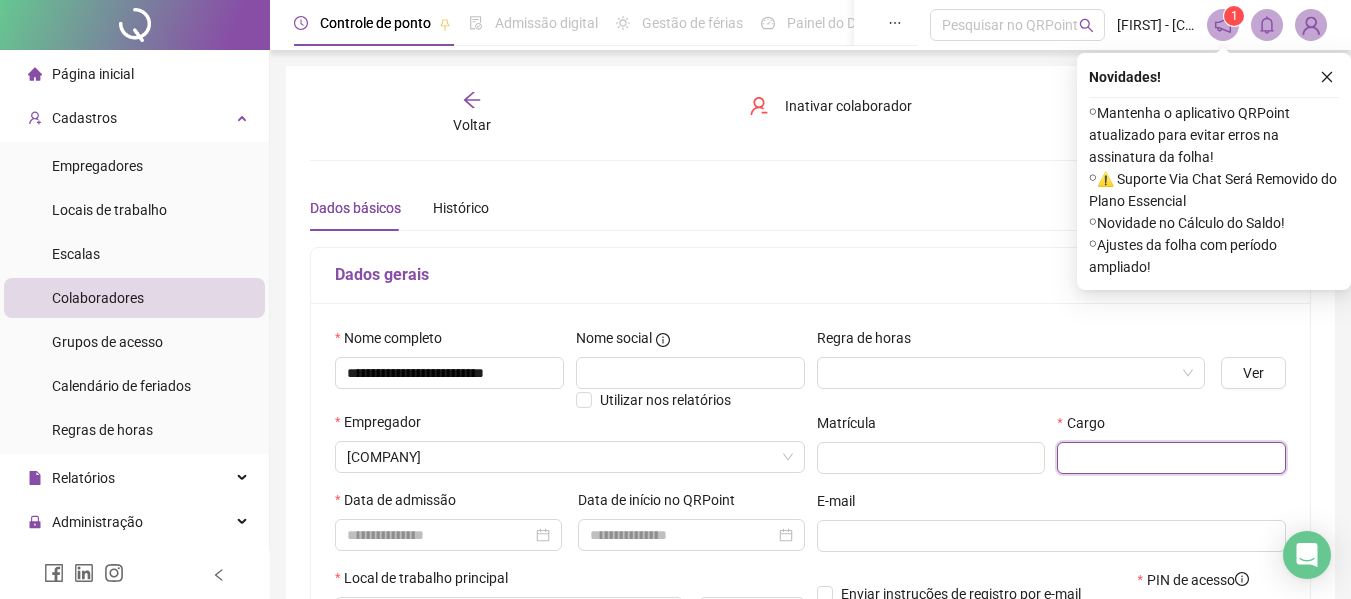 click at bounding box center (1171, 458) 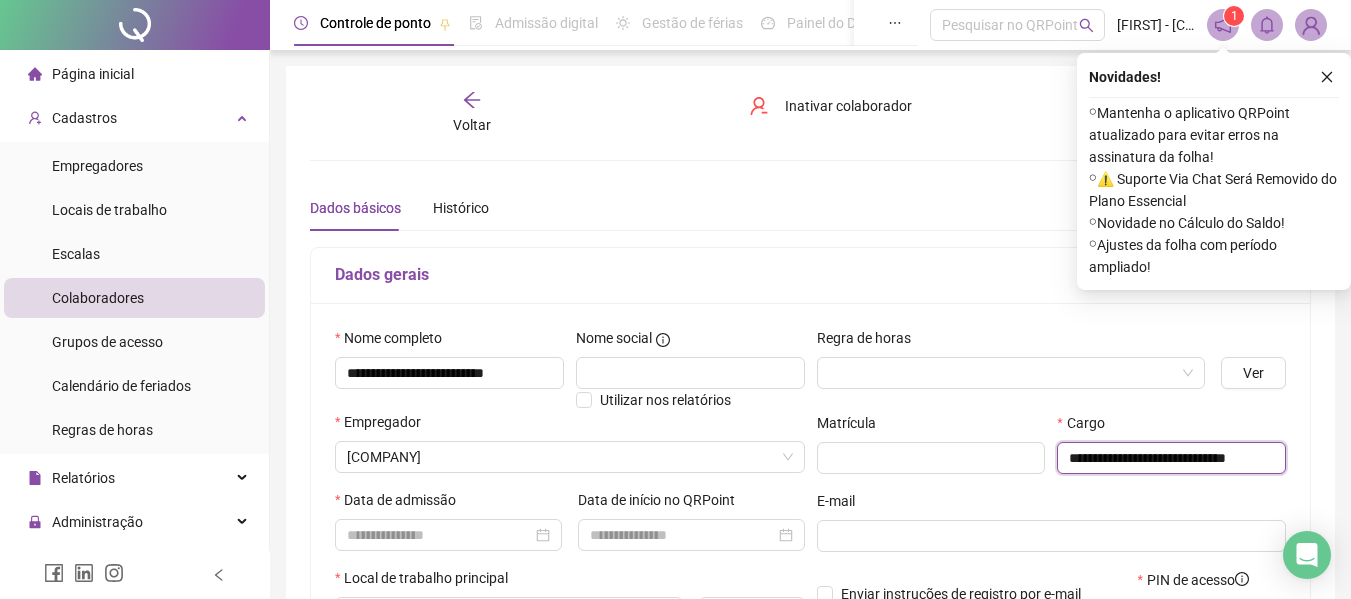scroll, scrollTop: 0, scrollLeft: 39, axis: horizontal 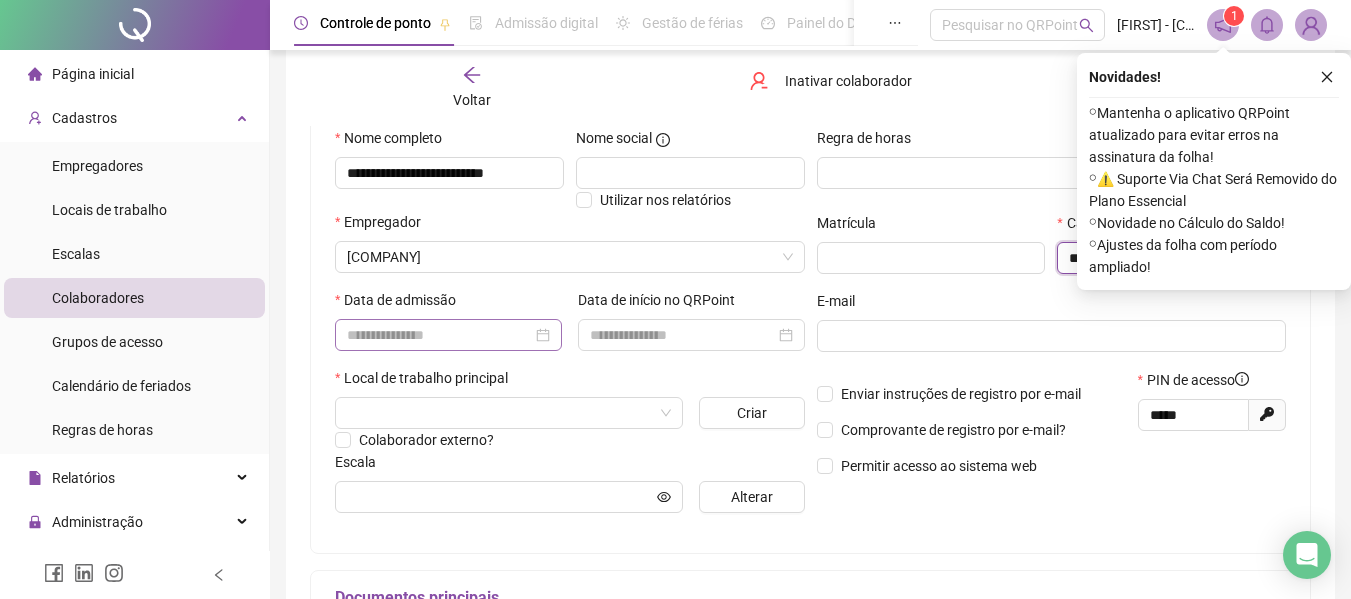 type on "**********" 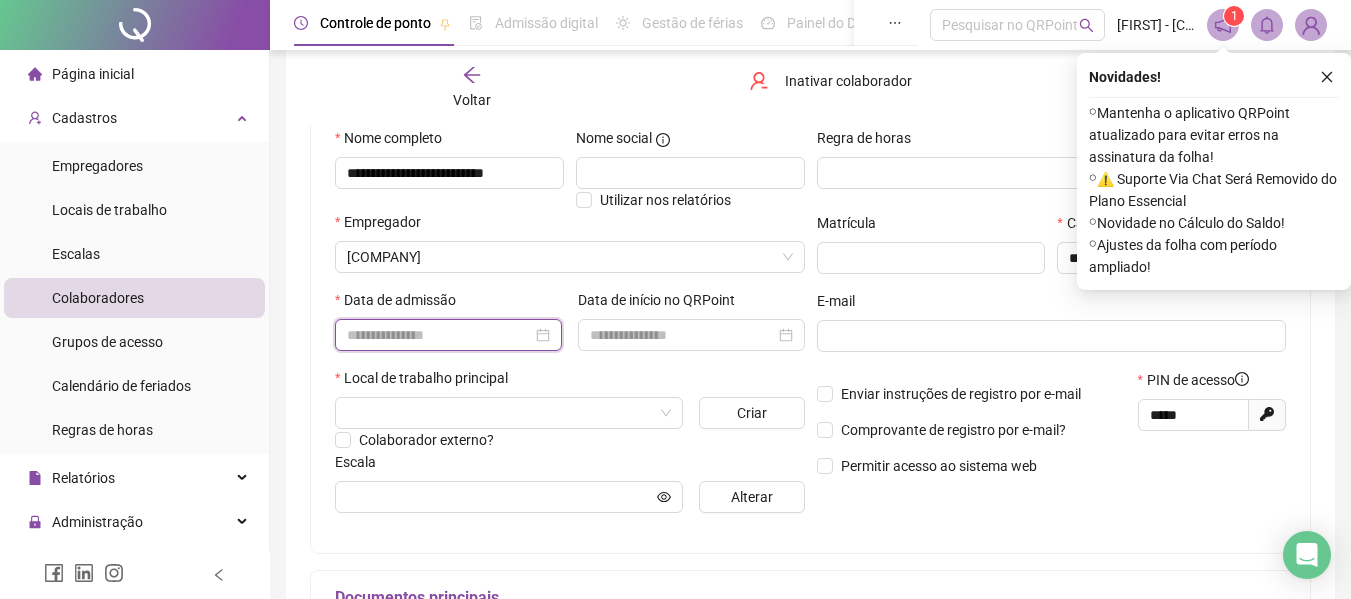 scroll, scrollTop: 0, scrollLeft: 0, axis: both 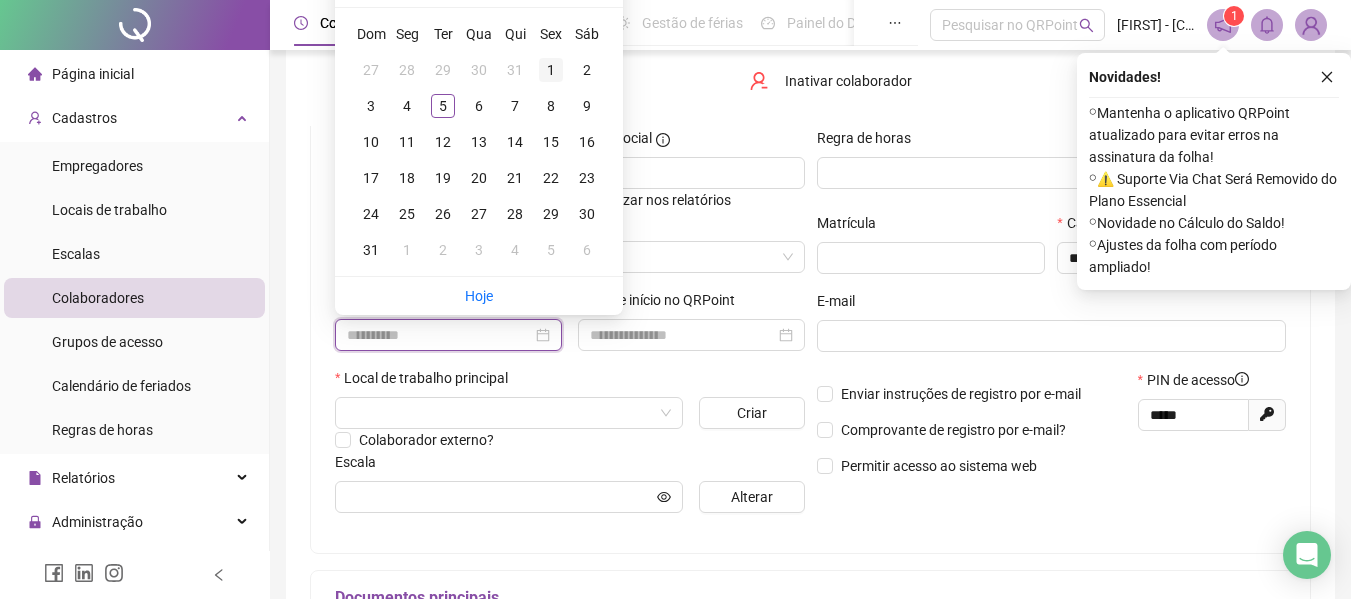 type on "**********" 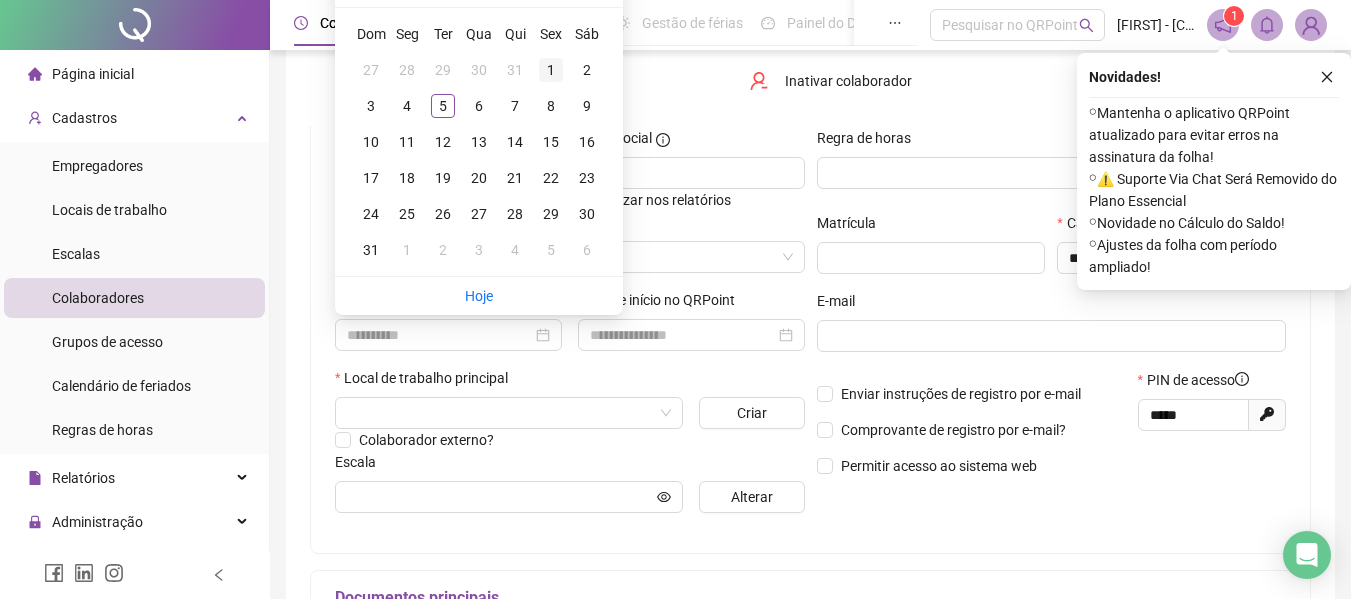 click on "1" at bounding box center [551, 70] 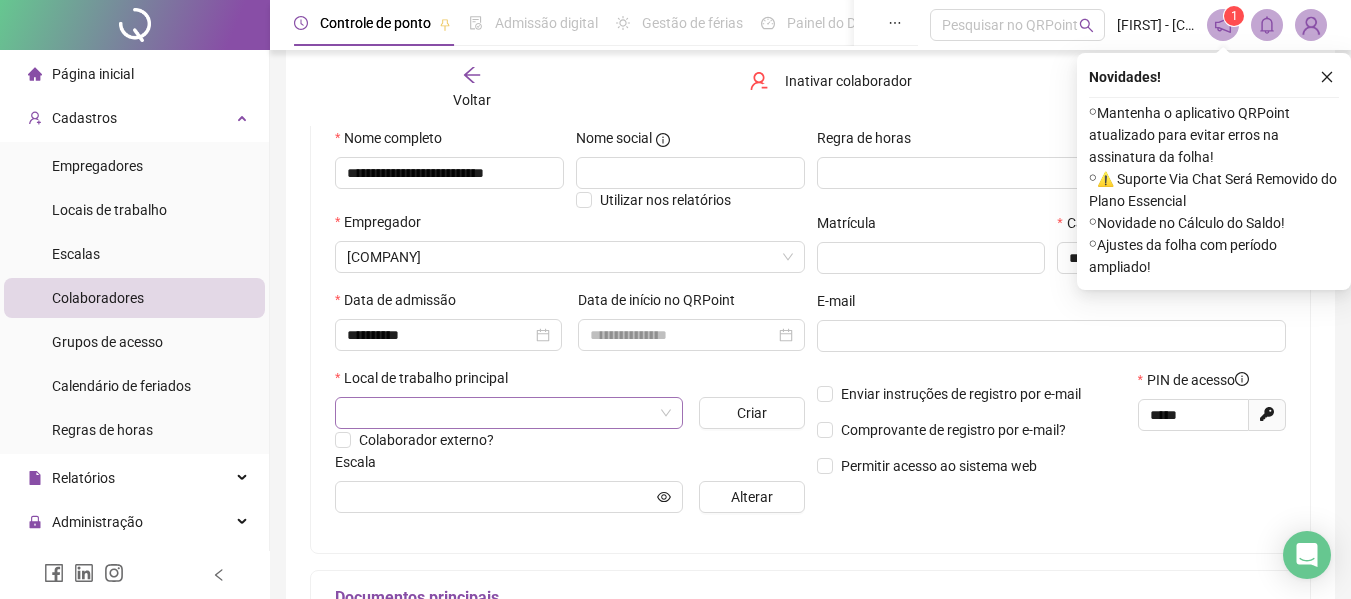 click at bounding box center [500, 413] 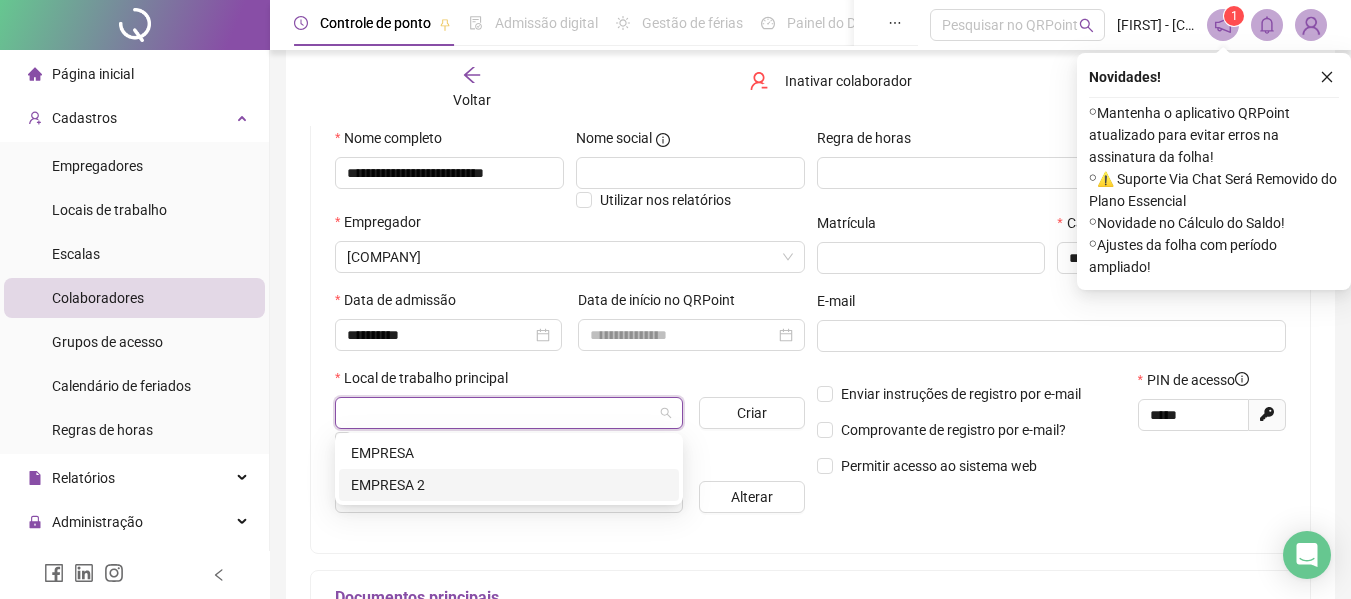 click on "EMPRESA 2" at bounding box center [509, 485] 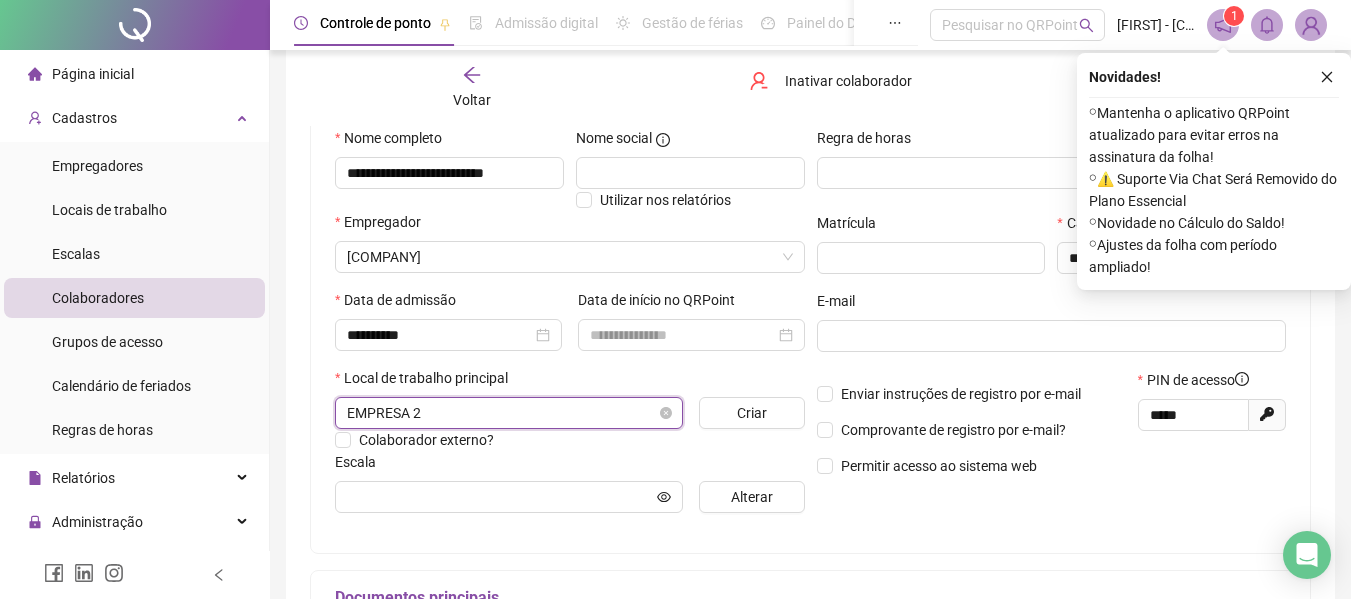 click on "EMPRESA 2" at bounding box center (509, 413) 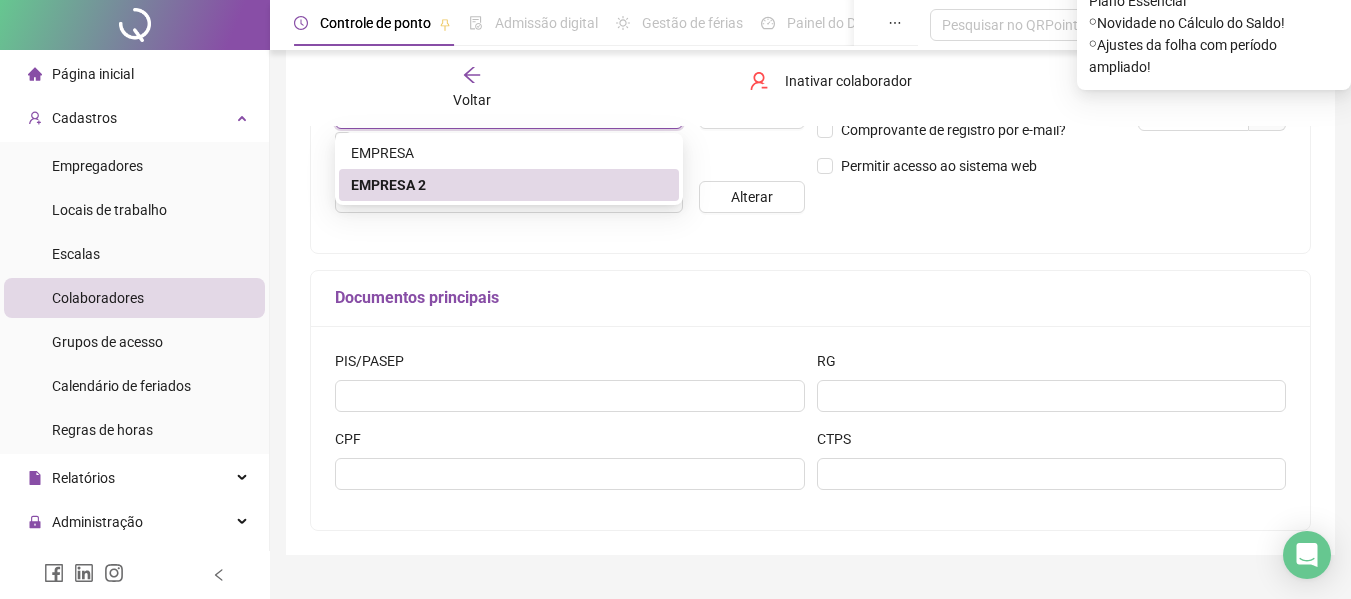 scroll, scrollTop: 300, scrollLeft: 0, axis: vertical 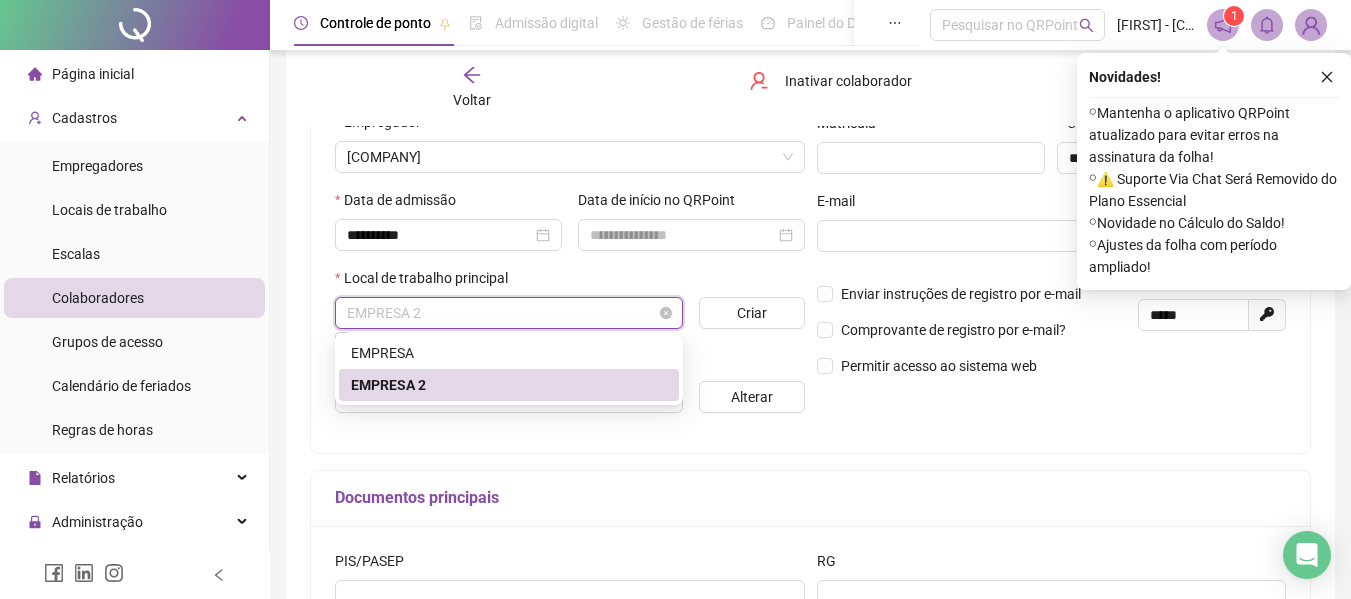 click on "**********" at bounding box center [570, 228] 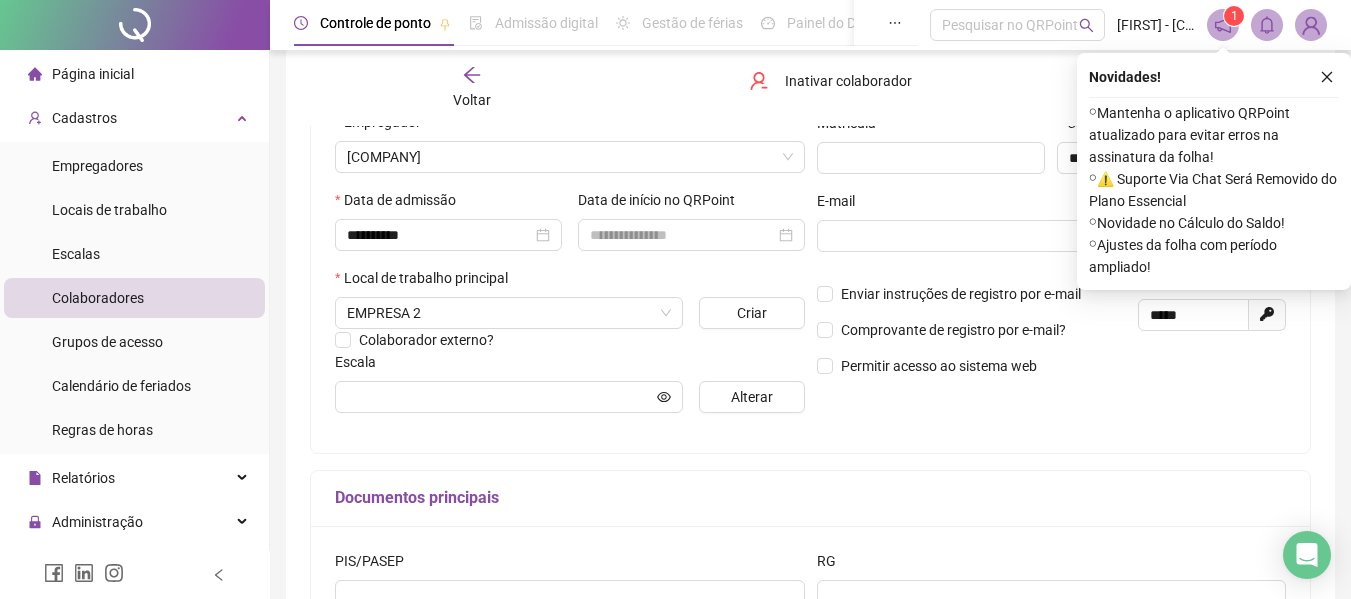 scroll, scrollTop: 100, scrollLeft: 0, axis: vertical 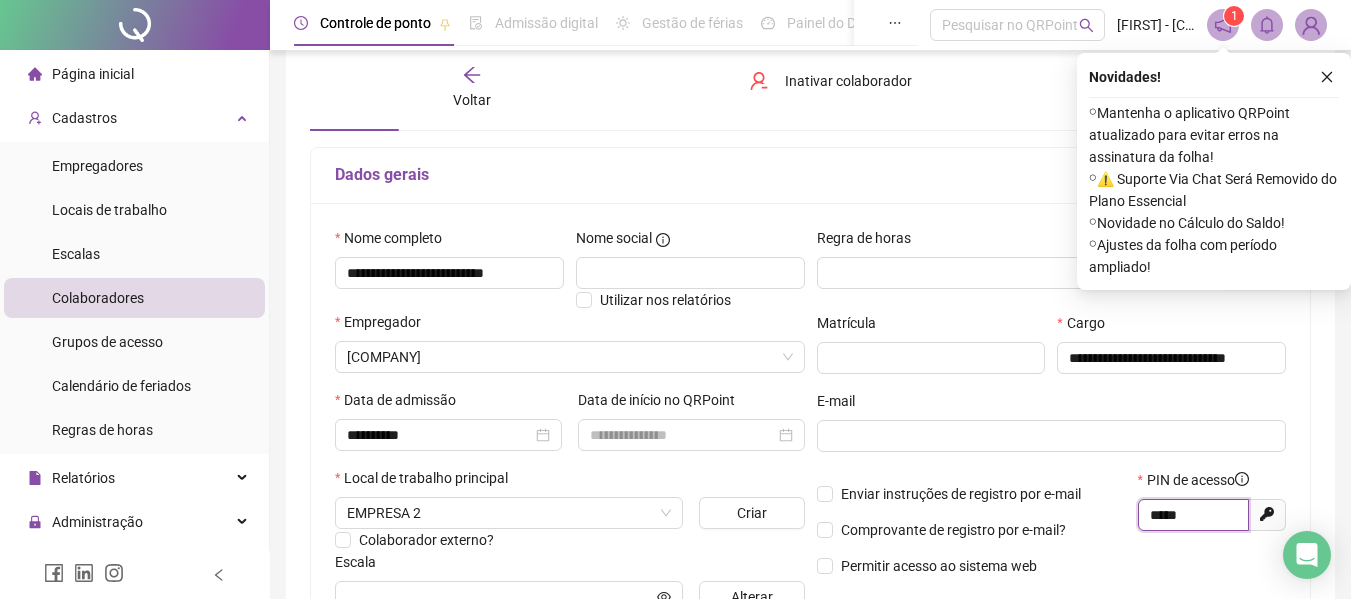 drag, startPoint x: 1190, startPoint y: 518, endPoint x: 1137, endPoint y: 518, distance: 53 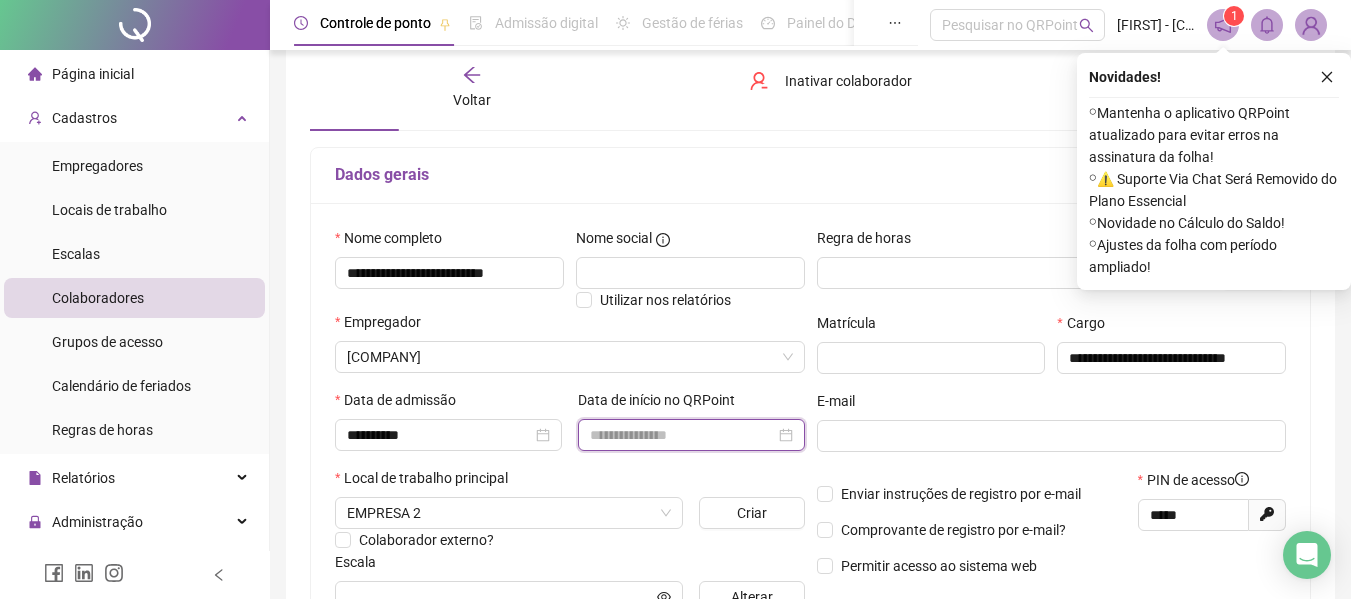 click at bounding box center (682, 435) 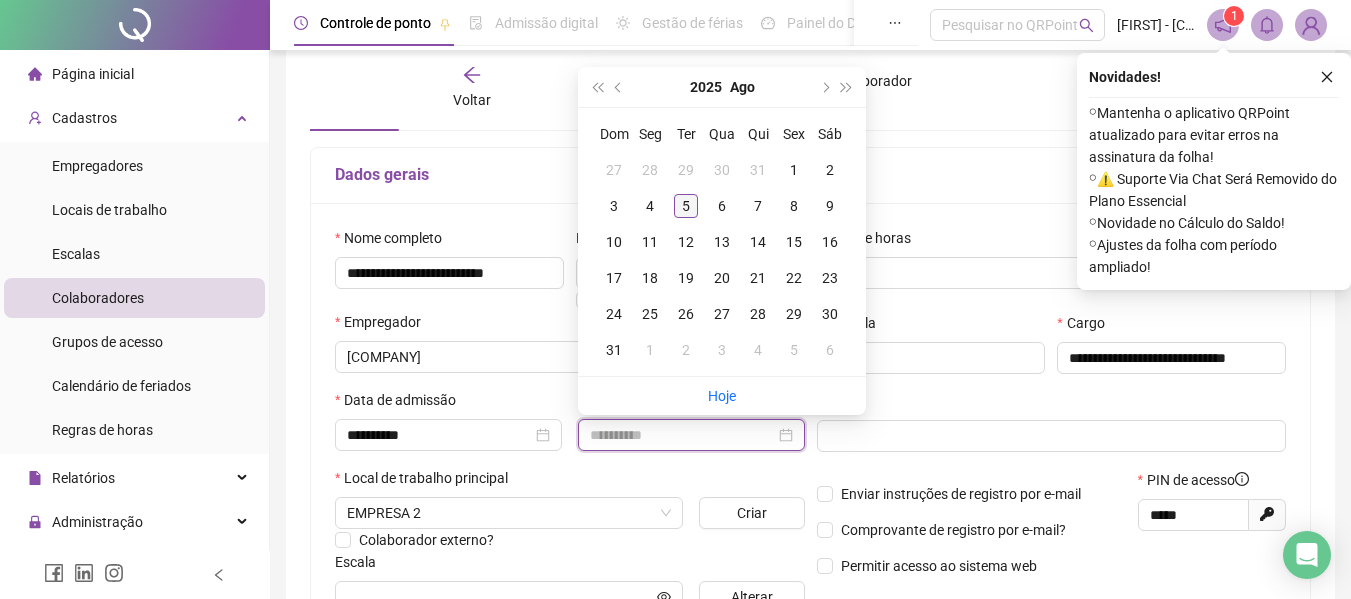 type on "**********" 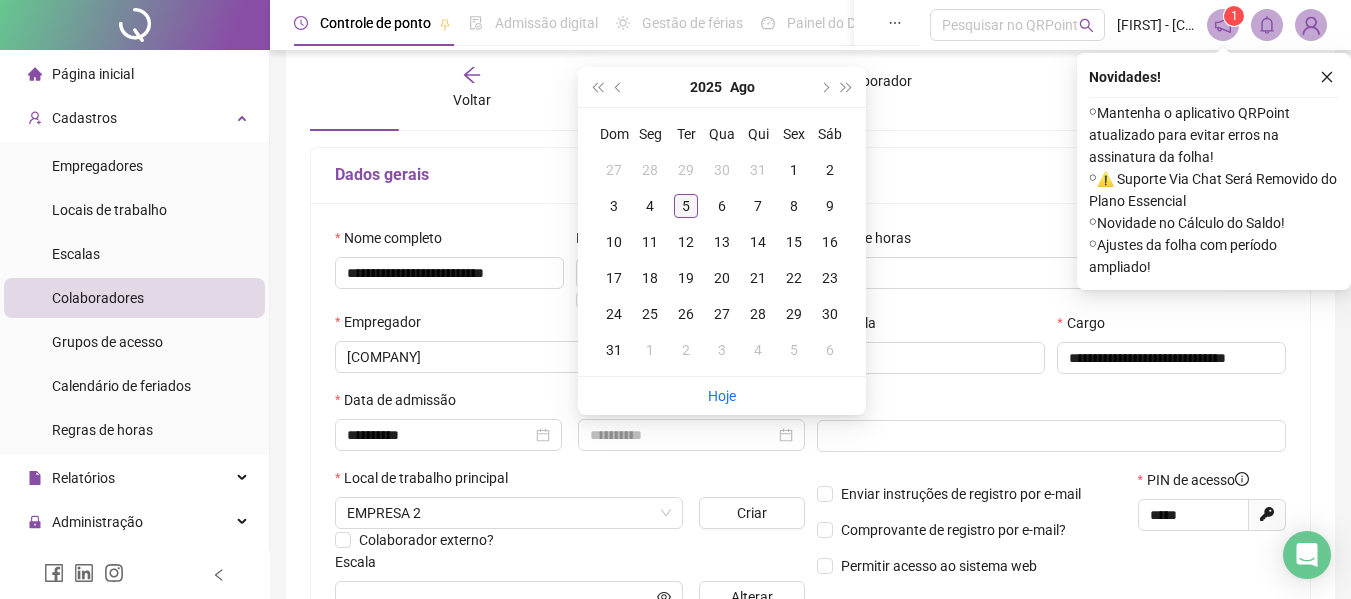 click on "5" at bounding box center (686, 206) 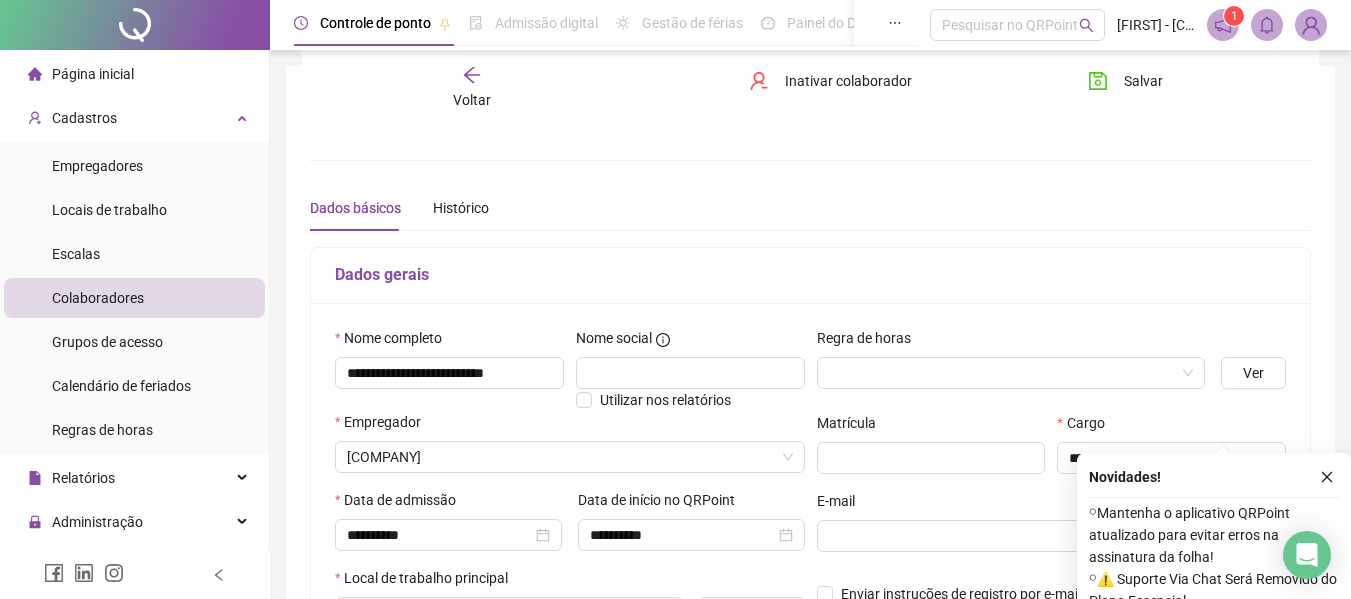 scroll, scrollTop: 400, scrollLeft: 0, axis: vertical 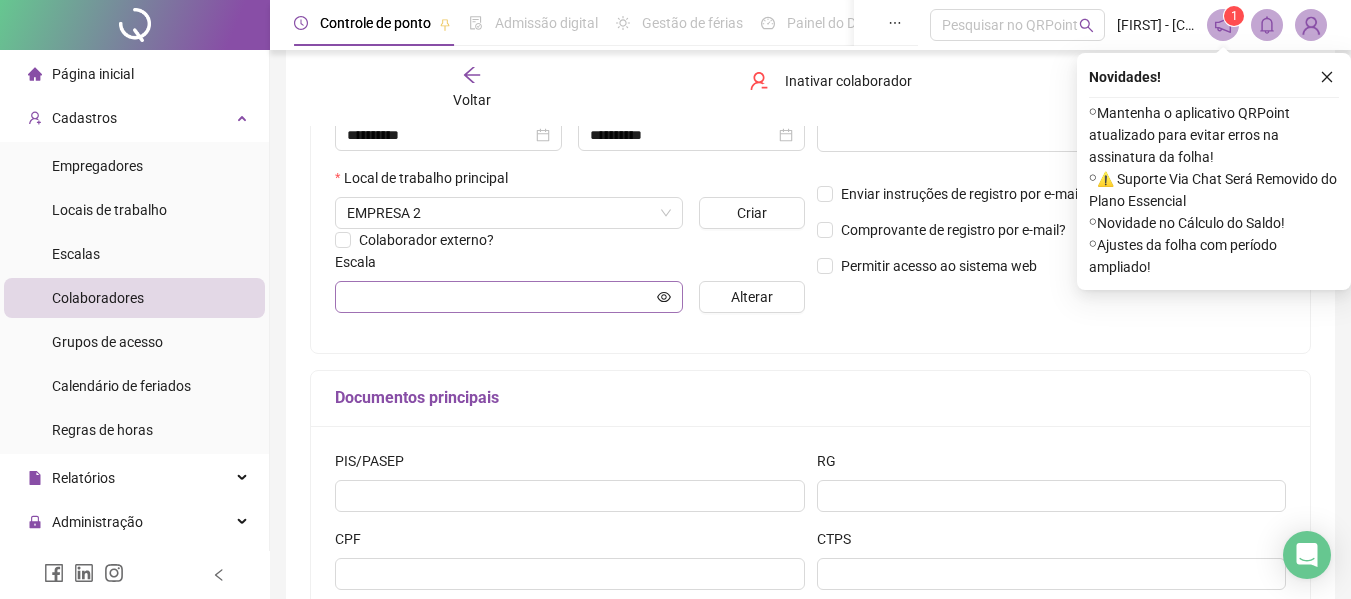 click at bounding box center (509, 297) 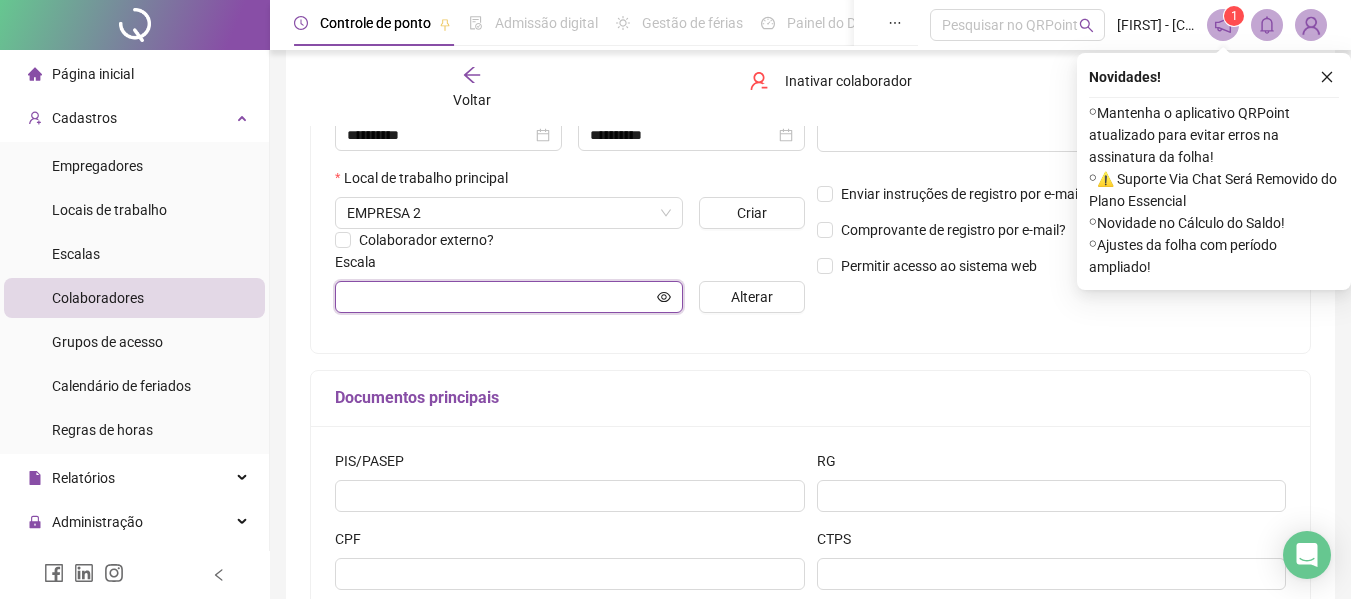 click 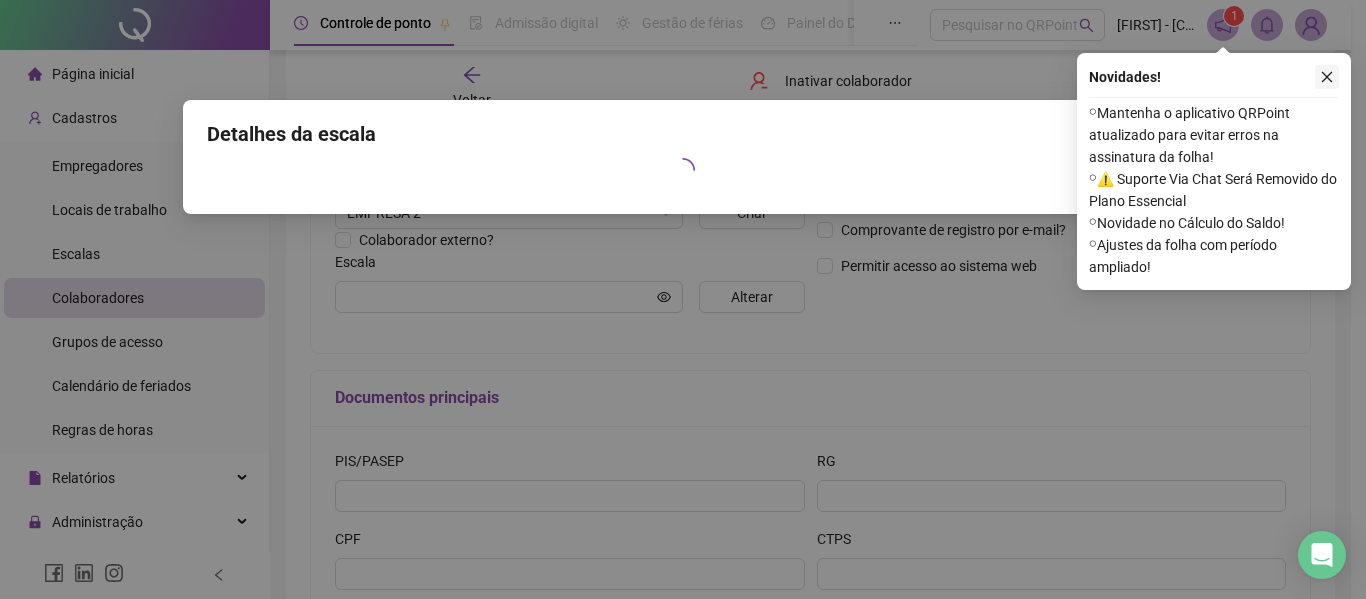 click 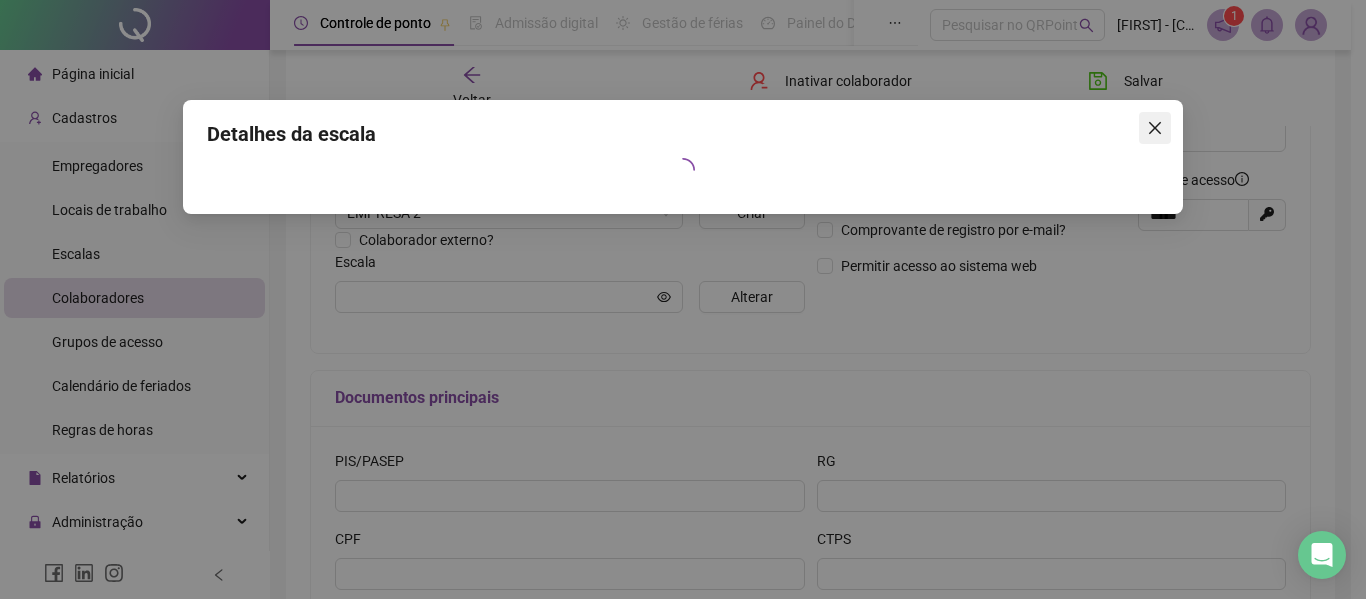click 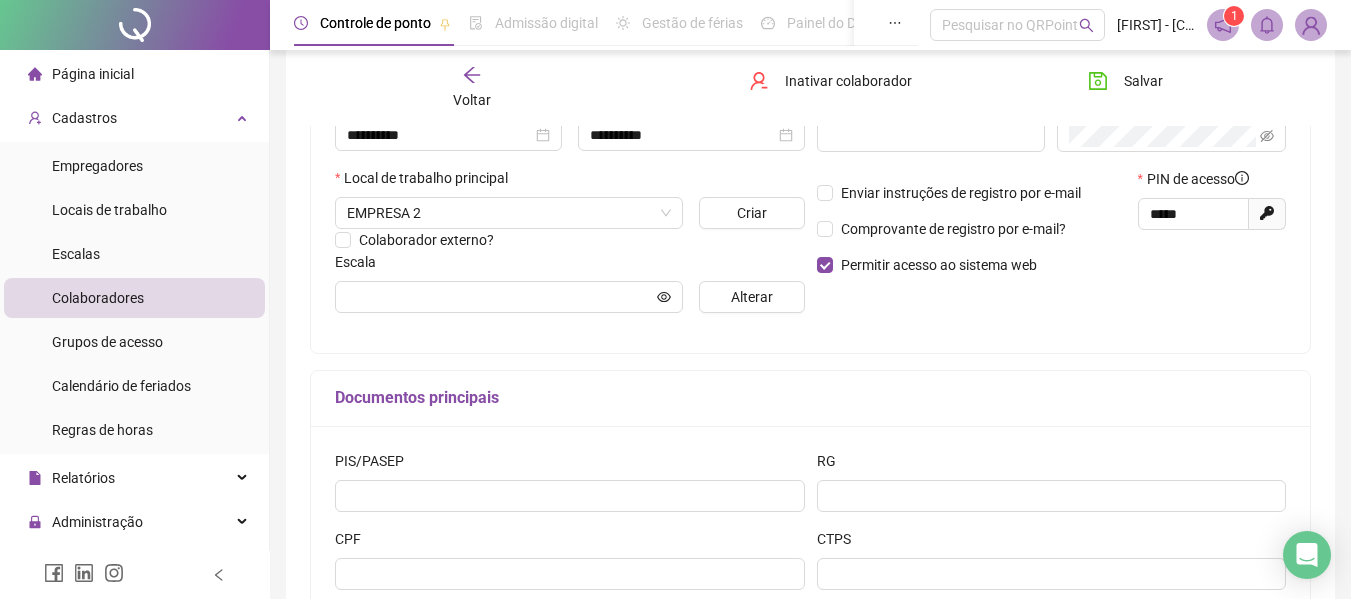 scroll, scrollTop: 500, scrollLeft: 0, axis: vertical 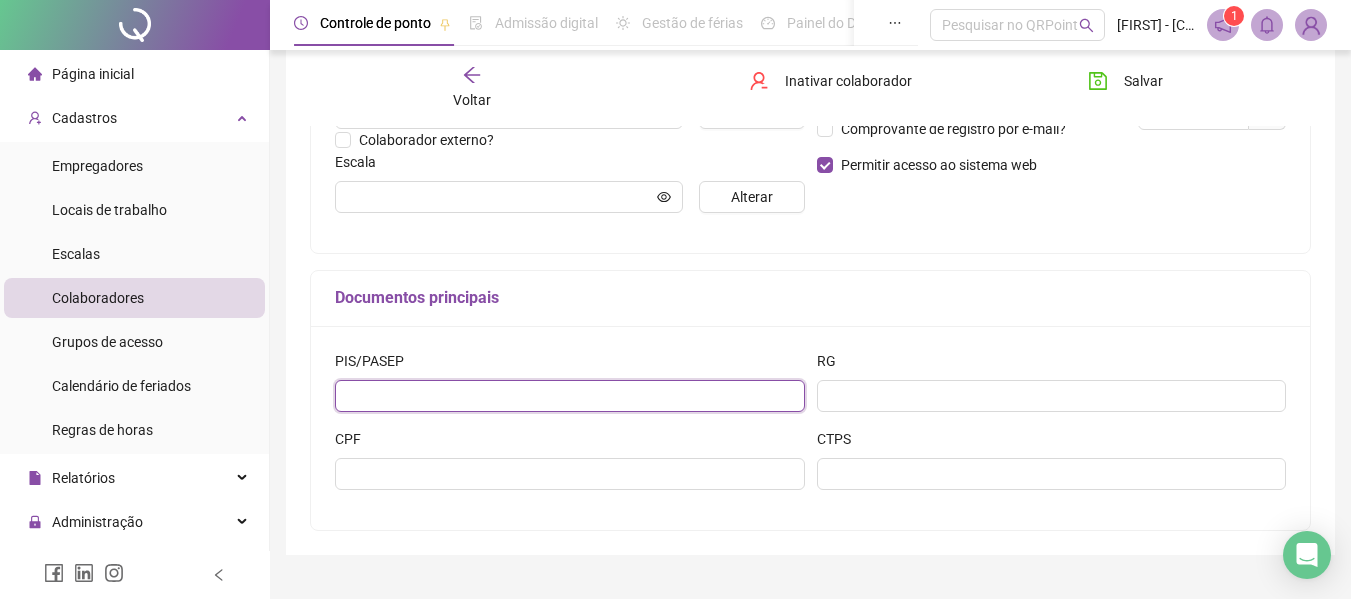 click at bounding box center (570, 396) 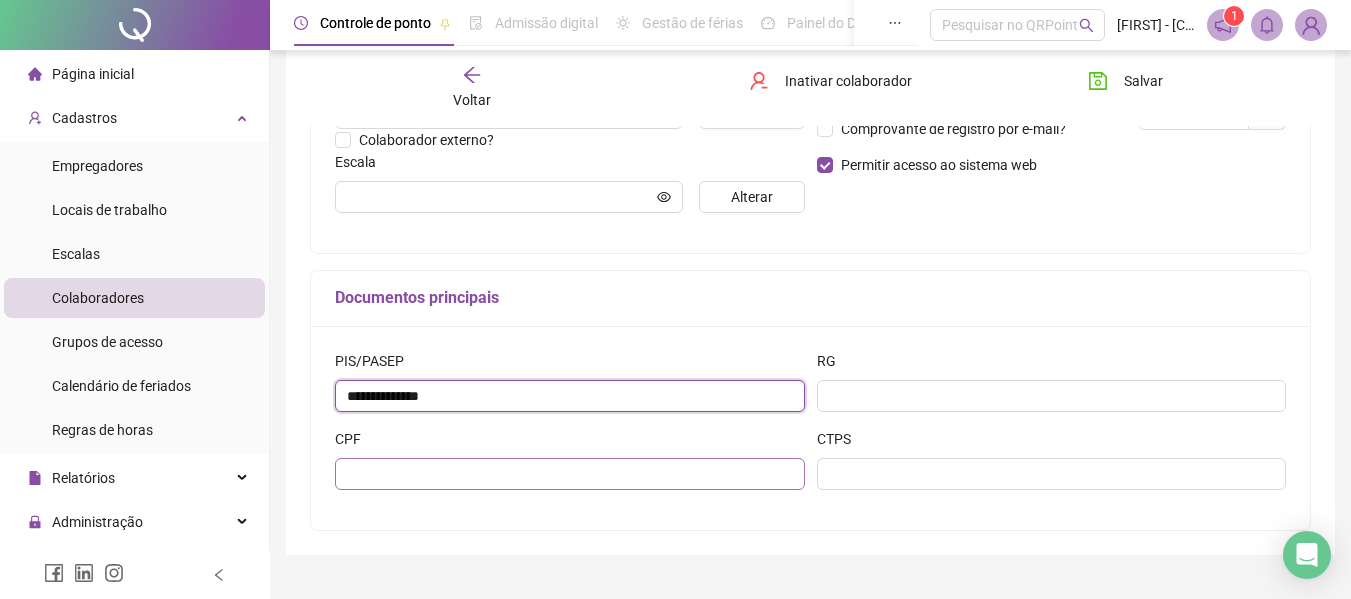 type on "**********" 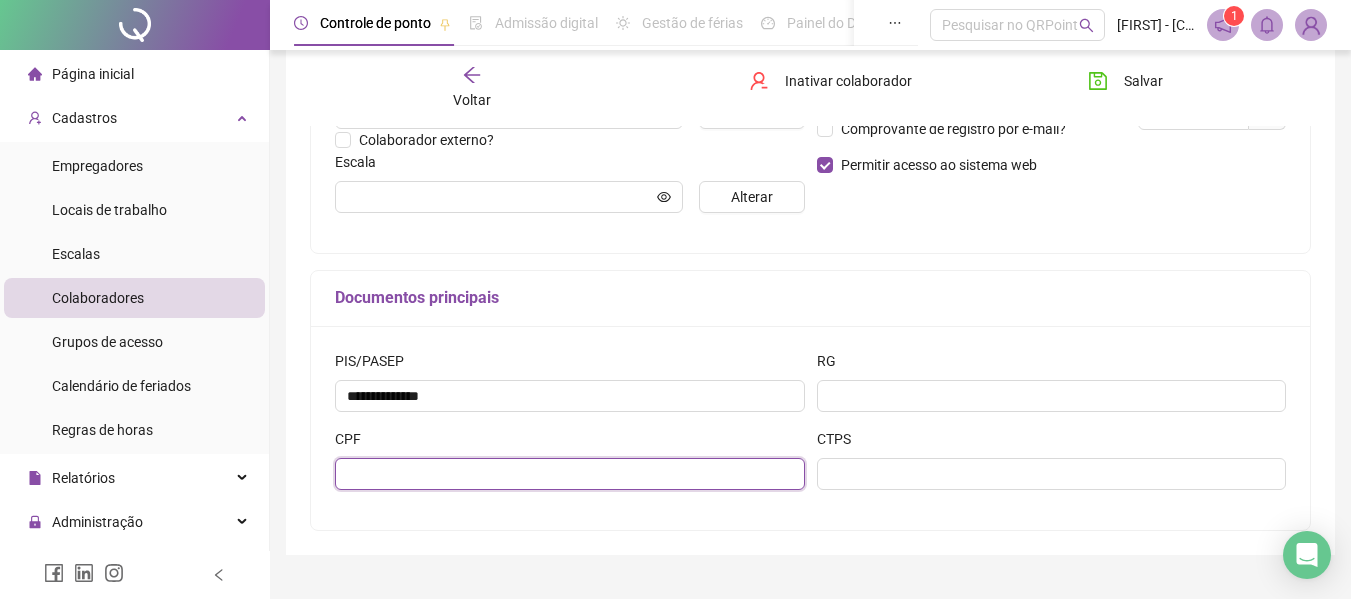 click at bounding box center (570, 474) 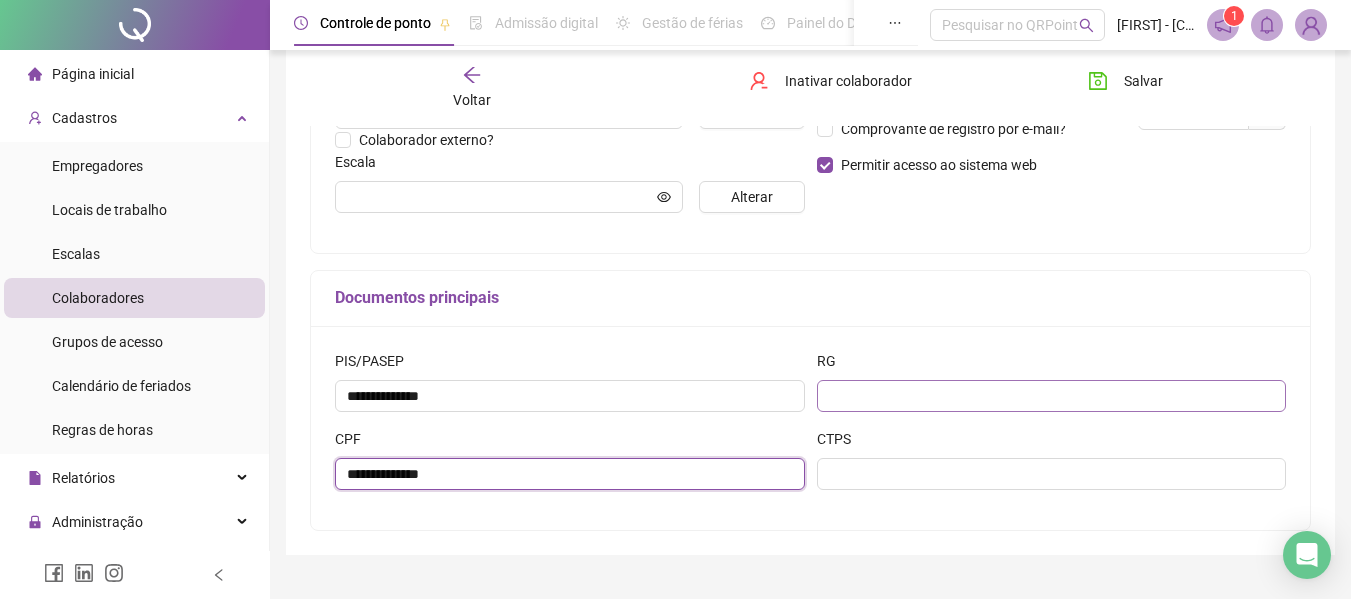 type on "**********" 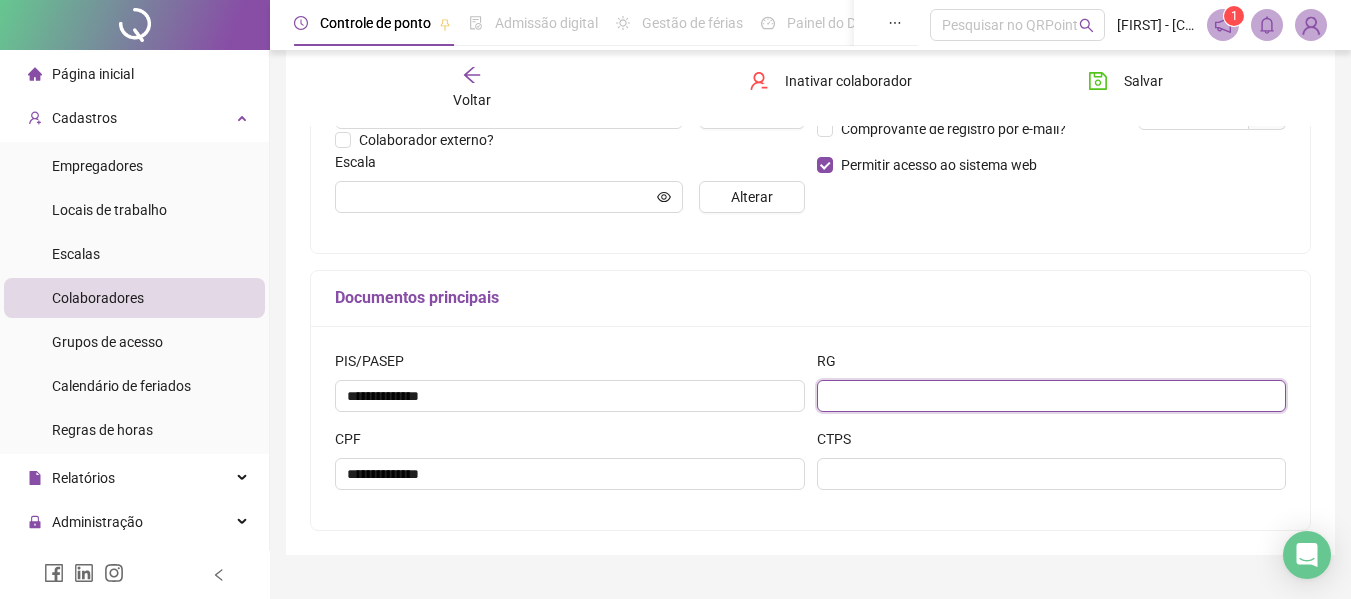 click at bounding box center (1052, 396) 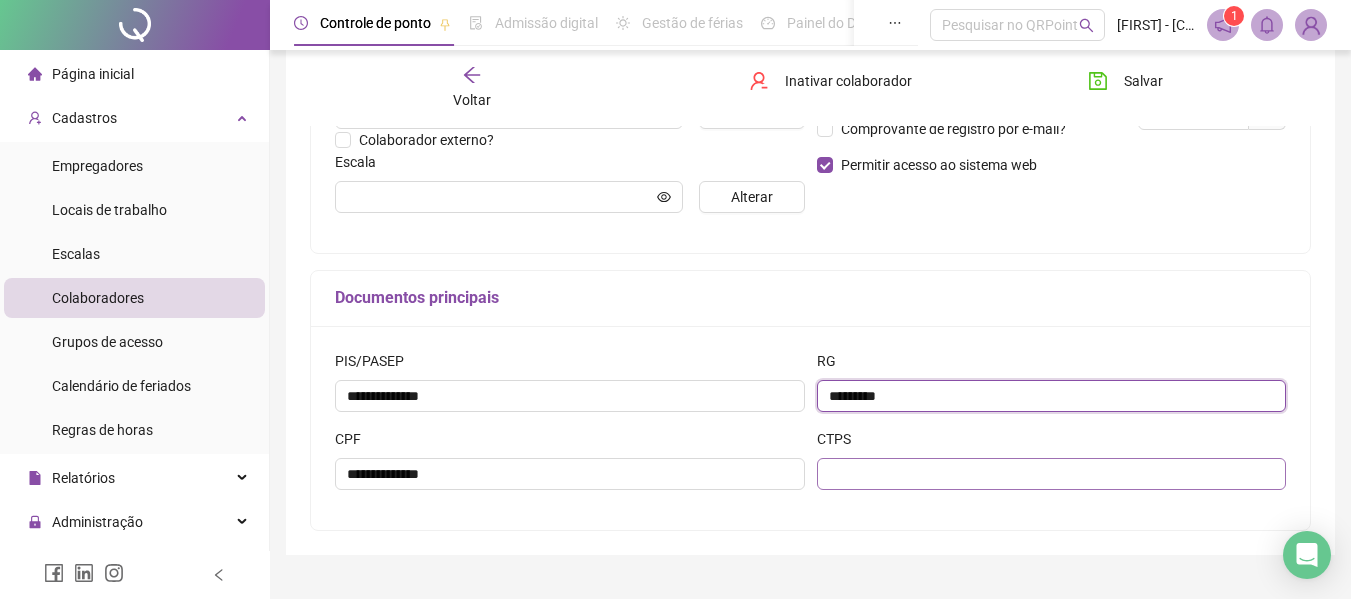 type on "*********" 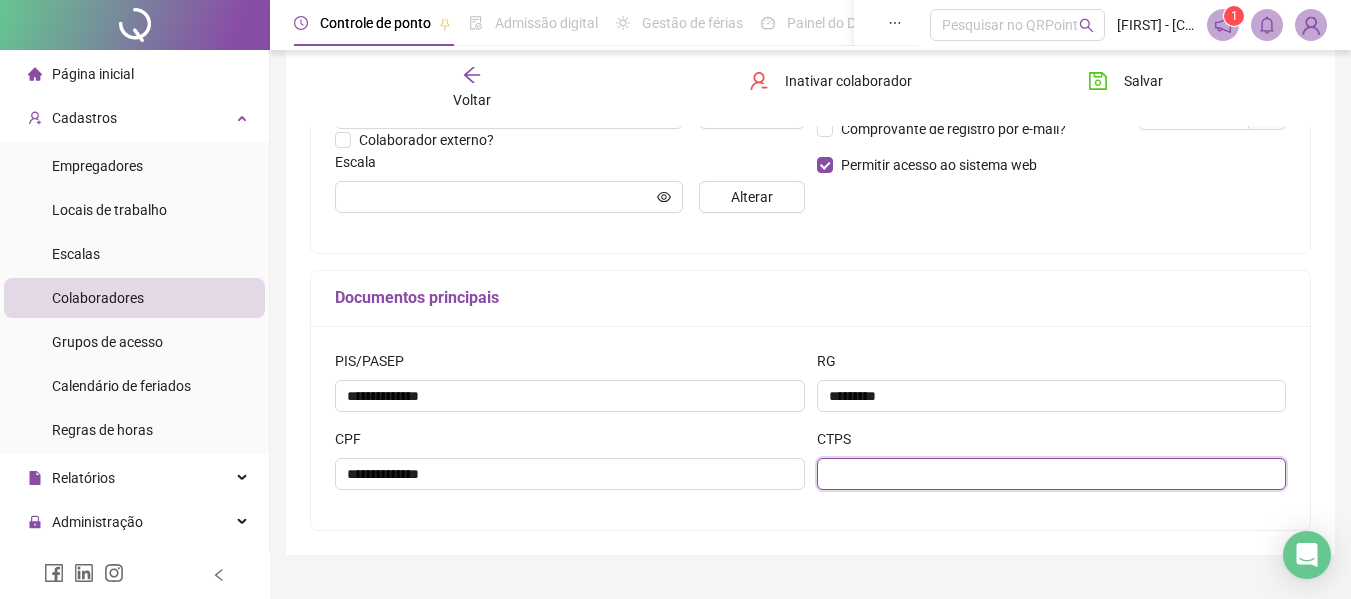 click at bounding box center (1052, 474) 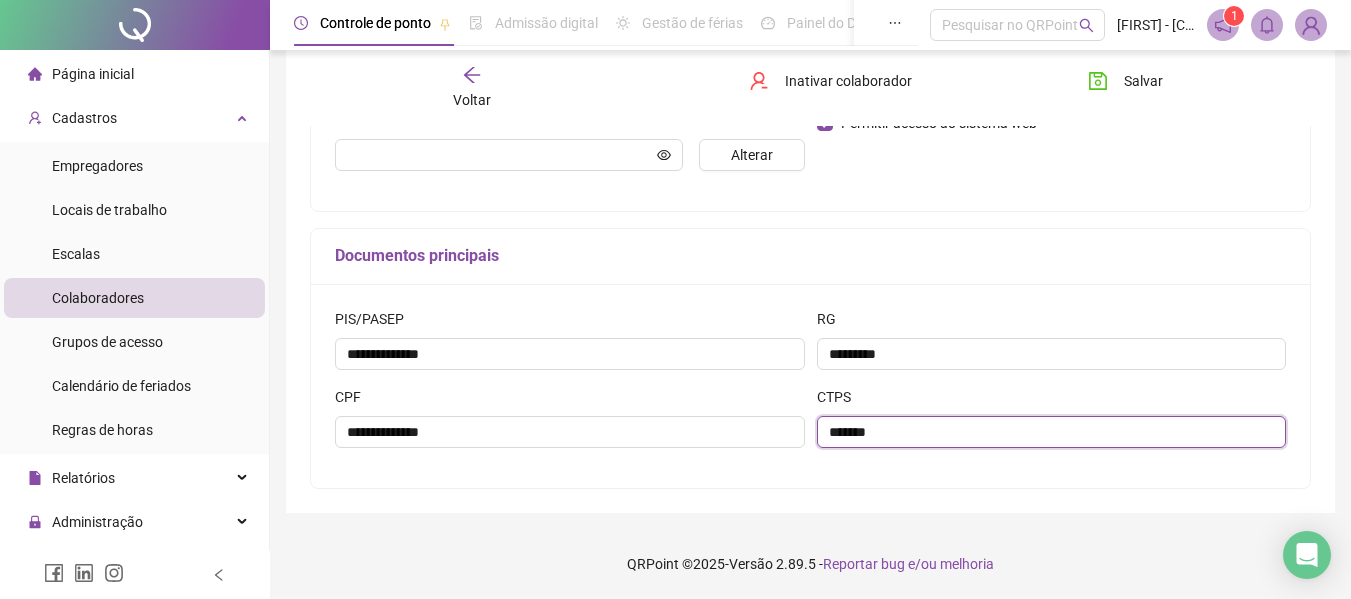 scroll, scrollTop: 142, scrollLeft: 0, axis: vertical 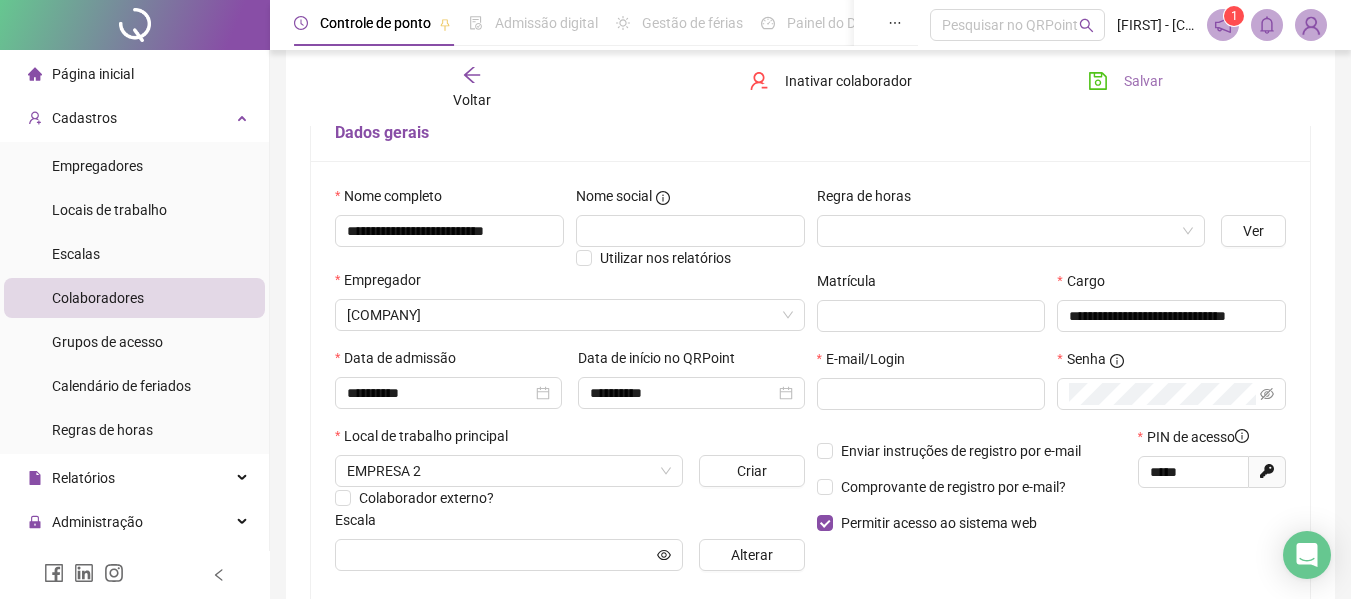 type on "*******" 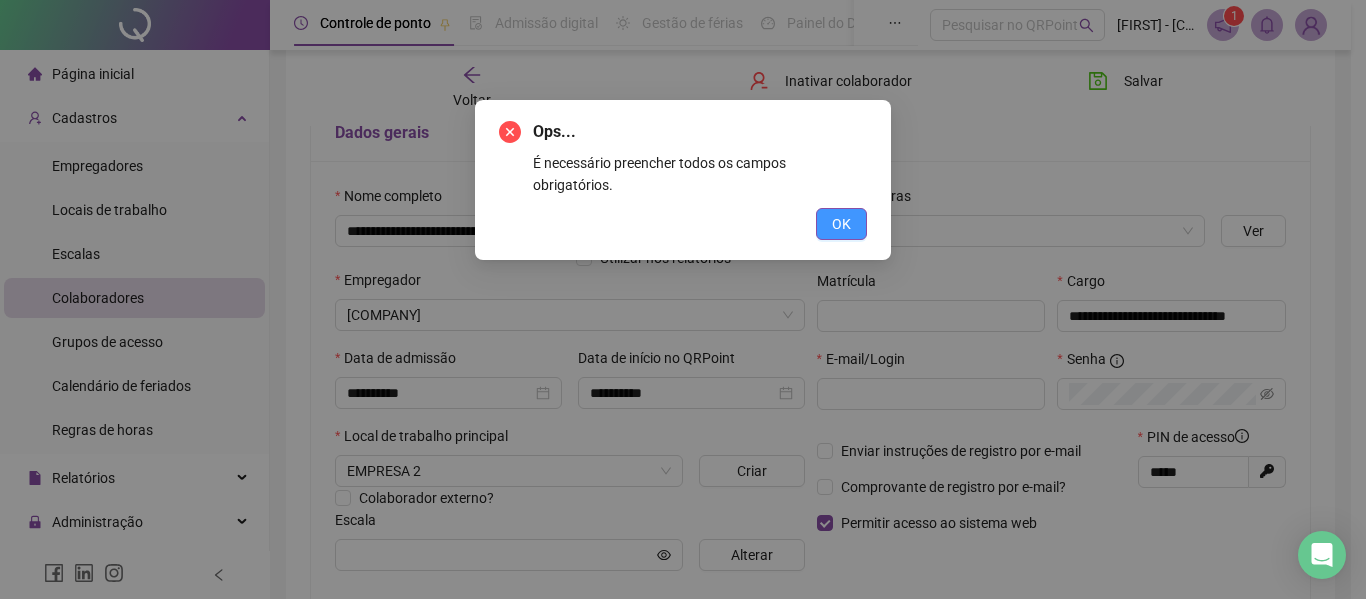 click on "OK" at bounding box center (841, 224) 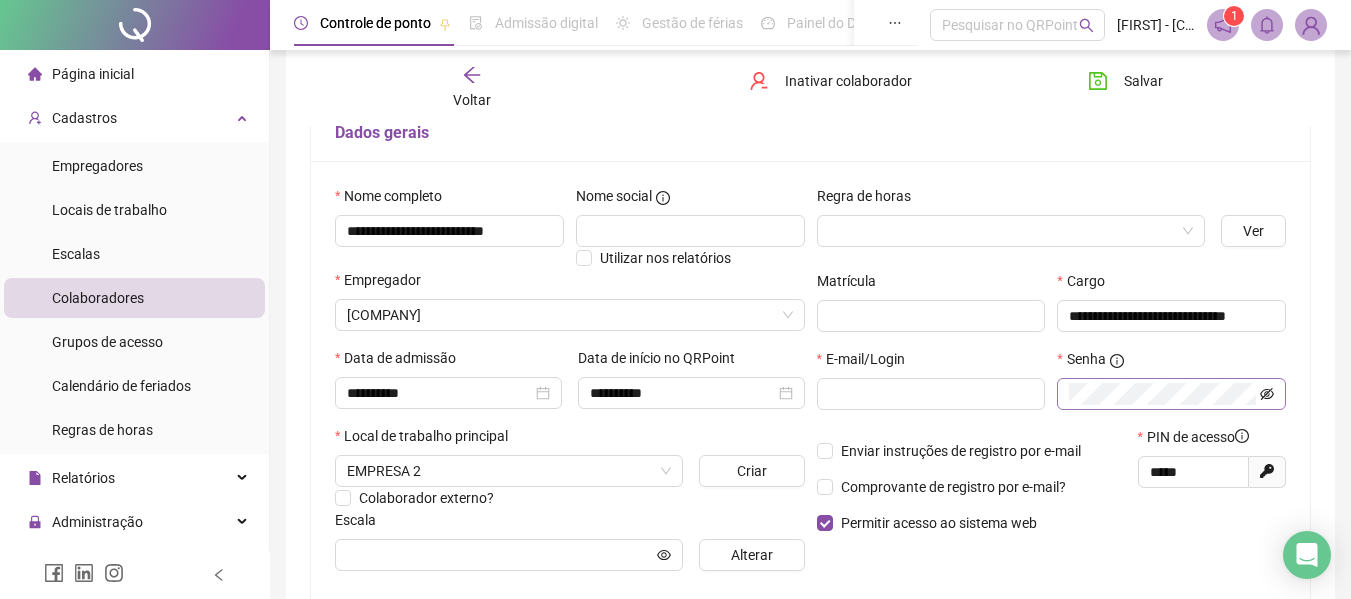 click 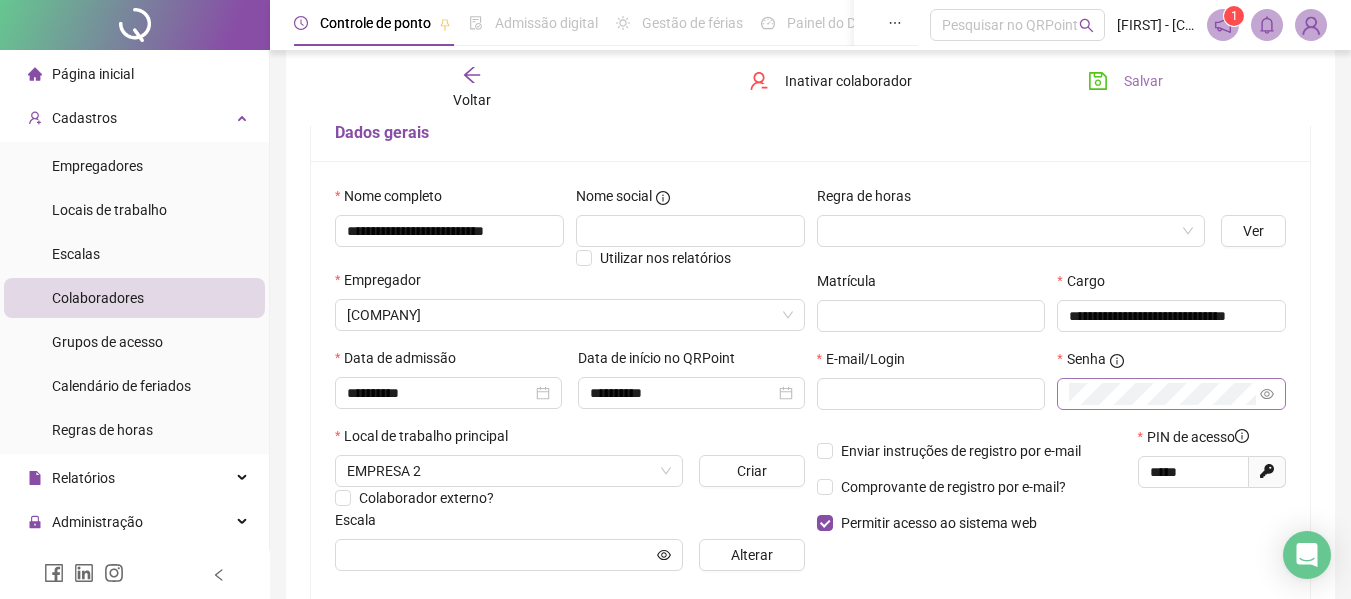 click on "Salvar" at bounding box center [1143, 81] 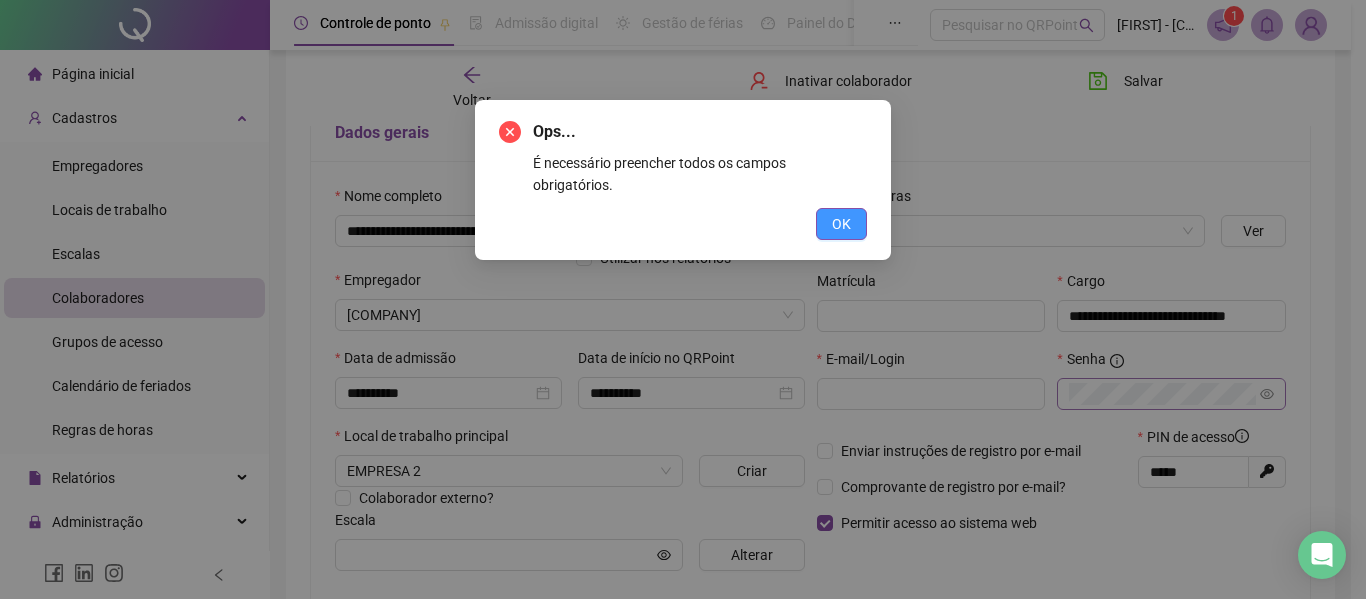 click on "OK" at bounding box center [841, 224] 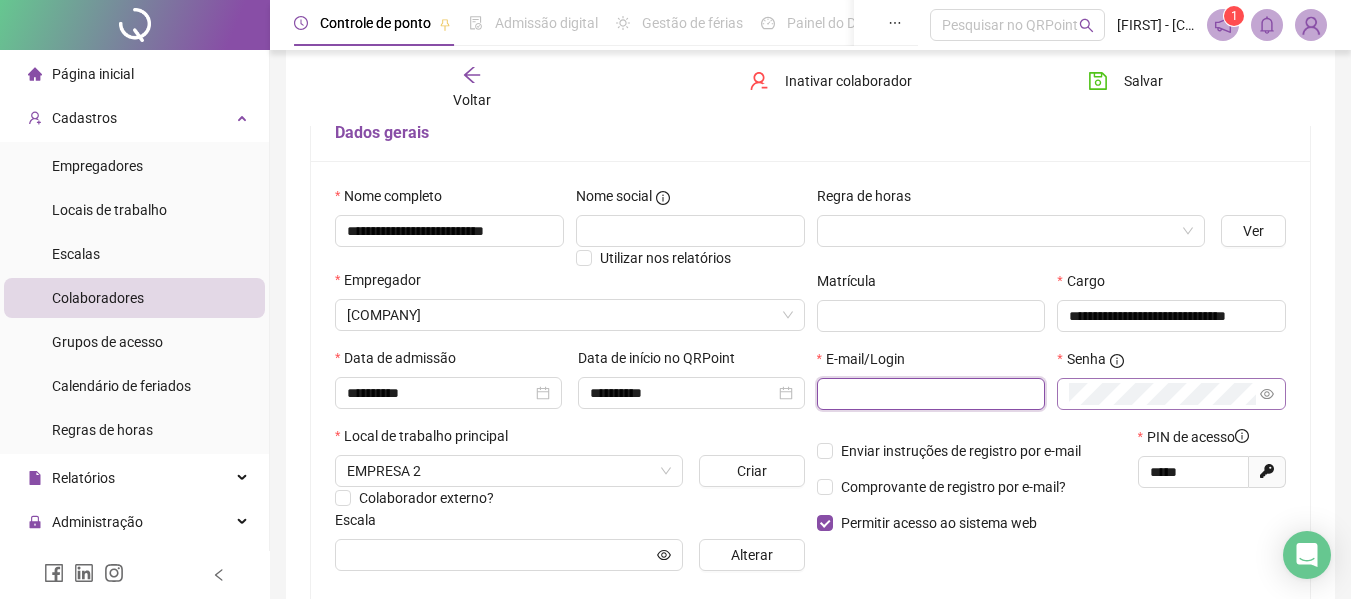 click at bounding box center [929, 394] 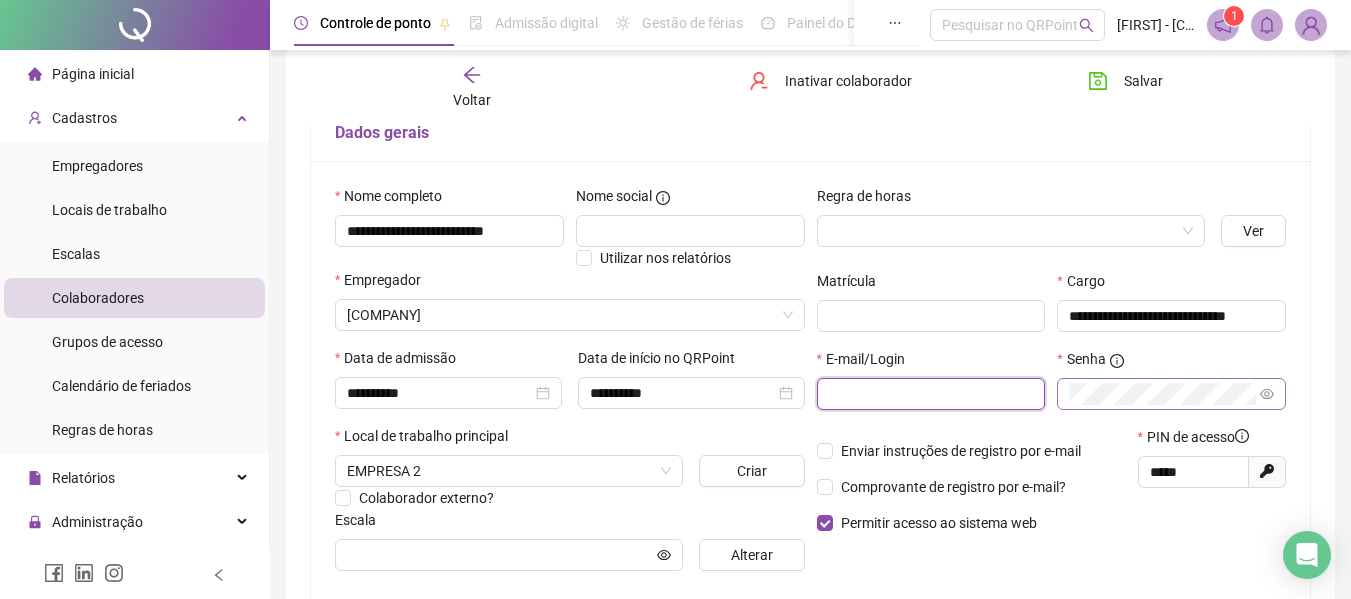type on "**********" 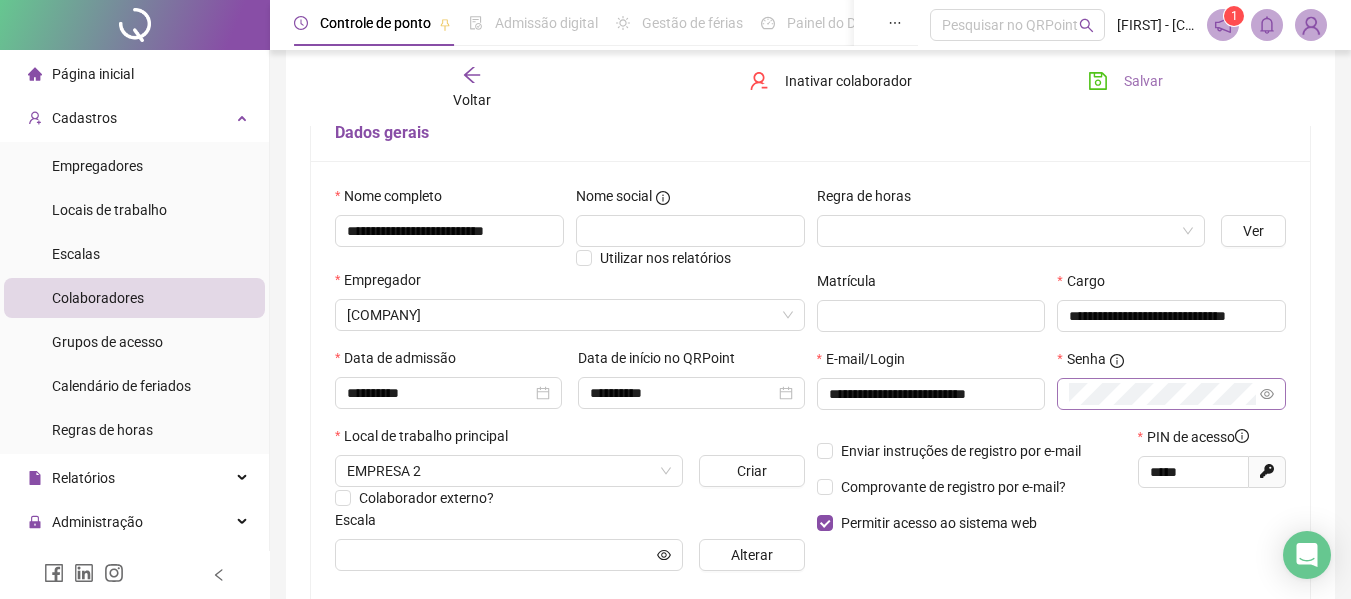 click on "Salvar" at bounding box center [1143, 81] 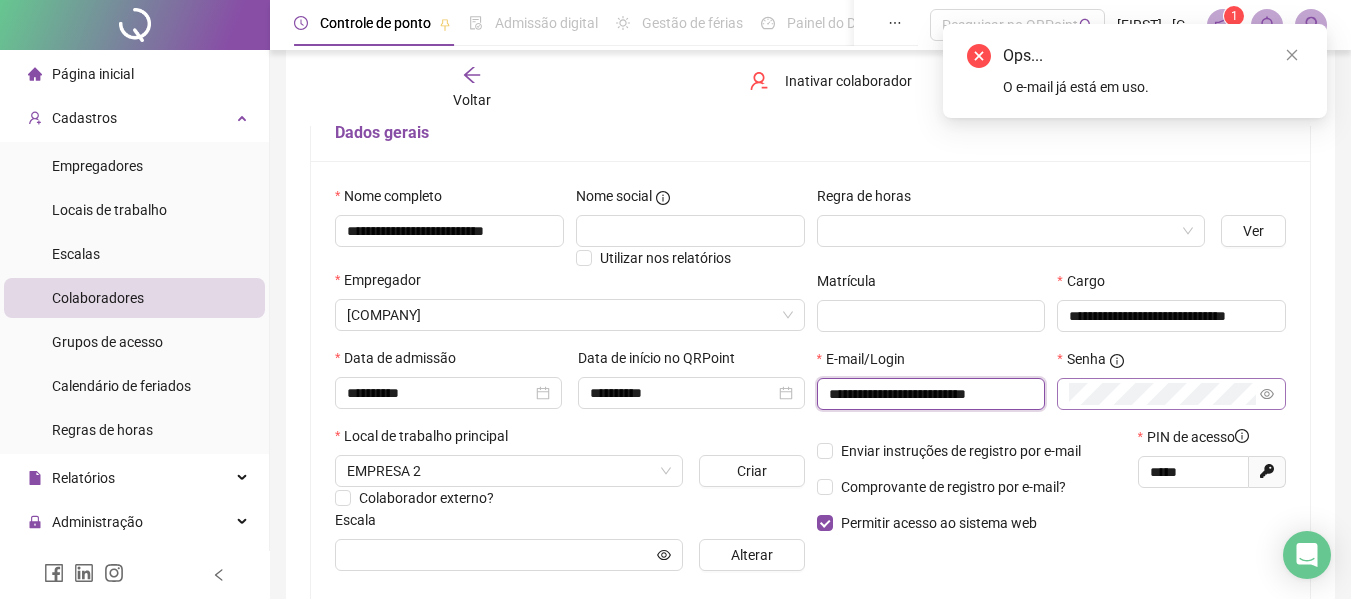 click on "**********" at bounding box center (929, 394) 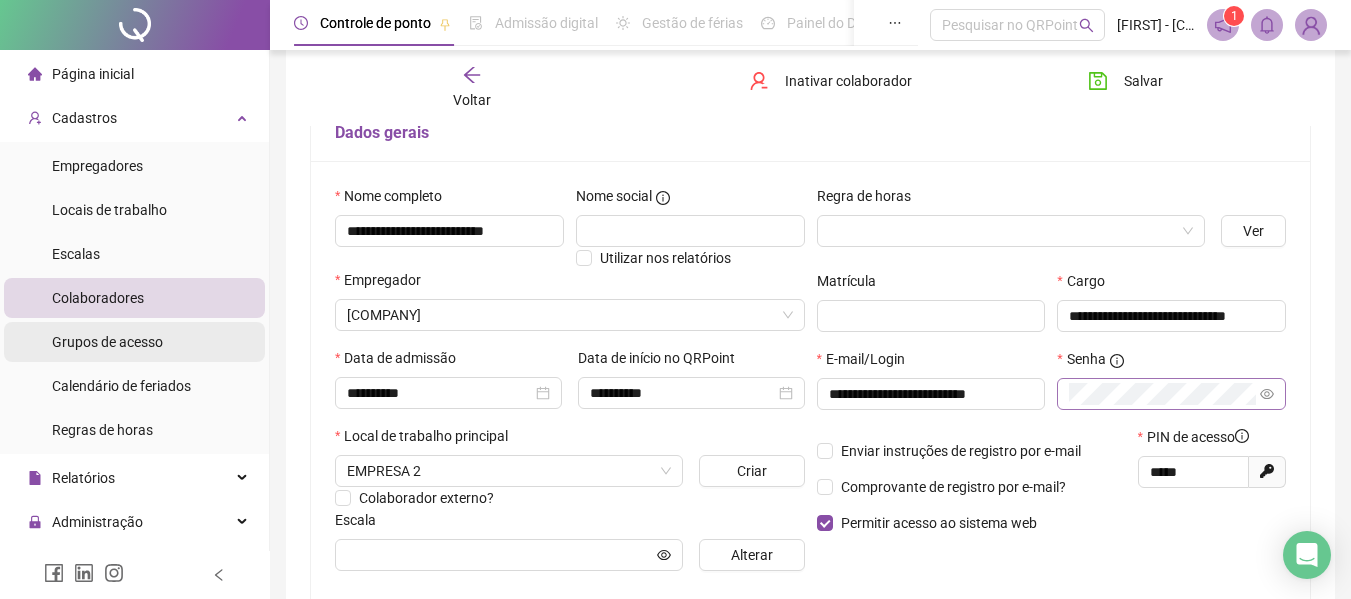 click on "Grupos de acesso" at bounding box center [107, 342] 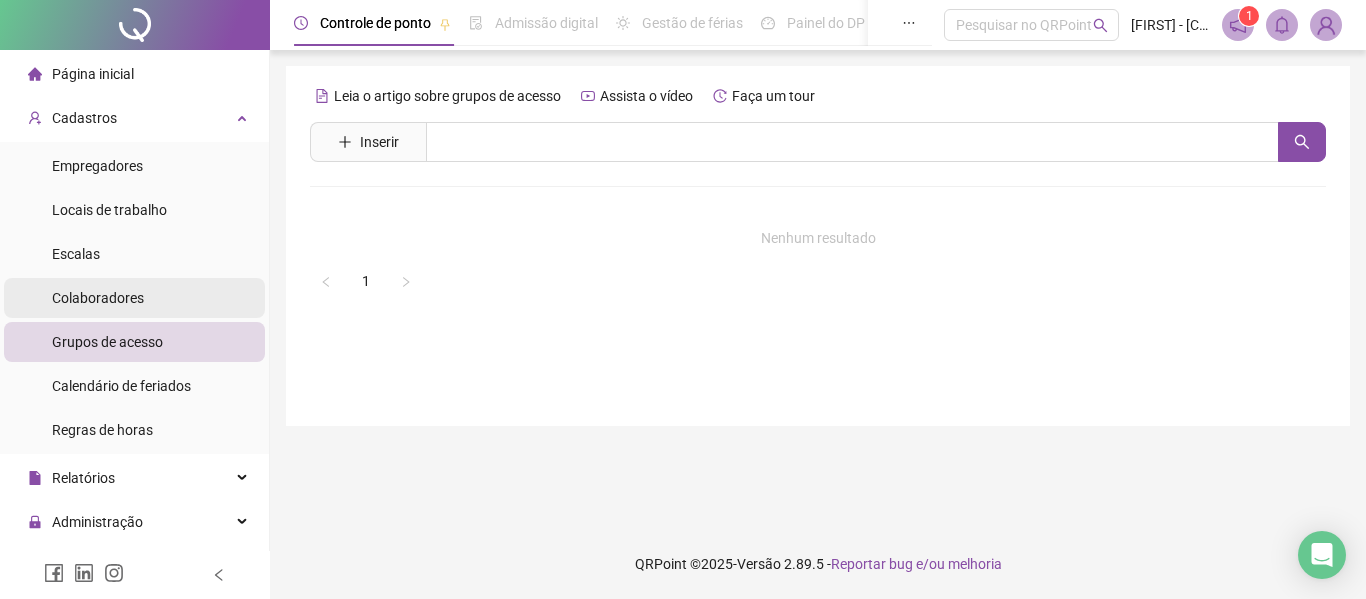 click on "Colaboradores" at bounding box center [98, 298] 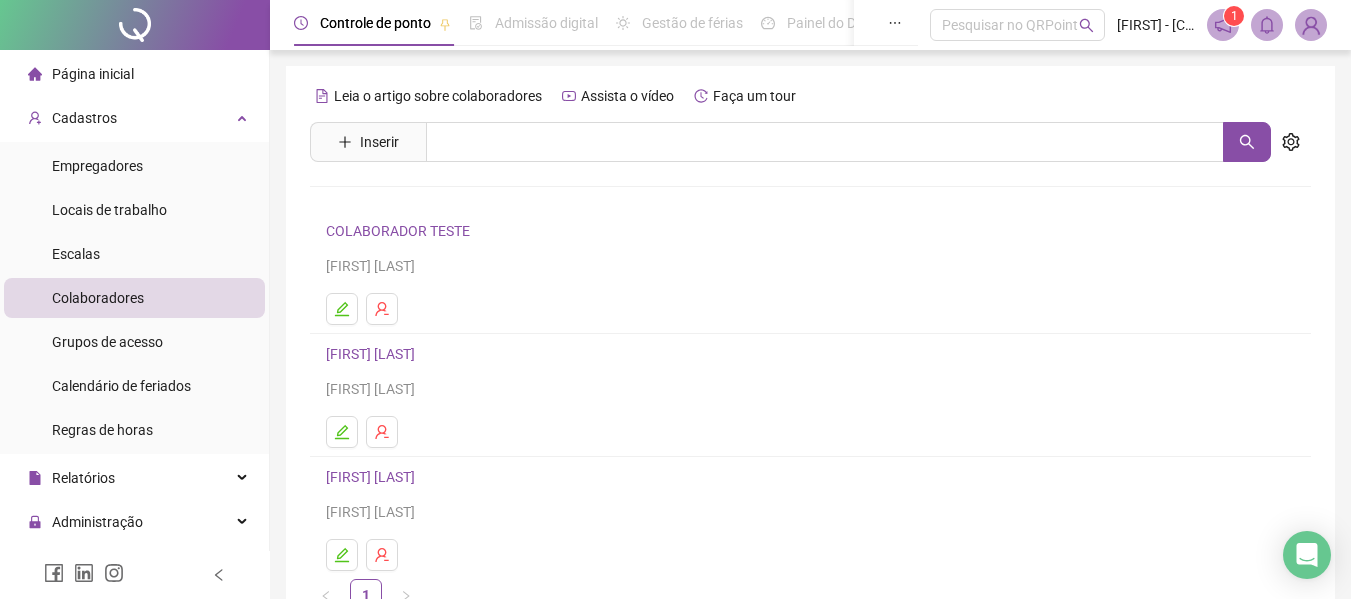 scroll, scrollTop: 122, scrollLeft: 0, axis: vertical 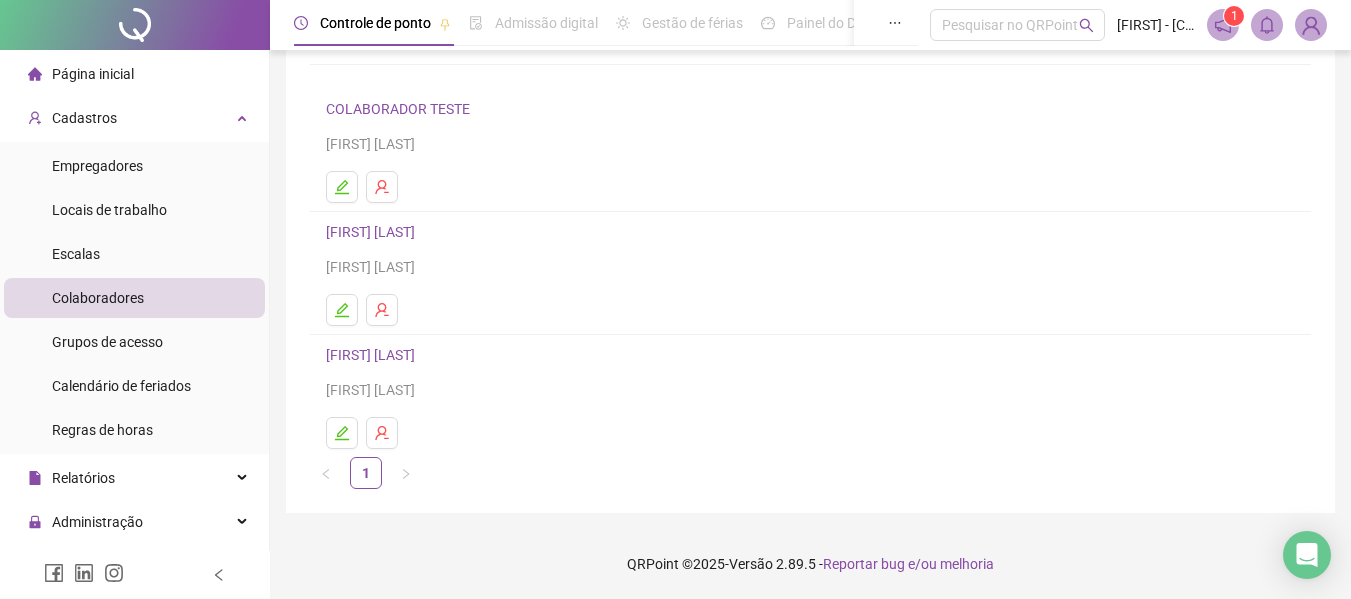 click on "[FIRST] [LAST]" at bounding box center (373, 355) 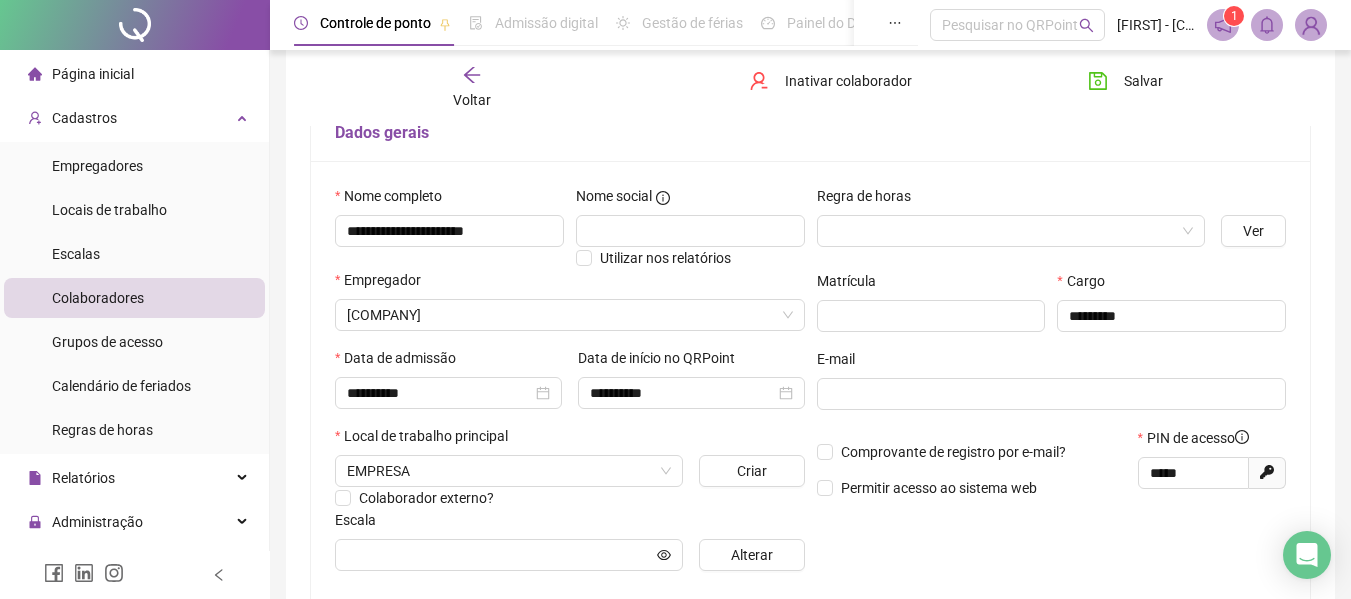 scroll, scrollTop: 42, scrollLeft: 0, axis: vertical 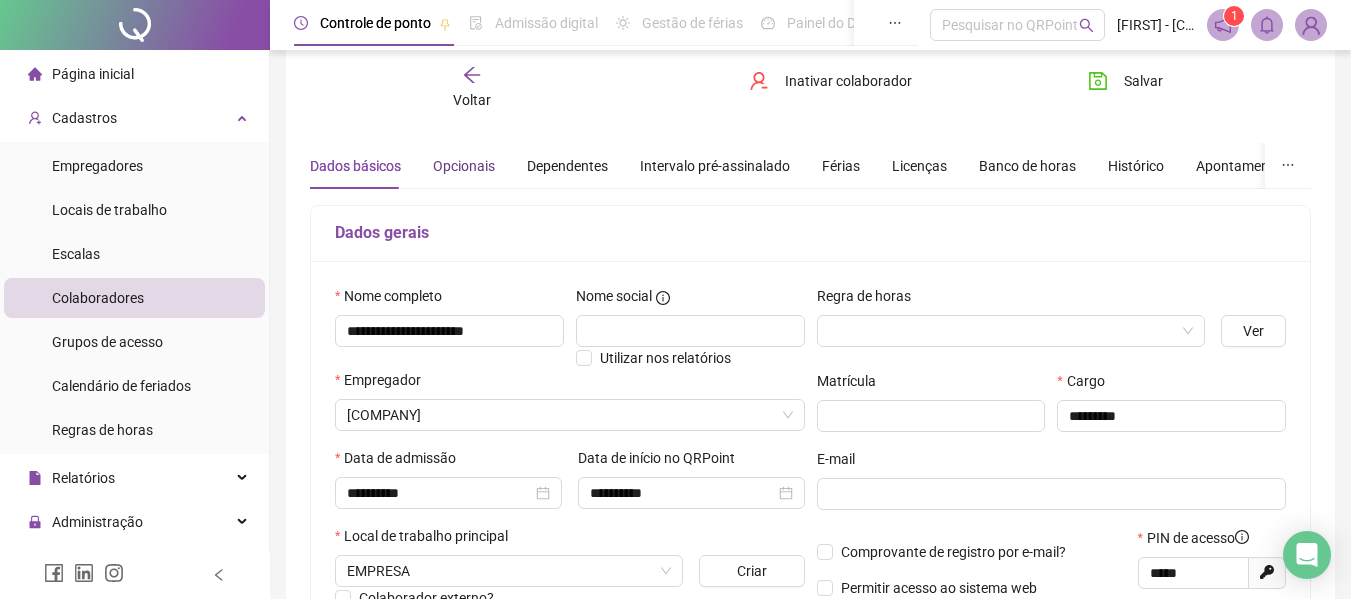click on "Opcionais" at bounding box center (464, 166) 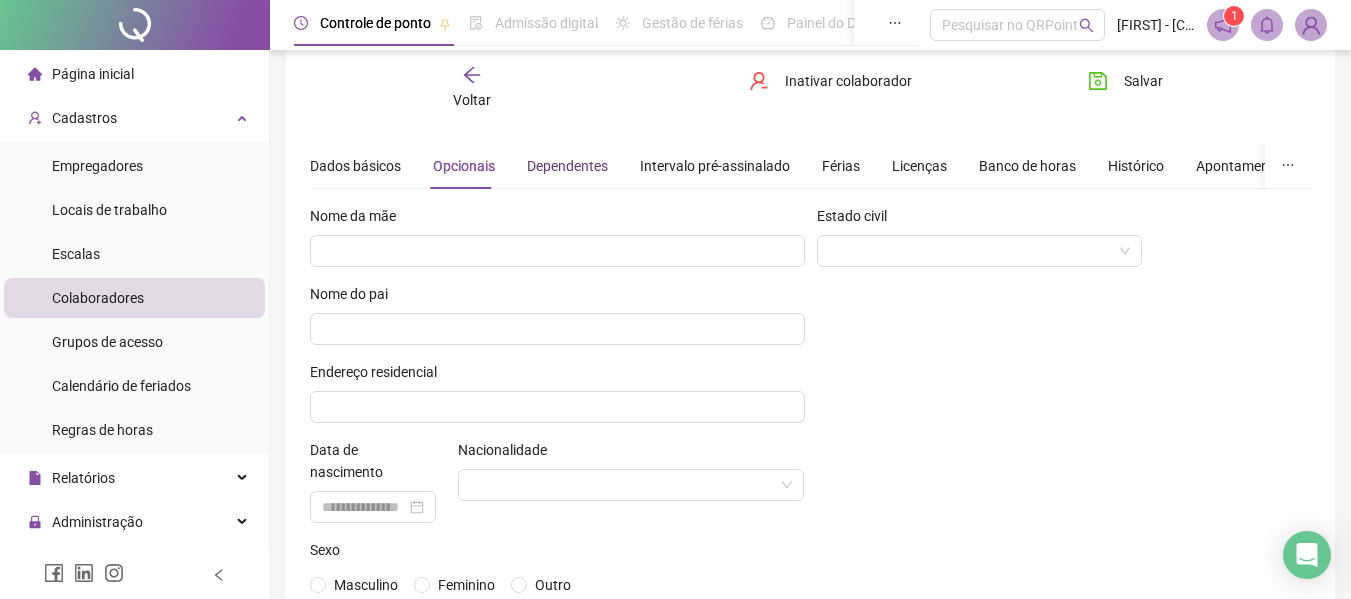 click on "Dependentes" at bounding box center [567, 166] 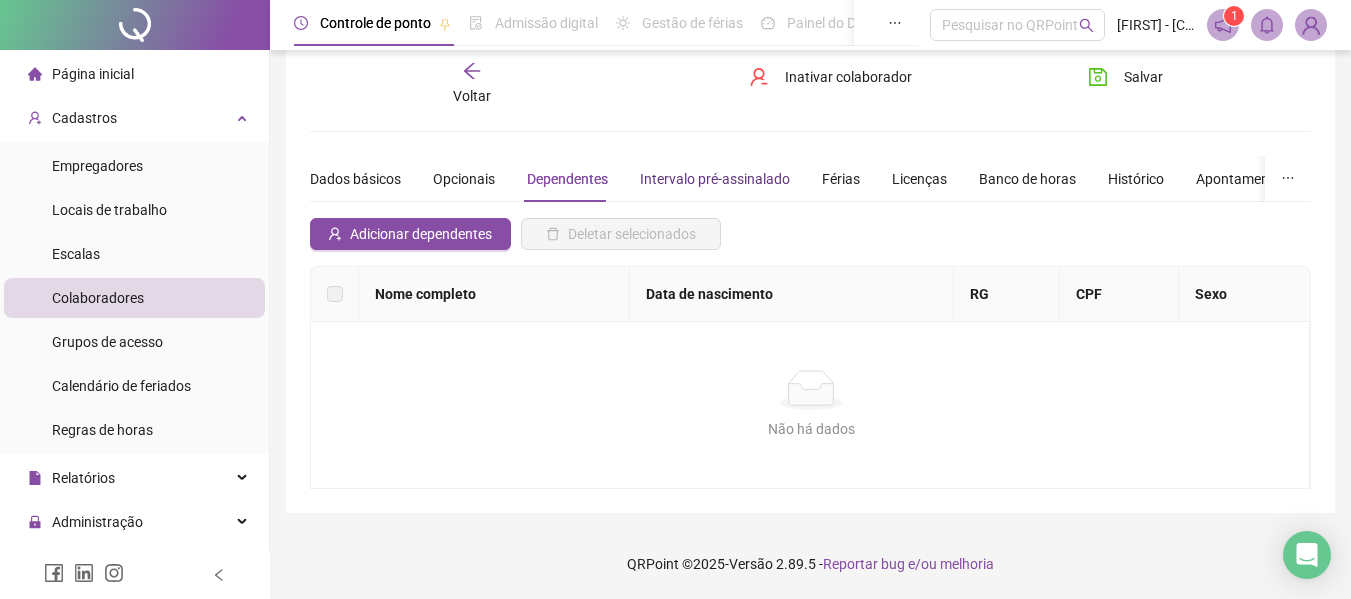 click on "Intervalo pré-assinalado" at bounding box center (715, 179) 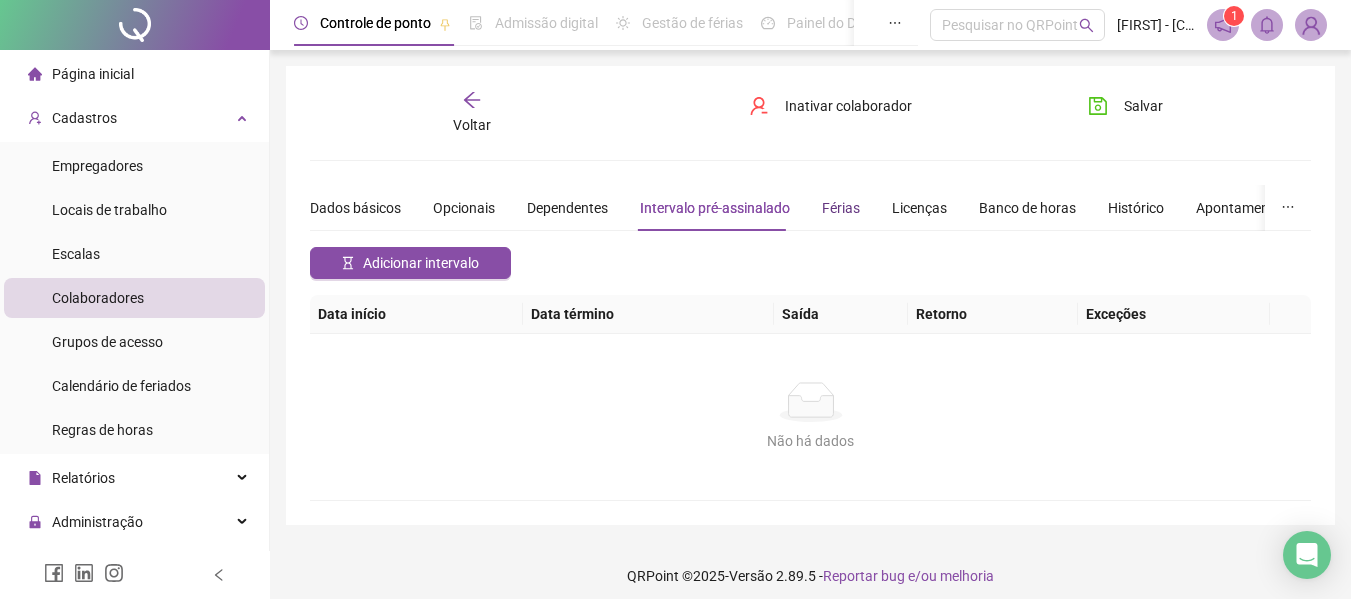 click on "Férias" at bounding box center (841, 208) 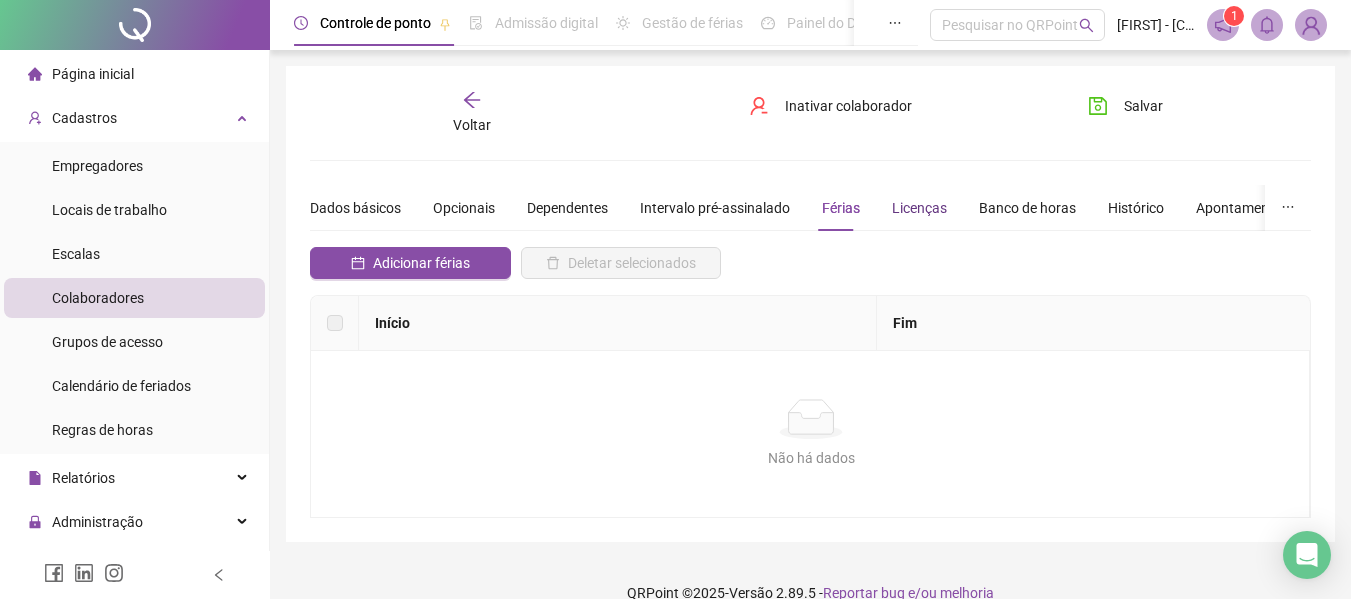 click on "Licenças" at bounding box center (919, 208) 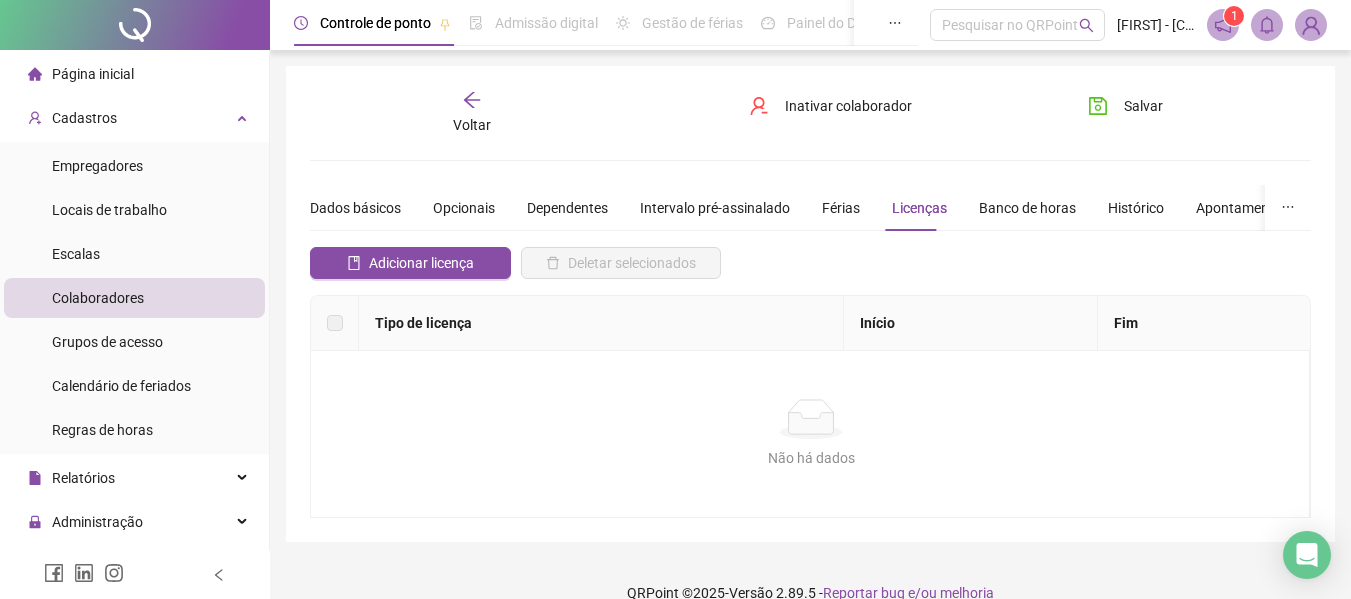 click on "Voltar" at bounding box center (472, 125) 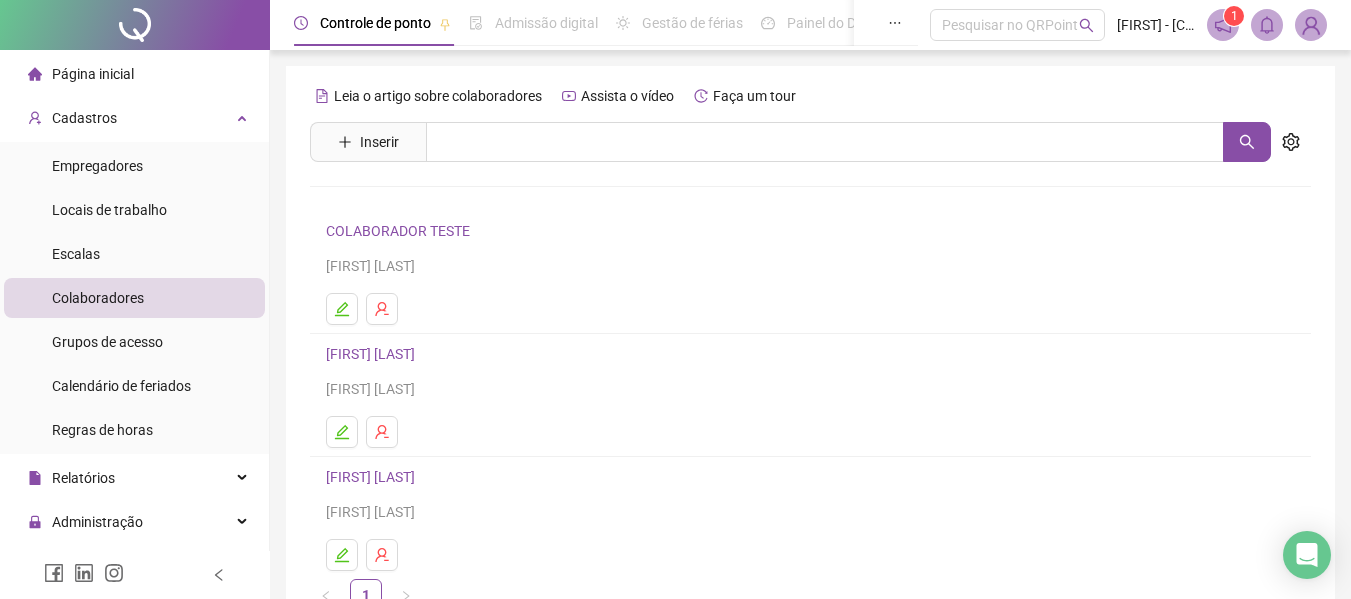 click on "[FIRST] [LAST]" at bounding box center (373, 354) 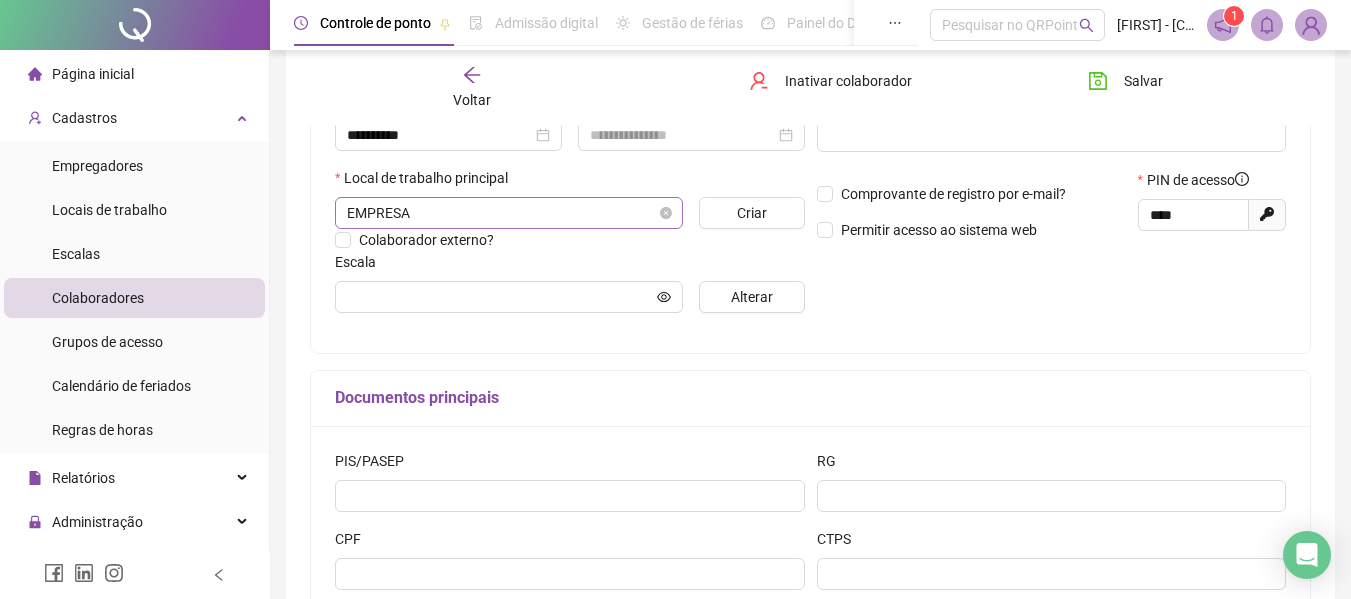 scroll, scrollTop: 0, scrollLeft: 0, axis: both 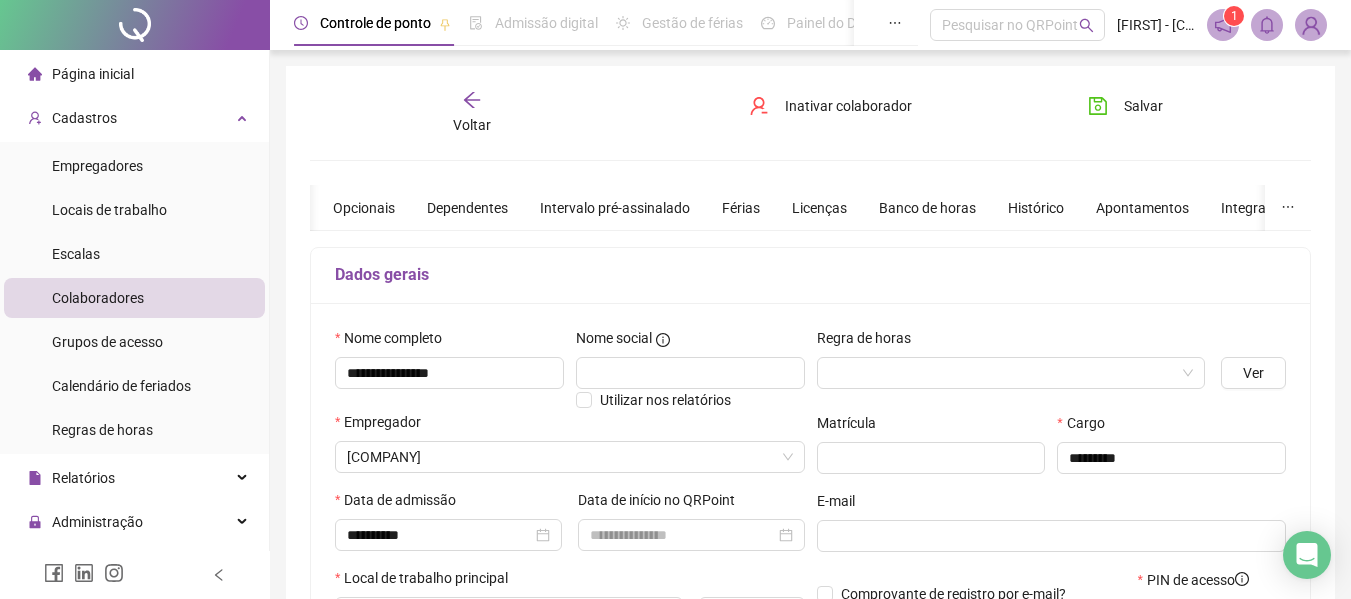 click on "Colaboradores" at bounding box center (98, 298) 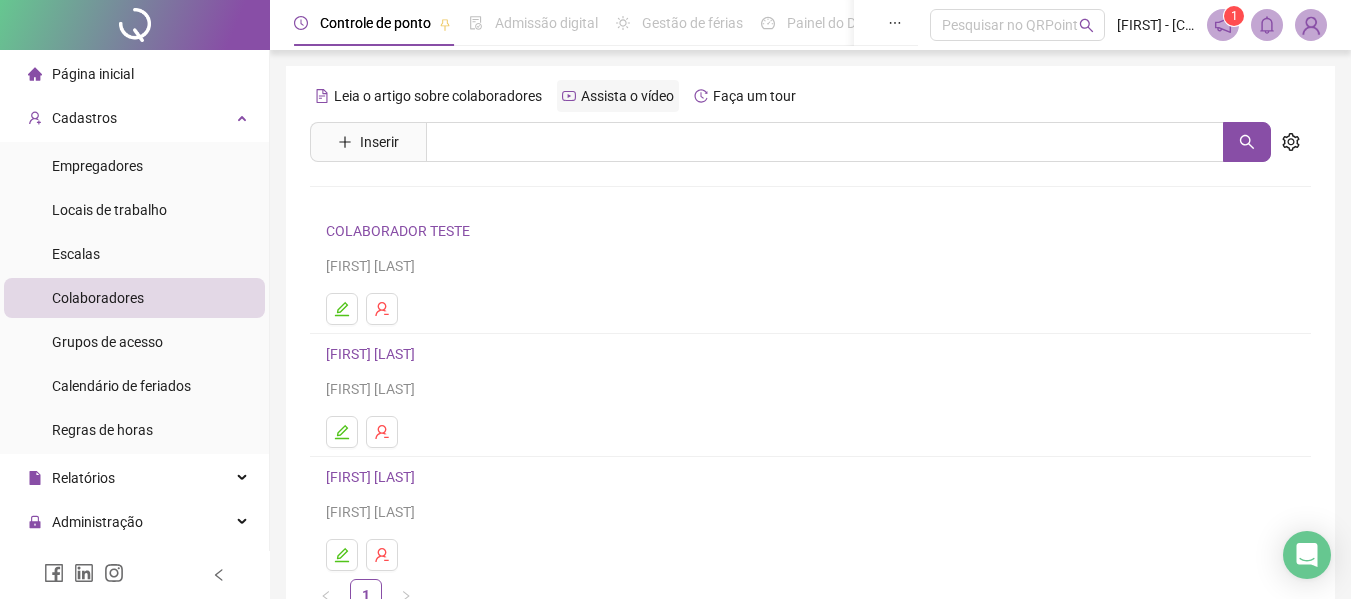 click on "Assista o vídeo" at bounding box center [627, 96] 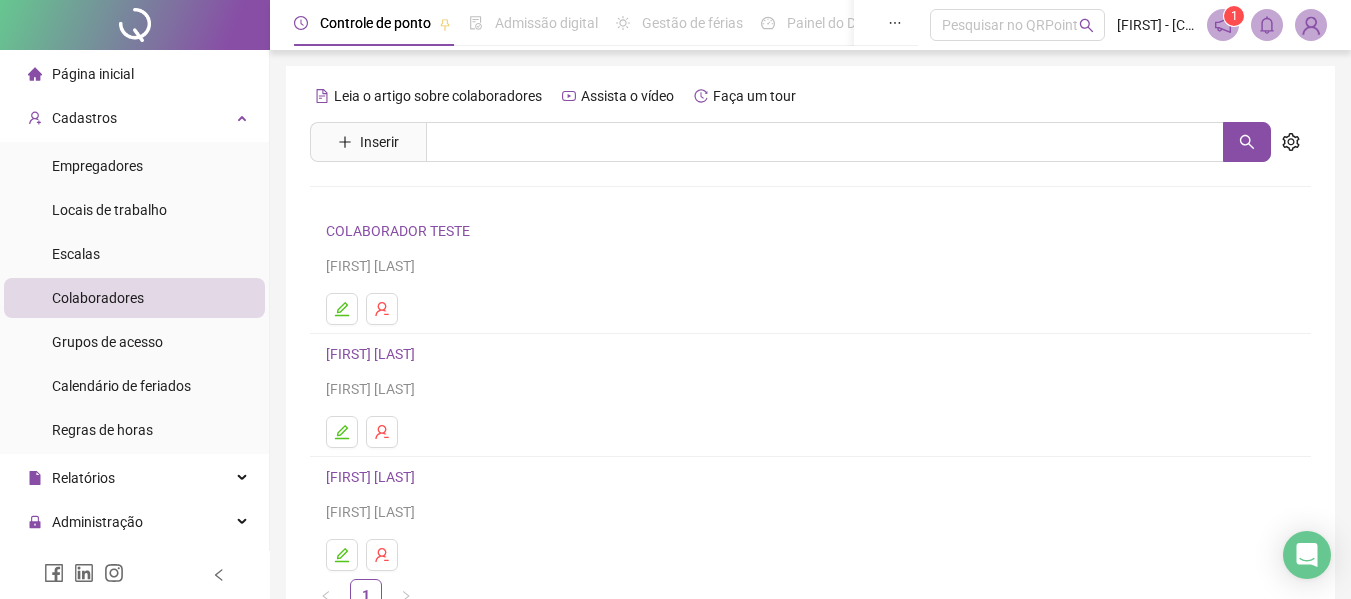 scroll, scrollTop: 122, scrollLeft: 0, axis: vertical 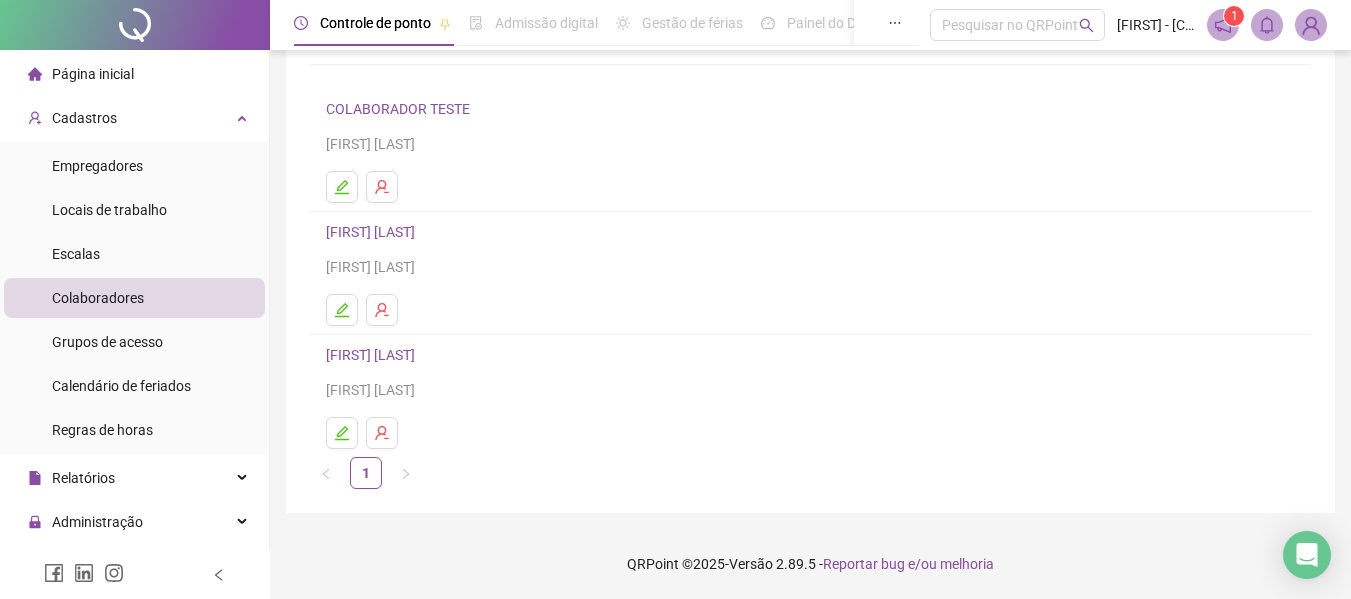 click on "[FIRST] [LAST]" at bounding box center [373, 355] 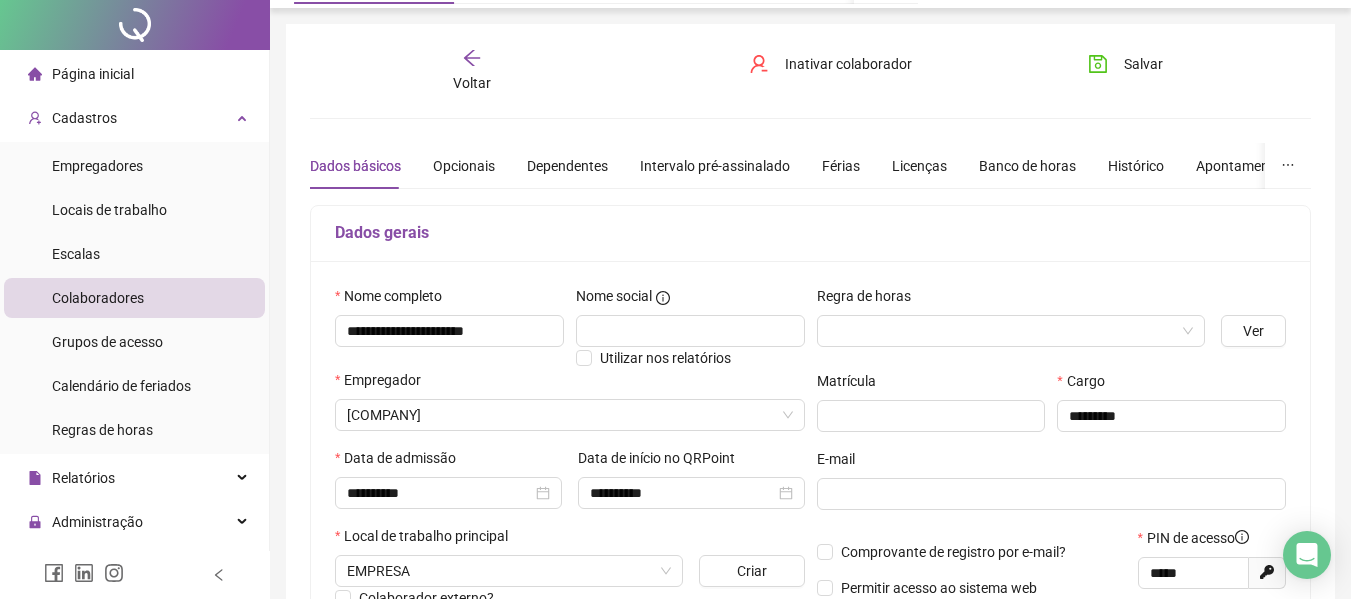 scroll, scrollTop: 0, scrollLeft: 0, axis: both 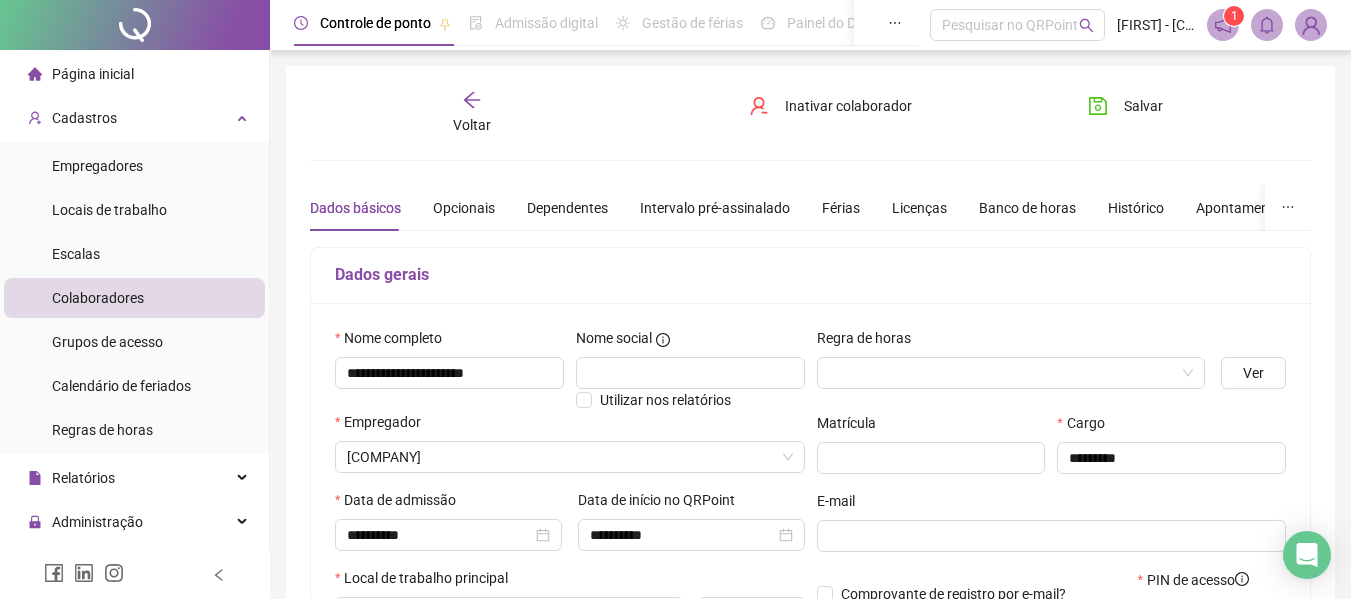click 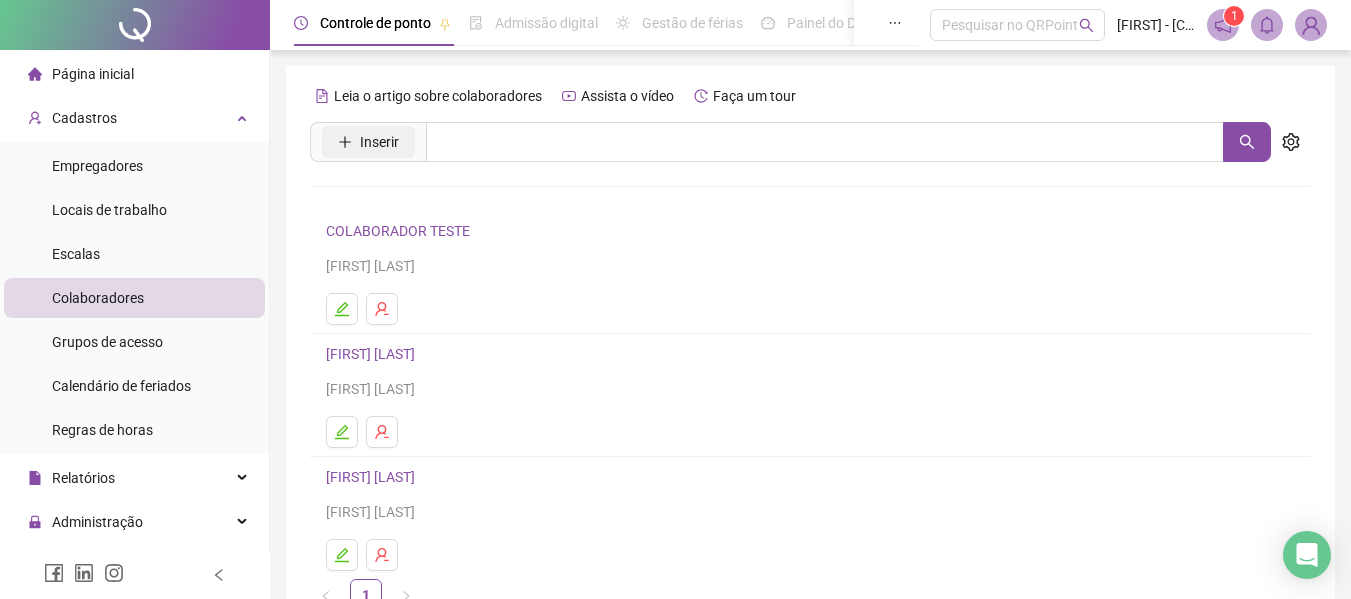click on "Inserir" at bounding box center [379, 142] 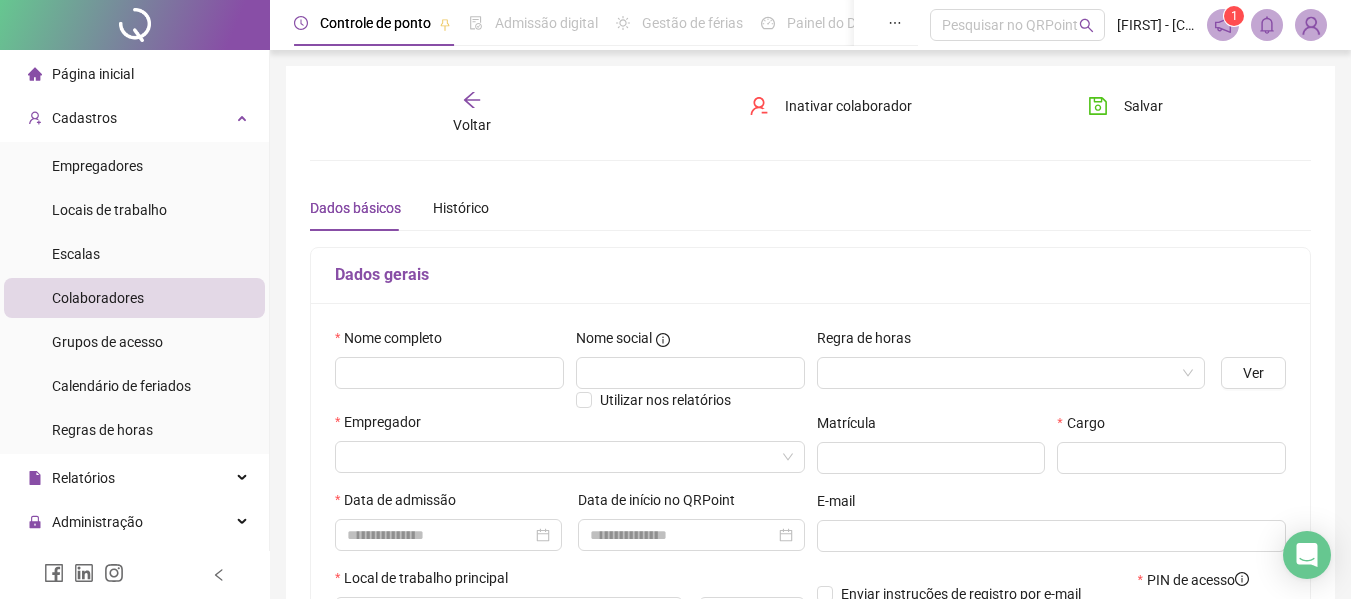 type on "*****" 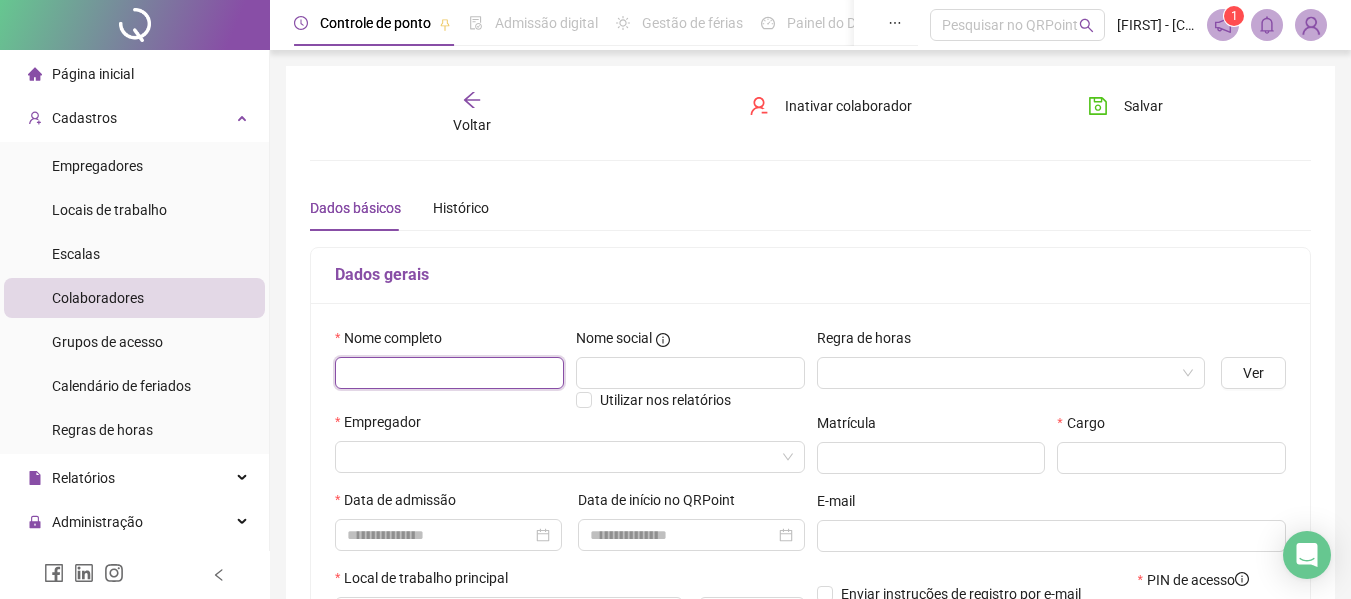 click at bounding box center (449, 373) 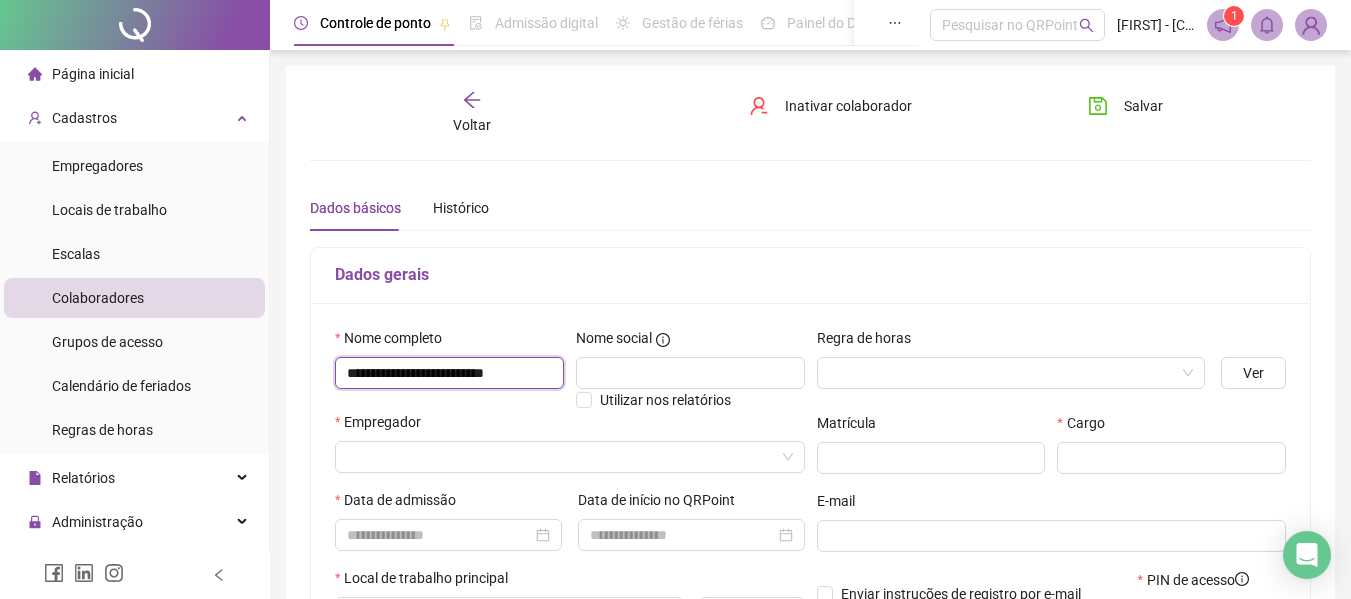 scroll, scrollTop: 0, scrollLeft: 17, axis: horizontal 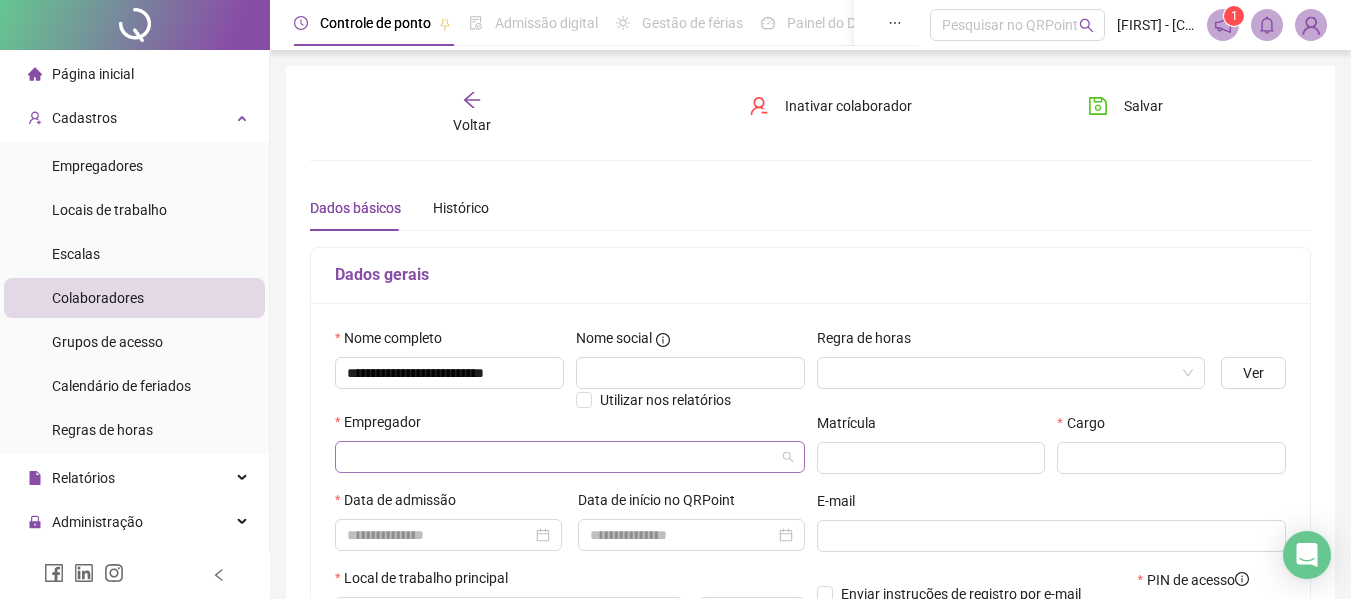 click at bounding box center (561, 457) 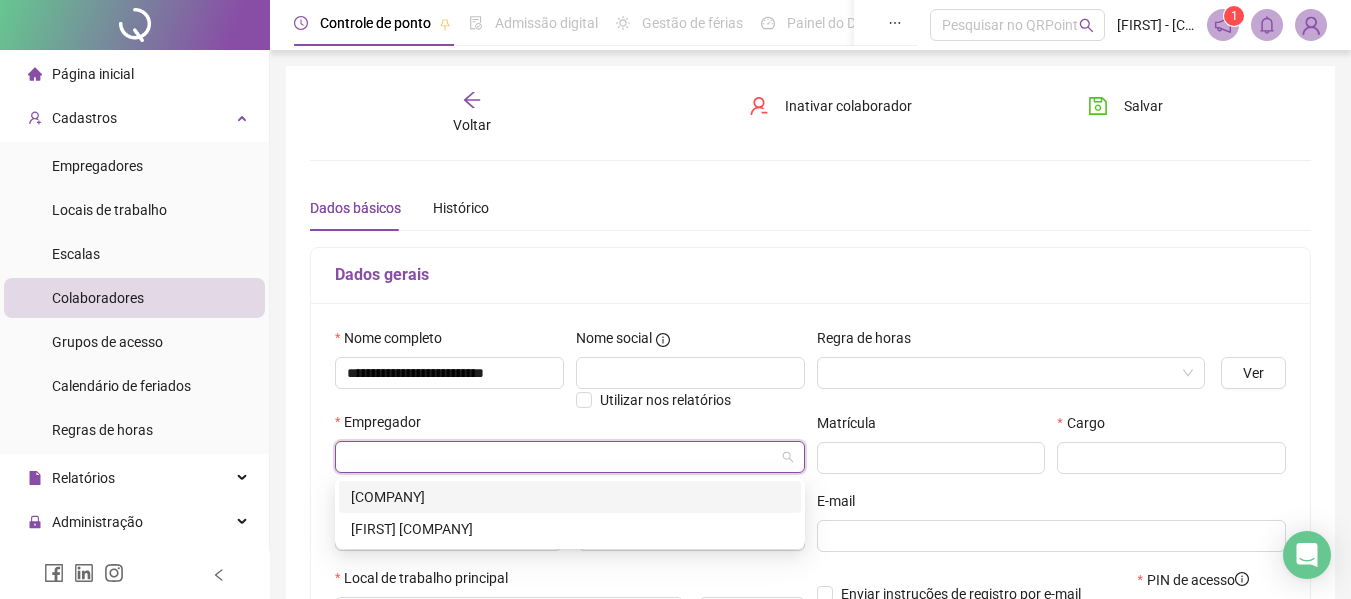 click on "[COMPANY]" at bounding box center [570, 497] 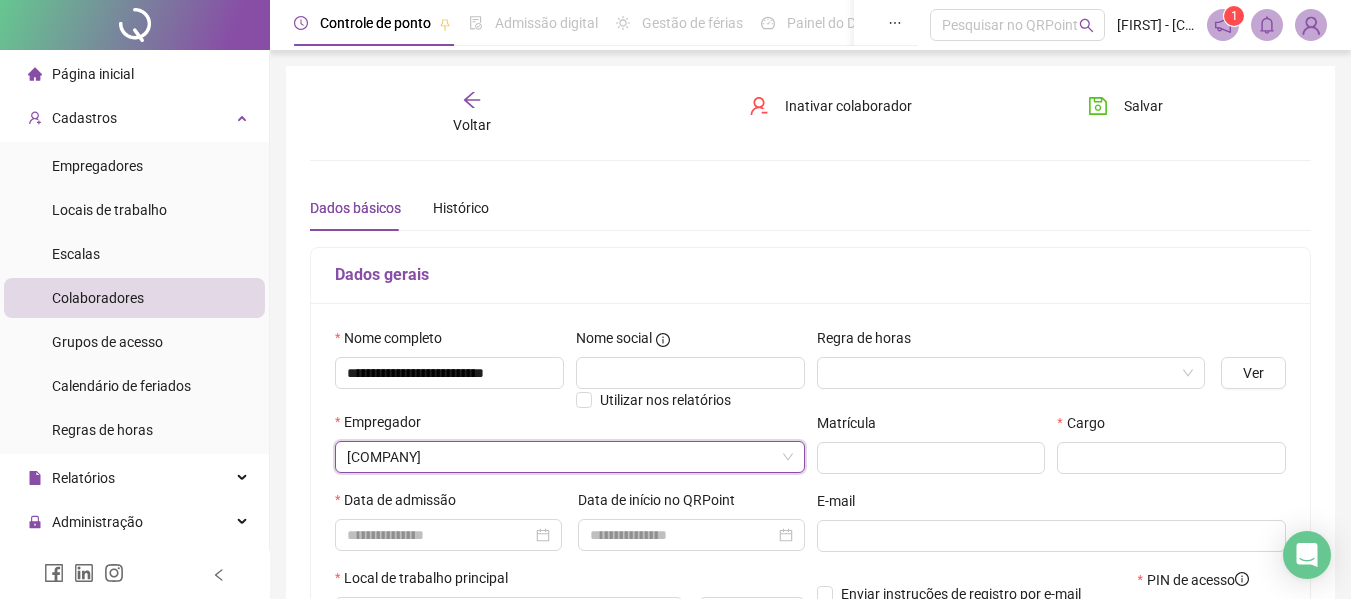 scroll, scrollTop: 200, scrollLeft: 0, axis: vertical 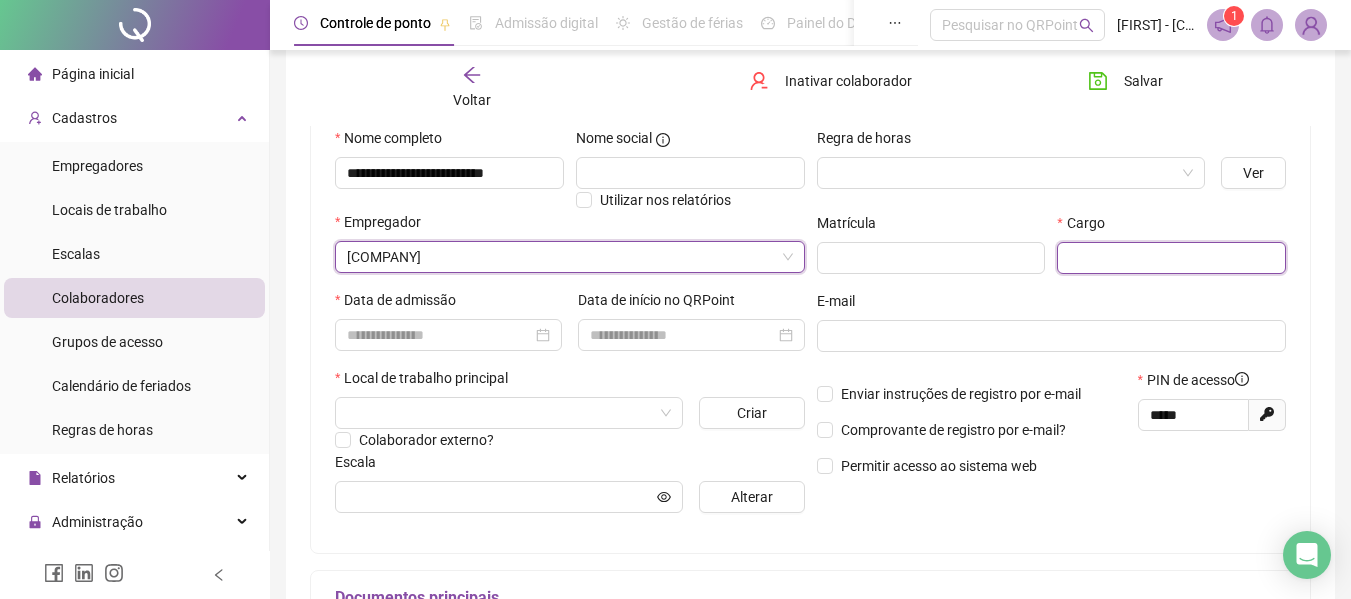 click at bounding box center (1171, 258) 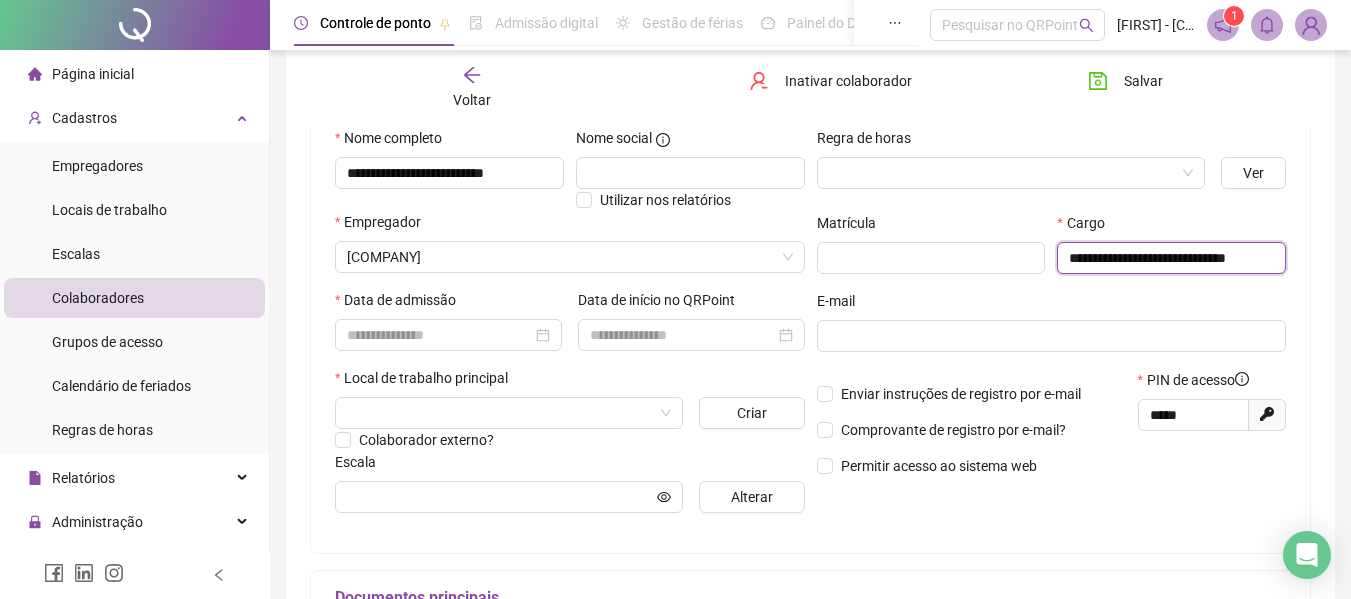 scroll, scrollTop: 0, scrollLeft: 39, axis: horizontal 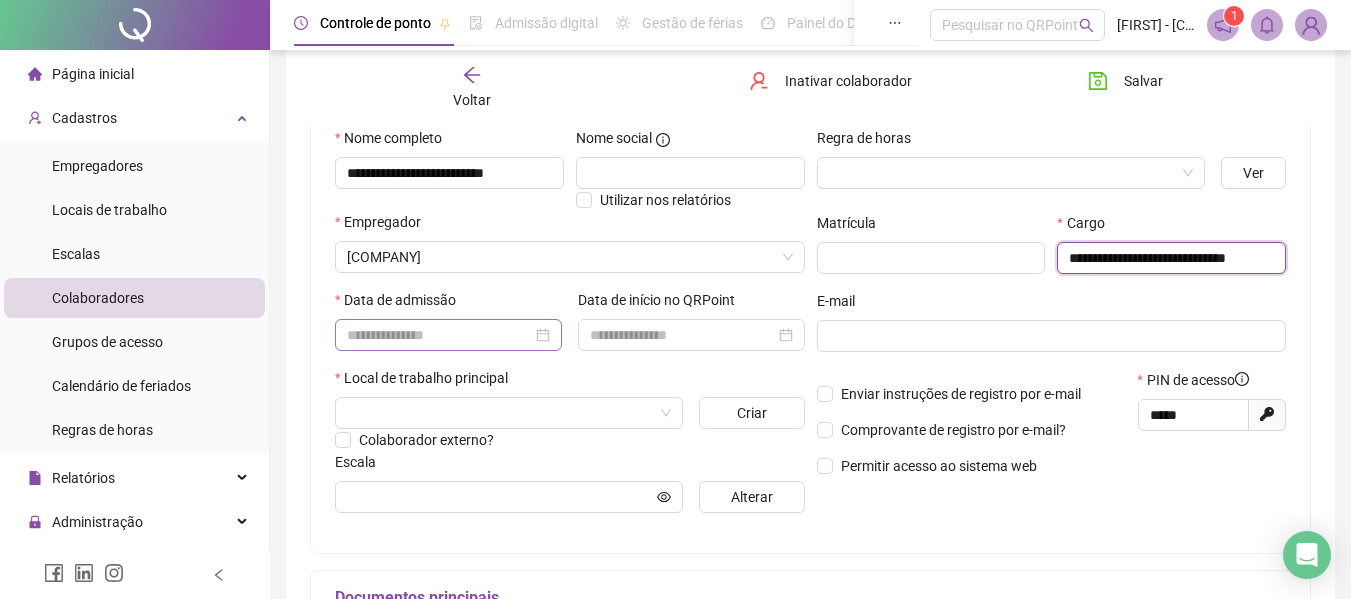 click at bounding box center (448, 335) 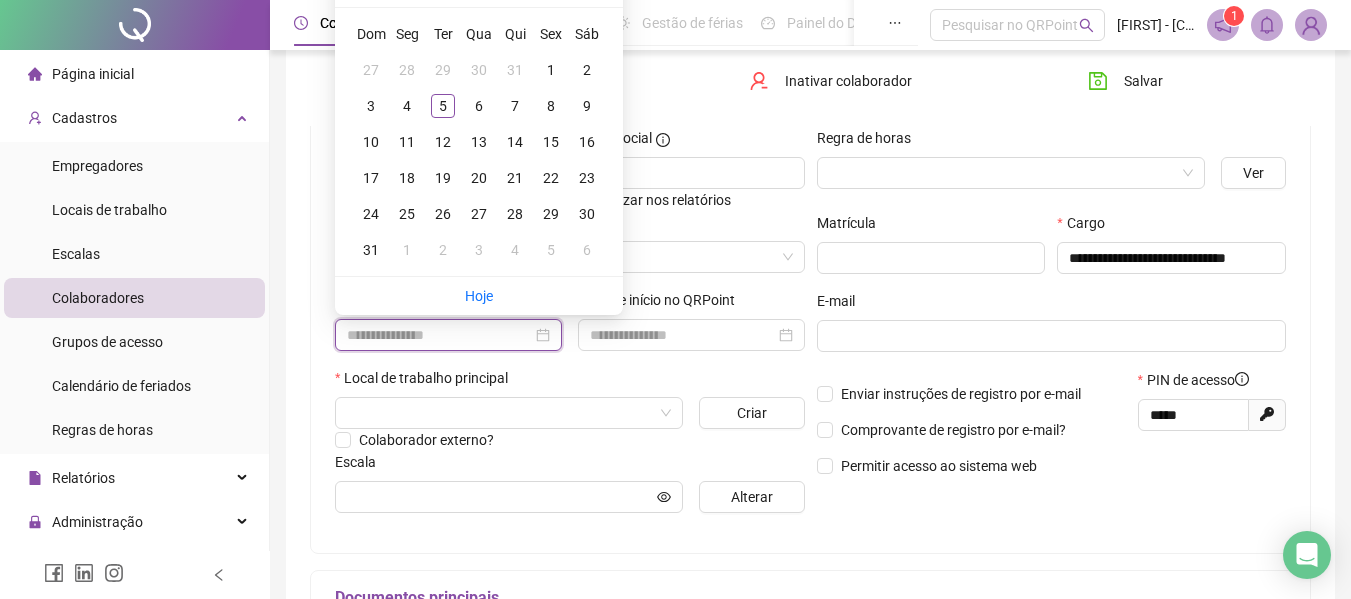 scroll, scrollTop: 0, scrollLeft: 0, axis: both 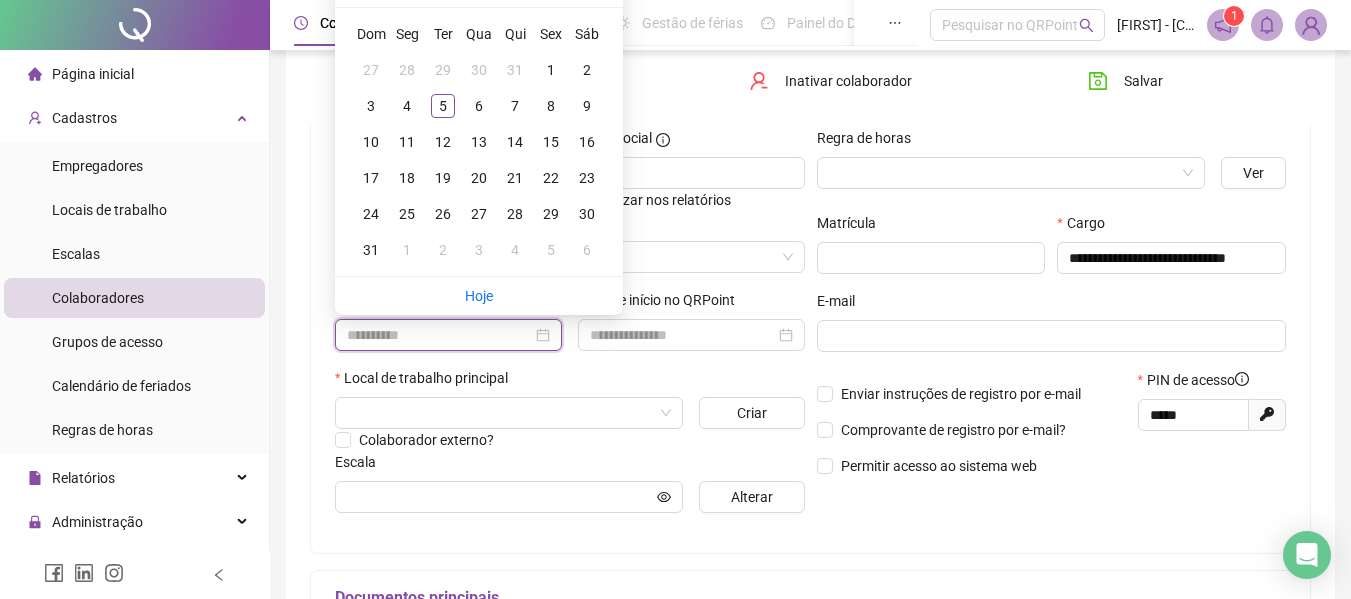 type on "**********" 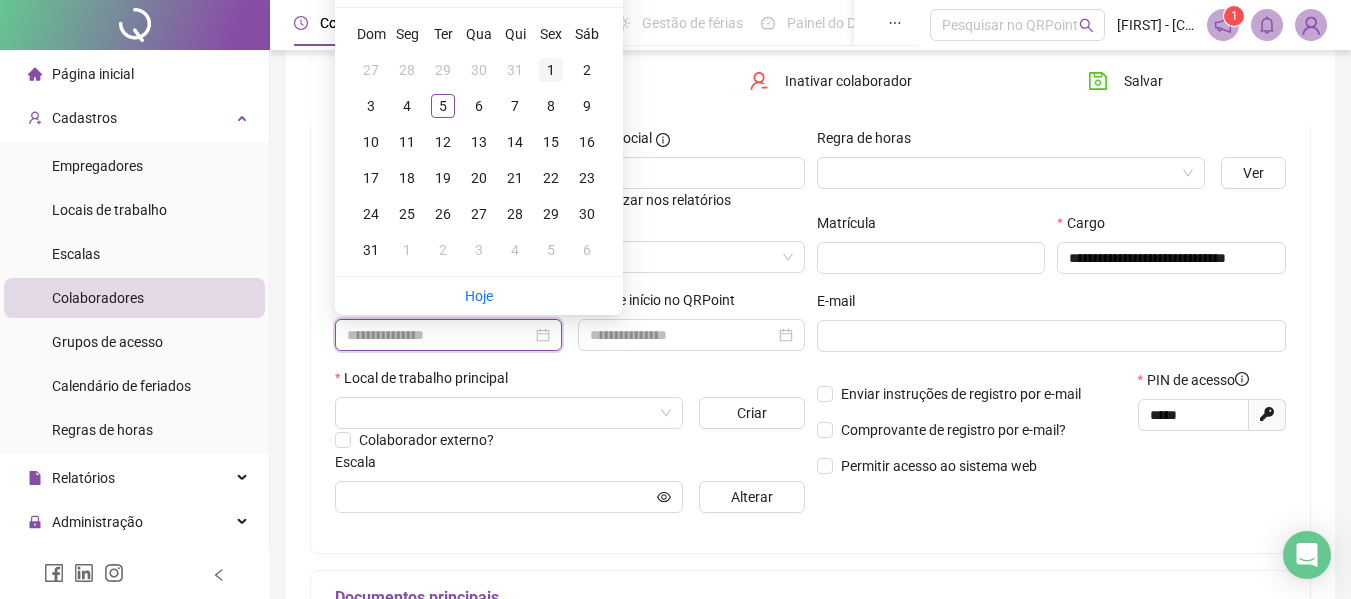 type on "**********" 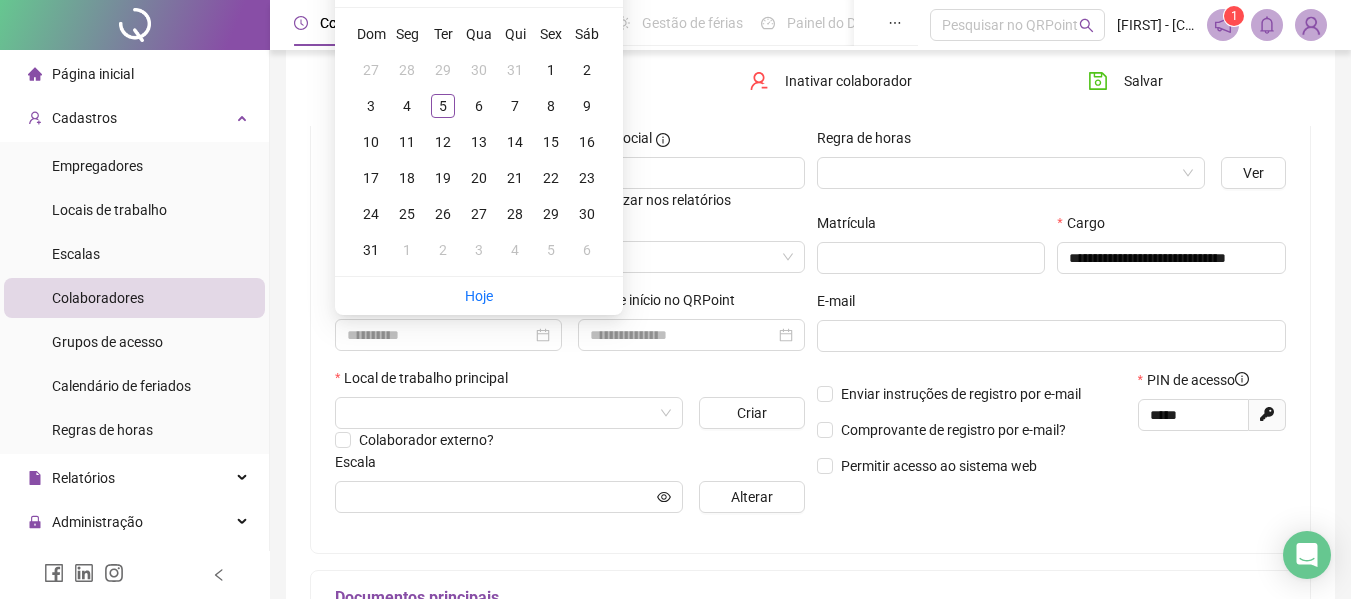 click on "1" at bounding box center [551, 70] 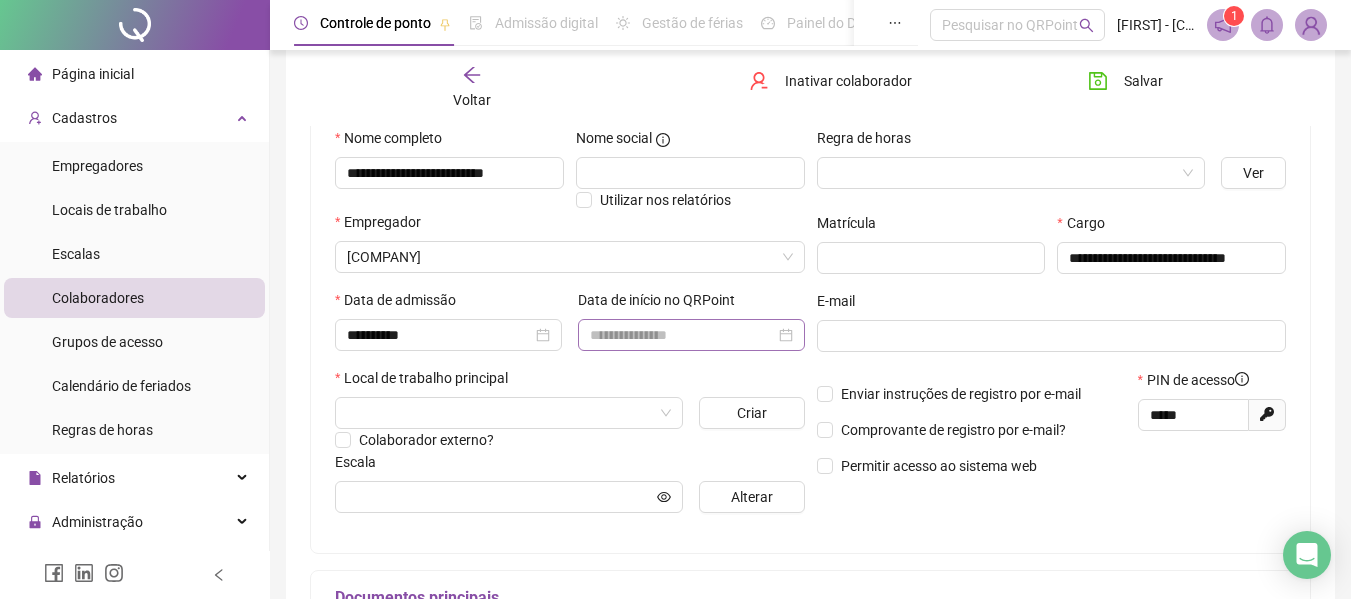 click at bounding box center (691, 335) 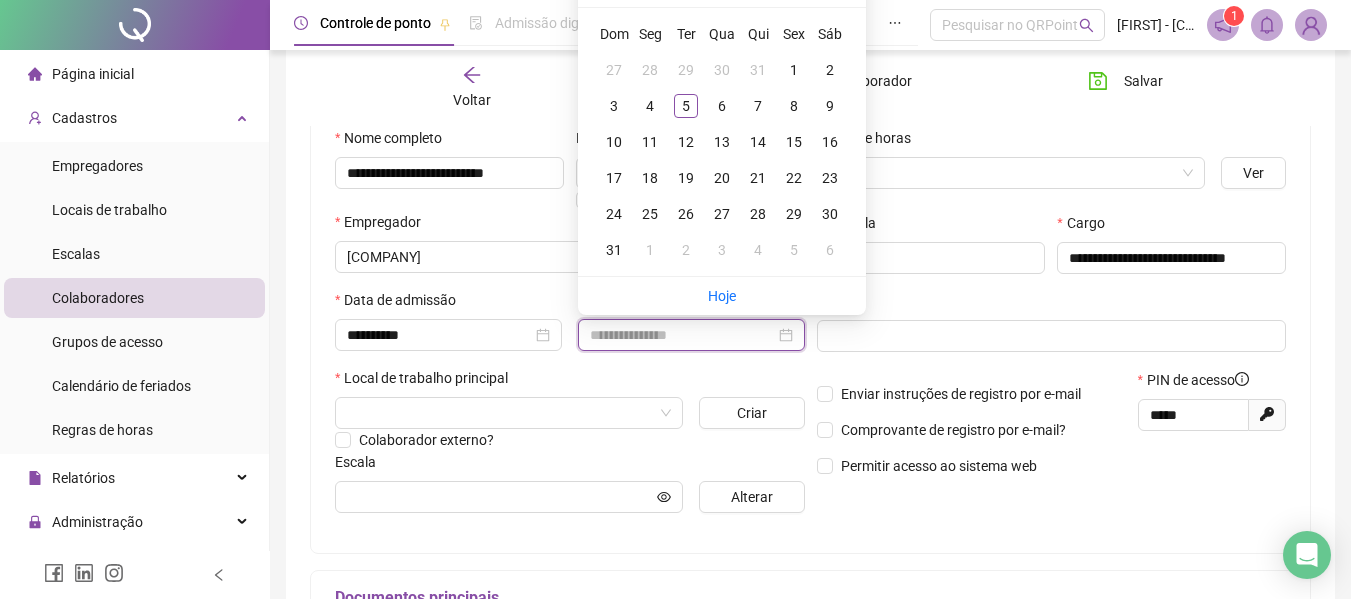 click at bounding box center (682, 335) 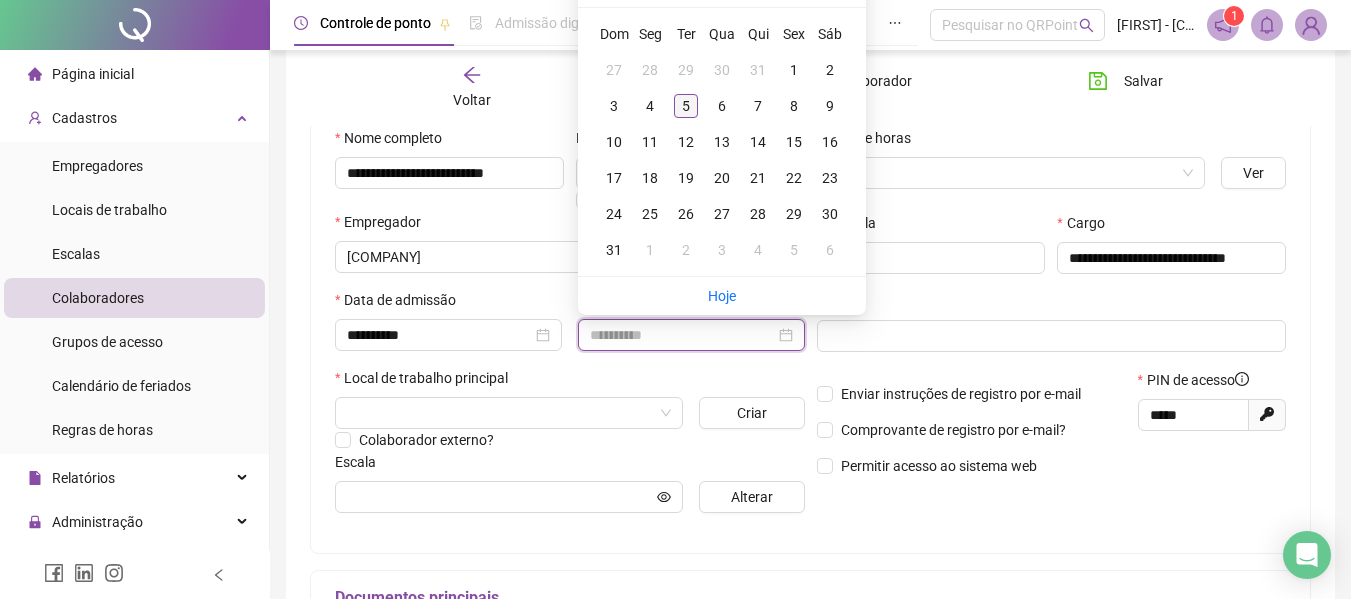 type on "**********" 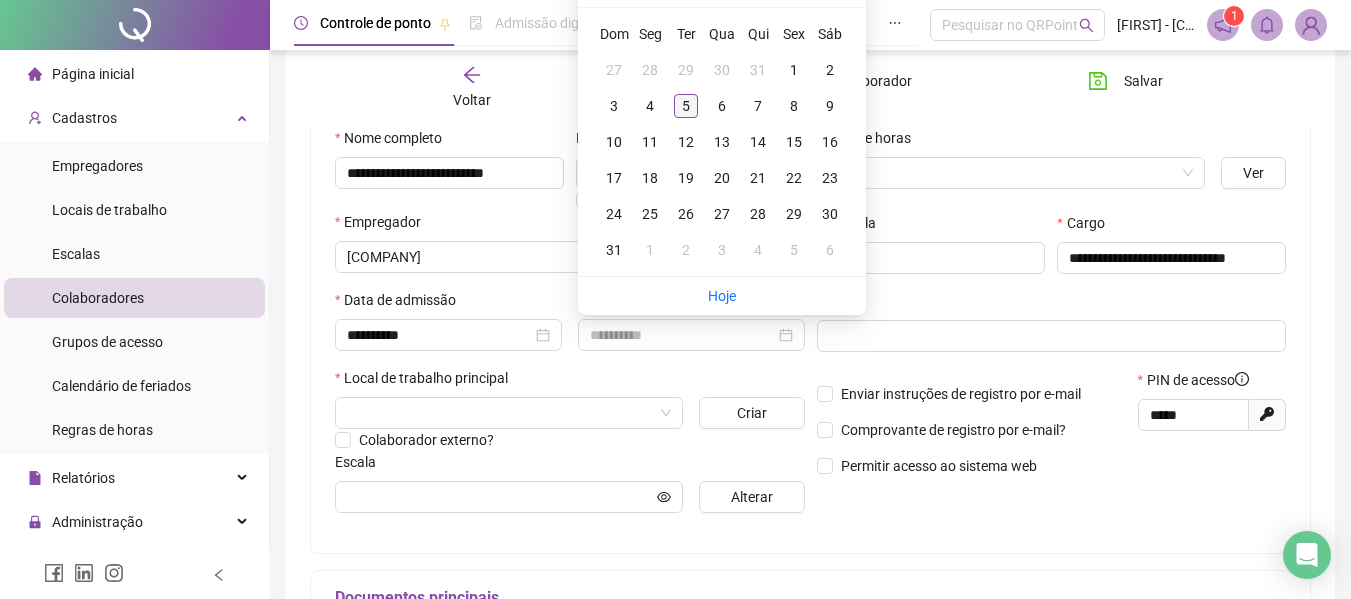 click on "5" at bounding box center [686, 106] 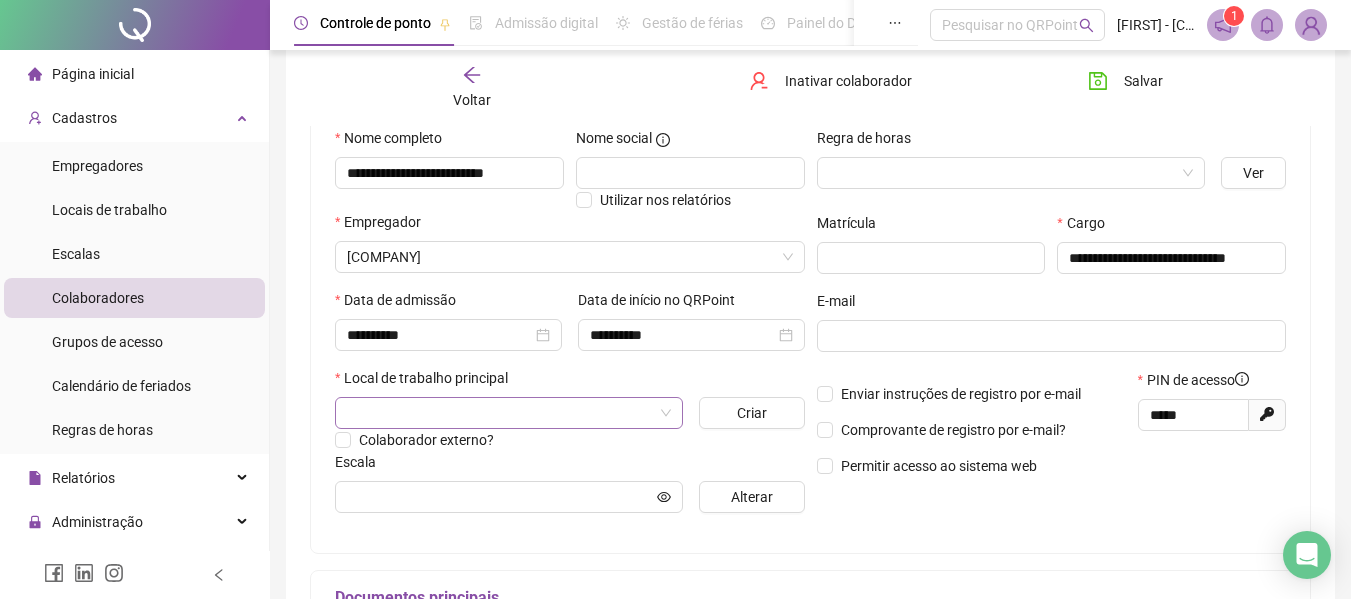 click at bounding box center [500, 413] 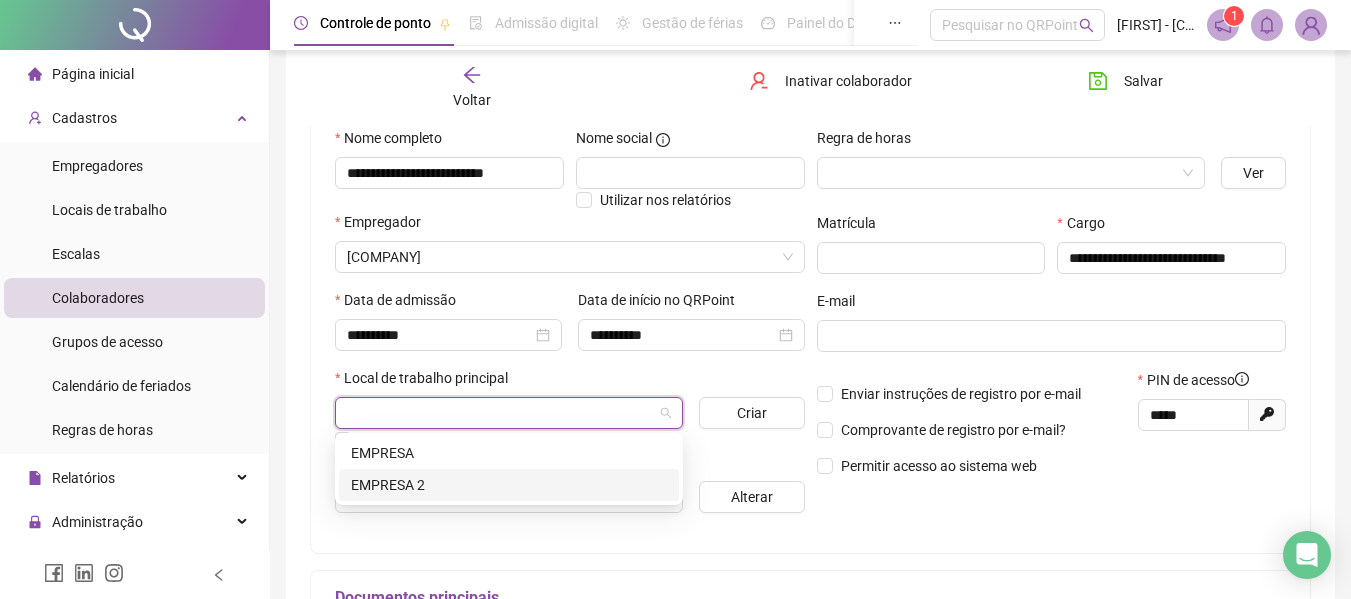 click on "EMPRESA 2" at bounding box center [509, 485] 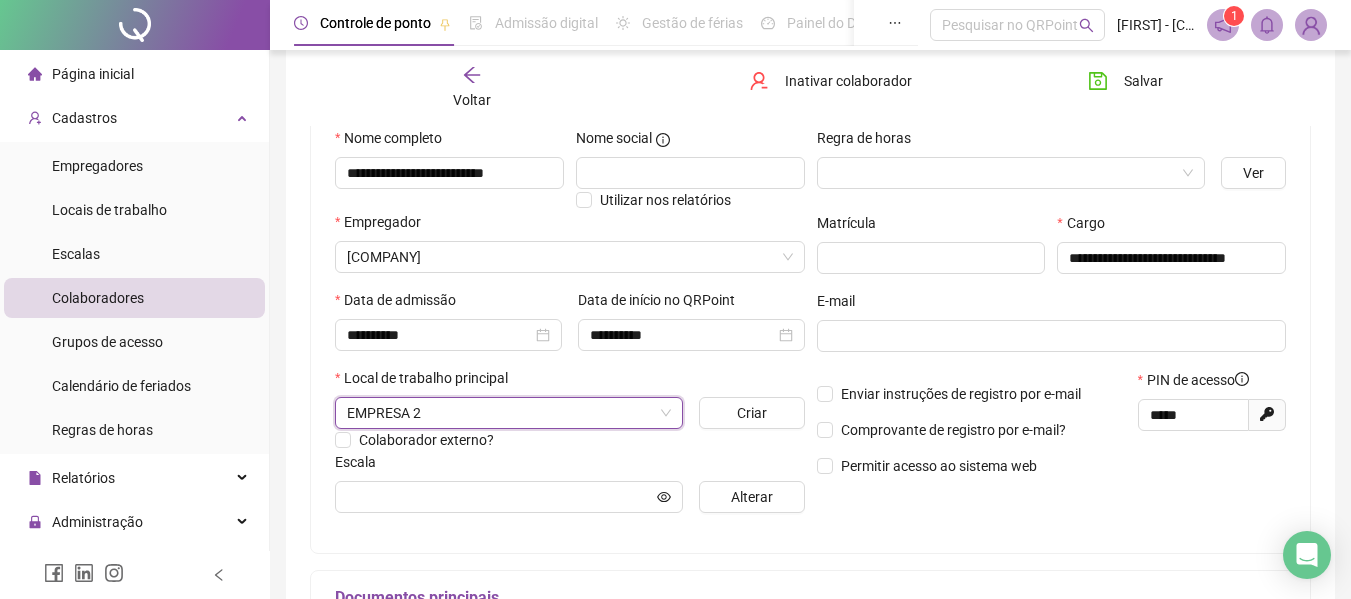 scroll, scrollTop: 400, scrollLeft: 0, axis: vertical 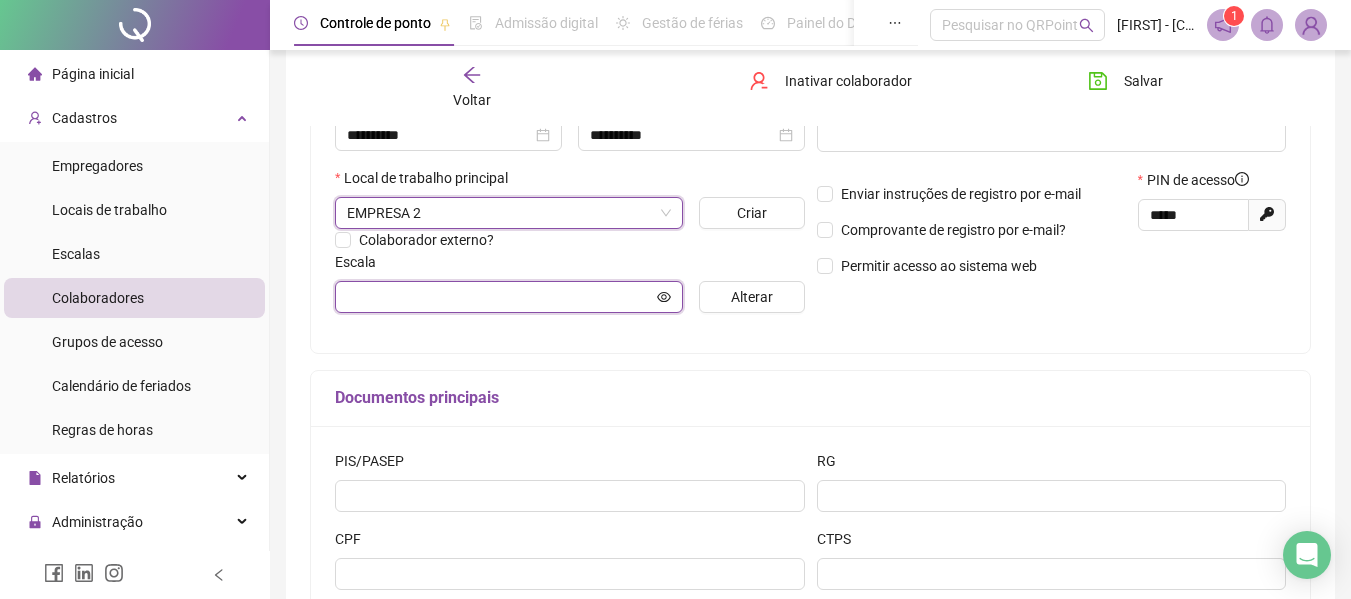 click 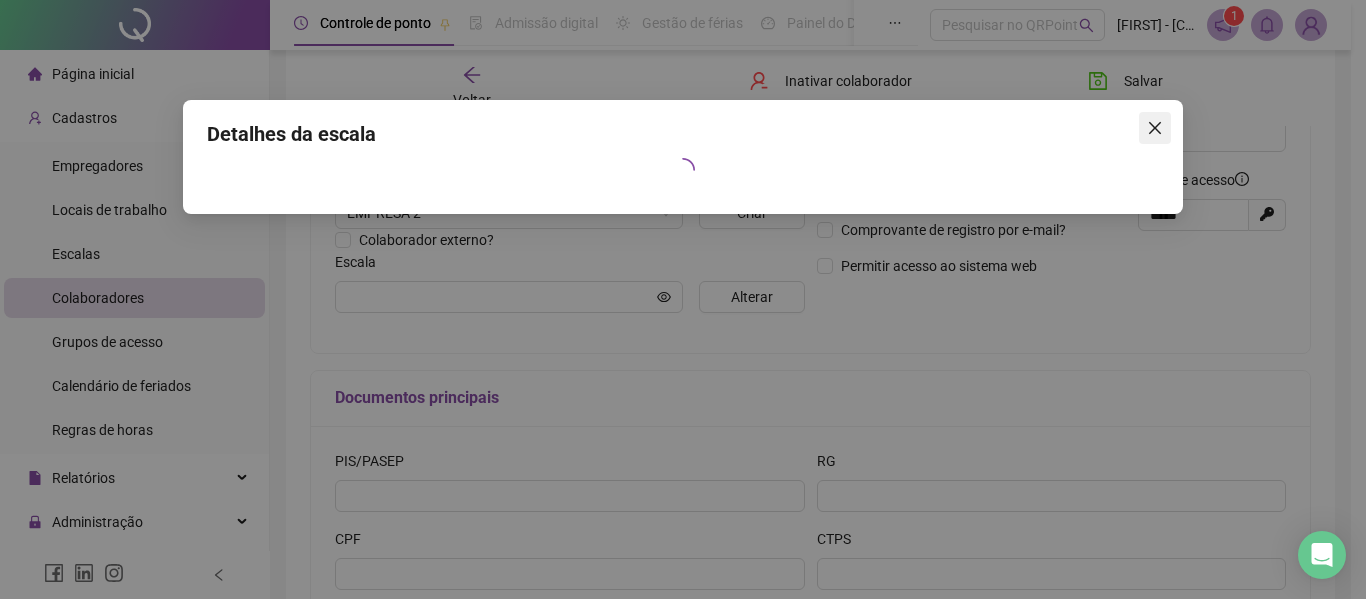 click 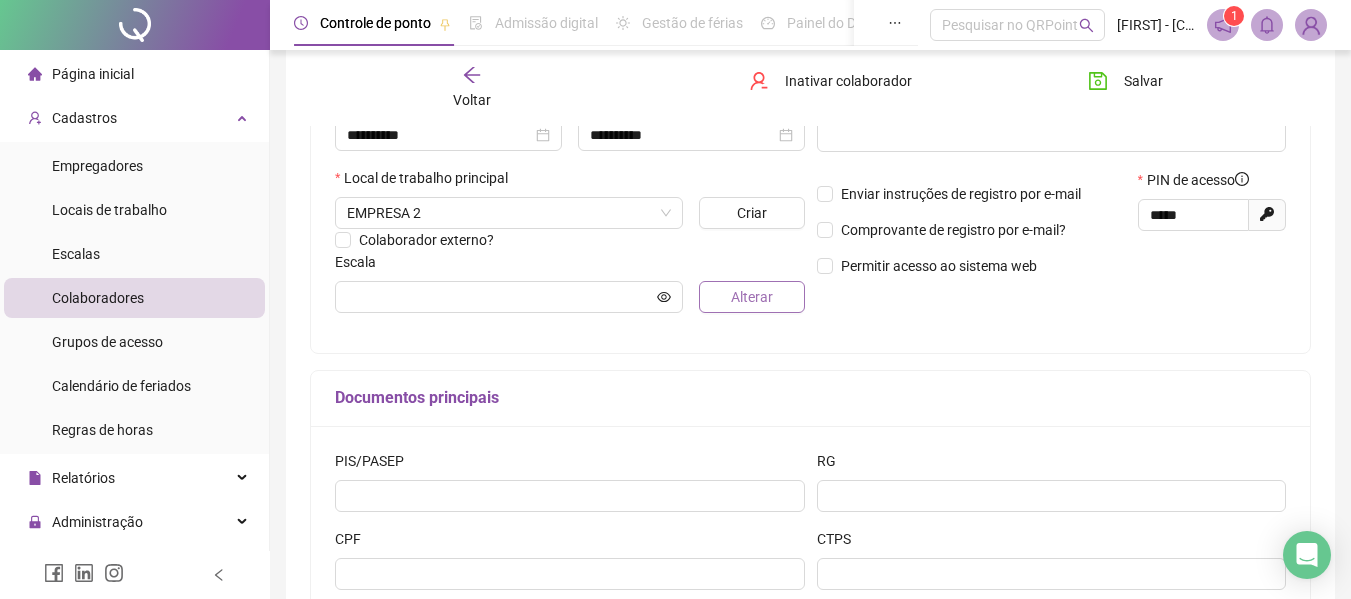 click on "Alterar" at bounding box center (752, 297) 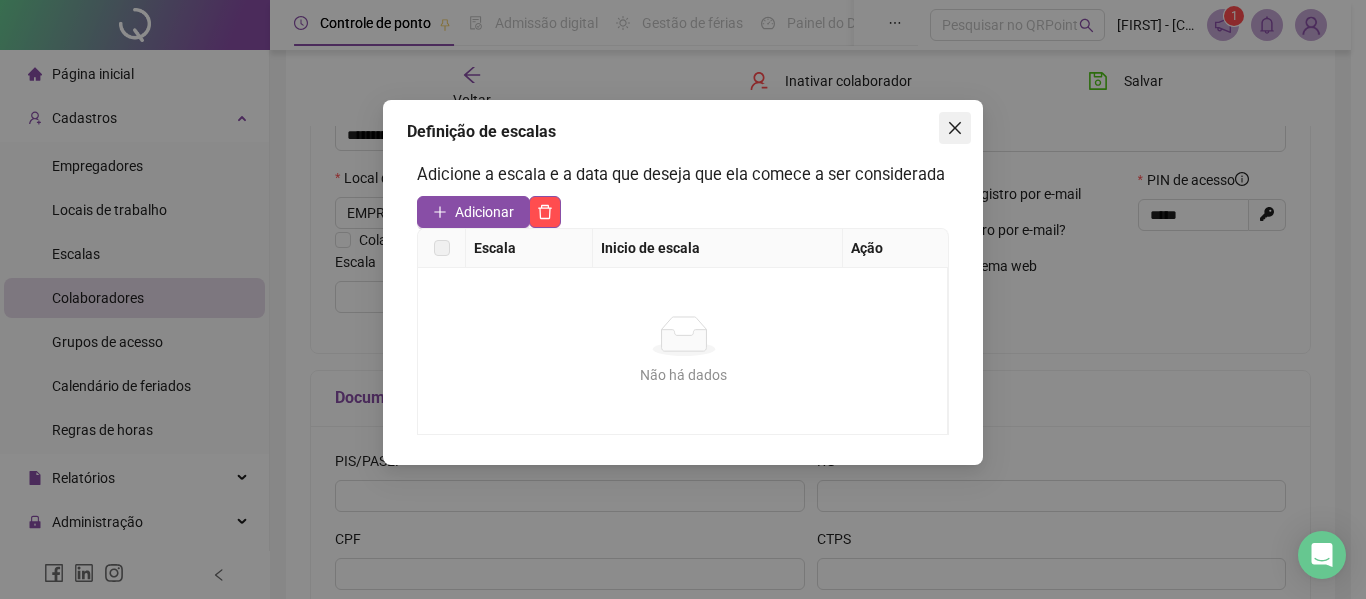 click 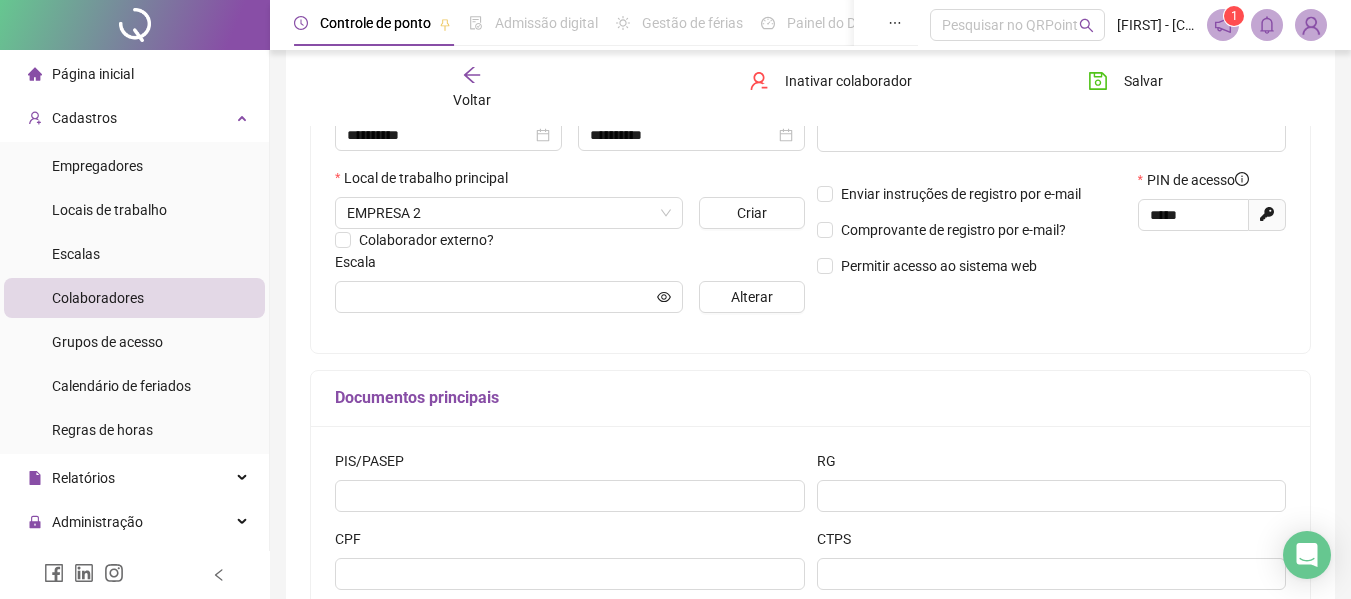 scroll, scrollTop: 542, scrollLeft: 0, axis: vertical 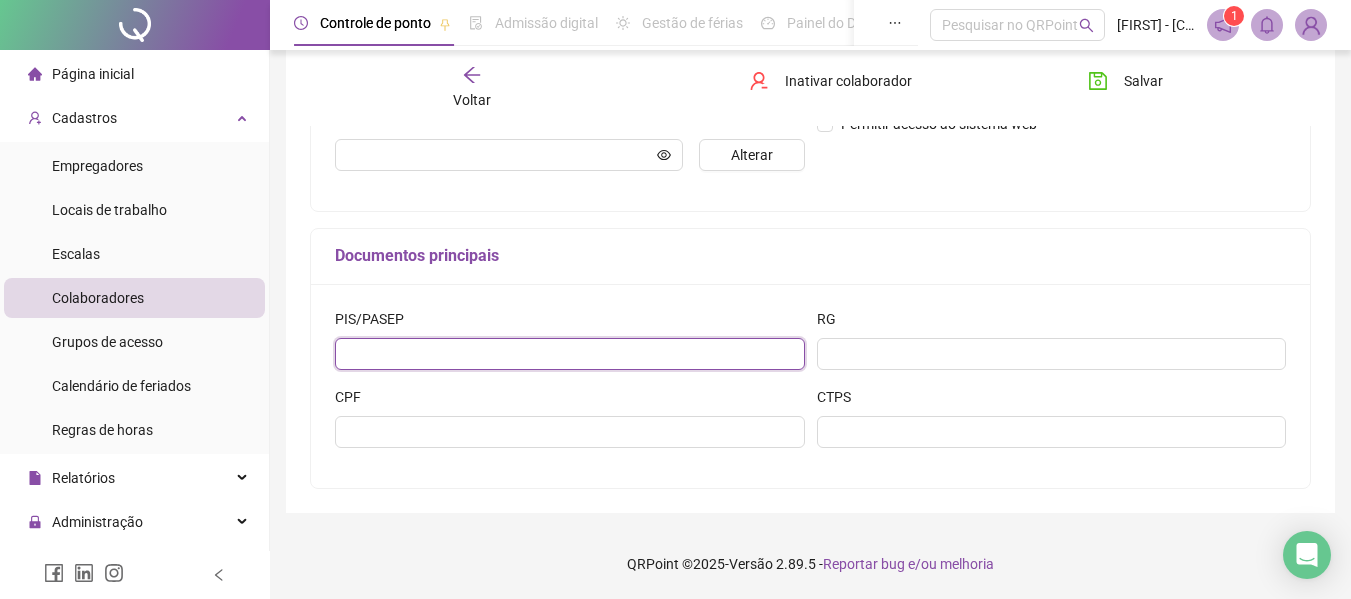 click at bounding box center (570, 354) 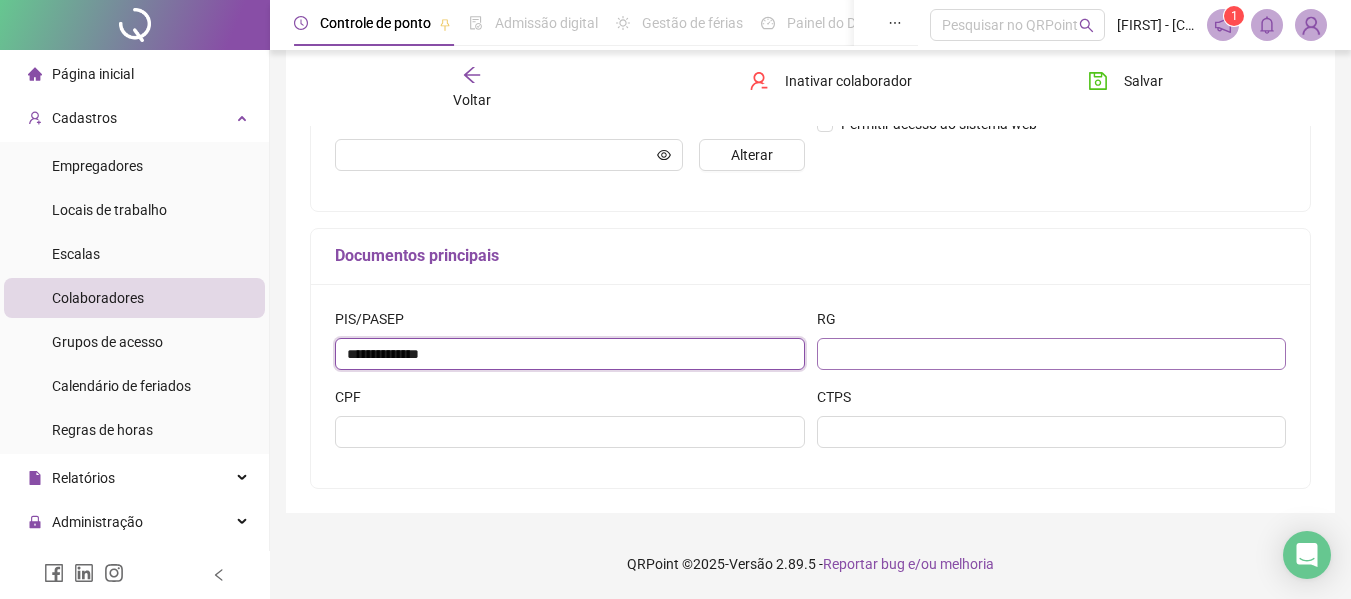 type on "**********" 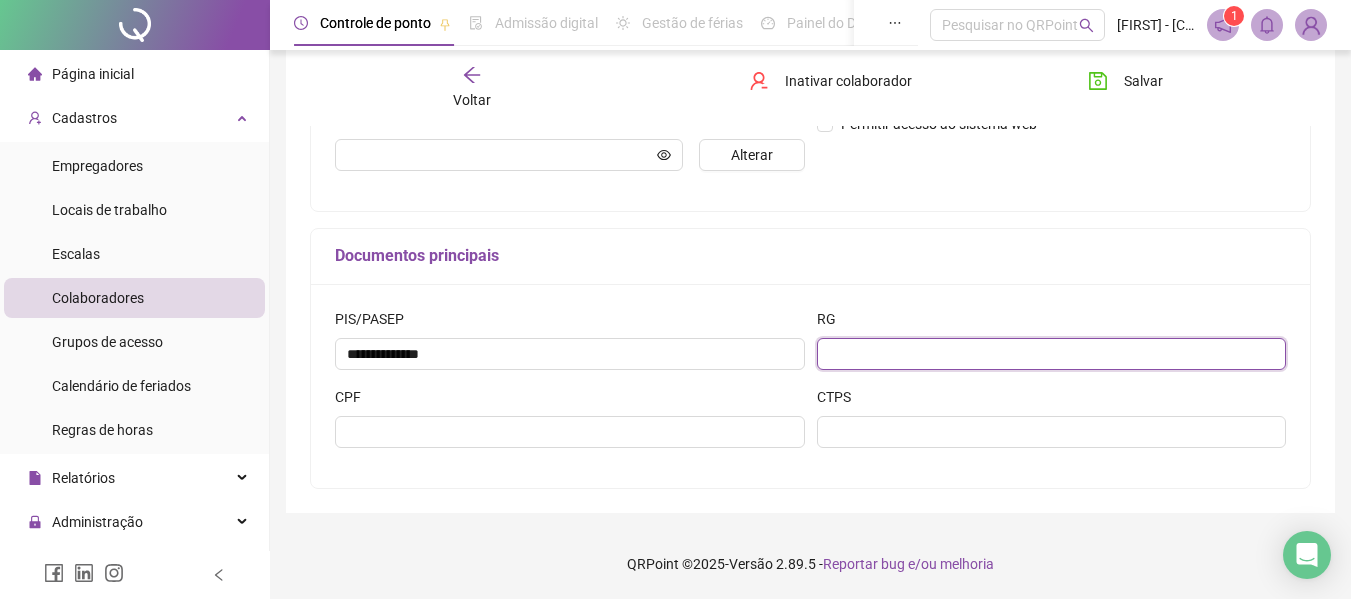 click at bounding box center (1052, 354) 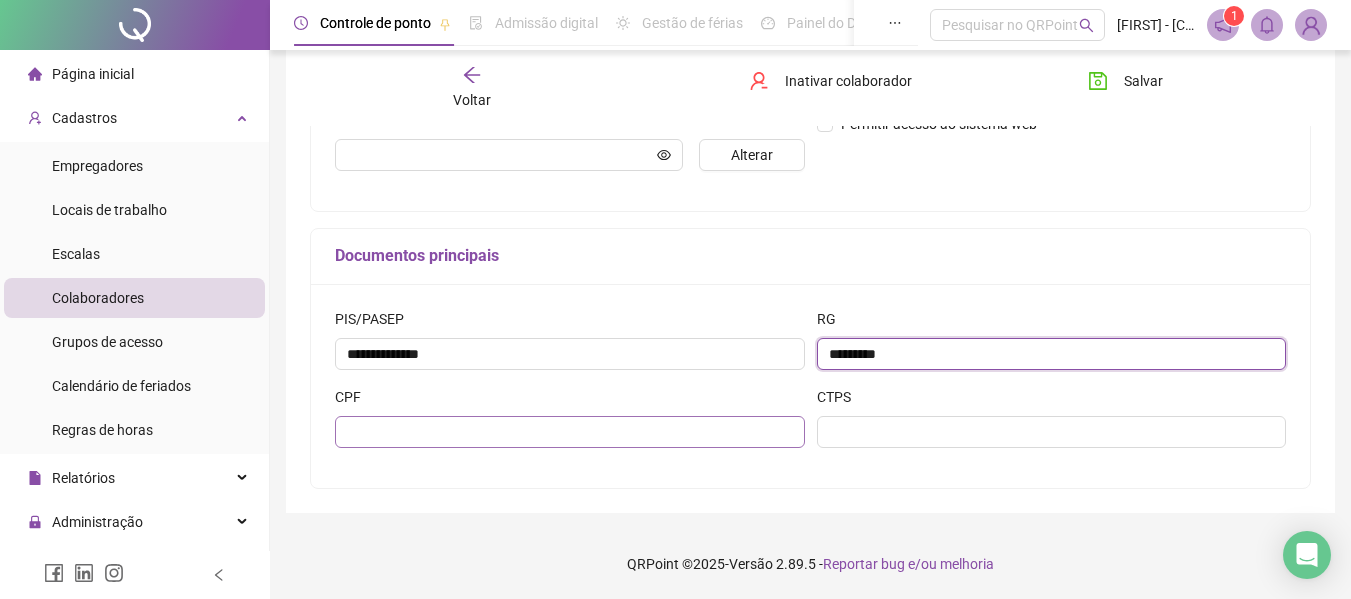 type on "*********" 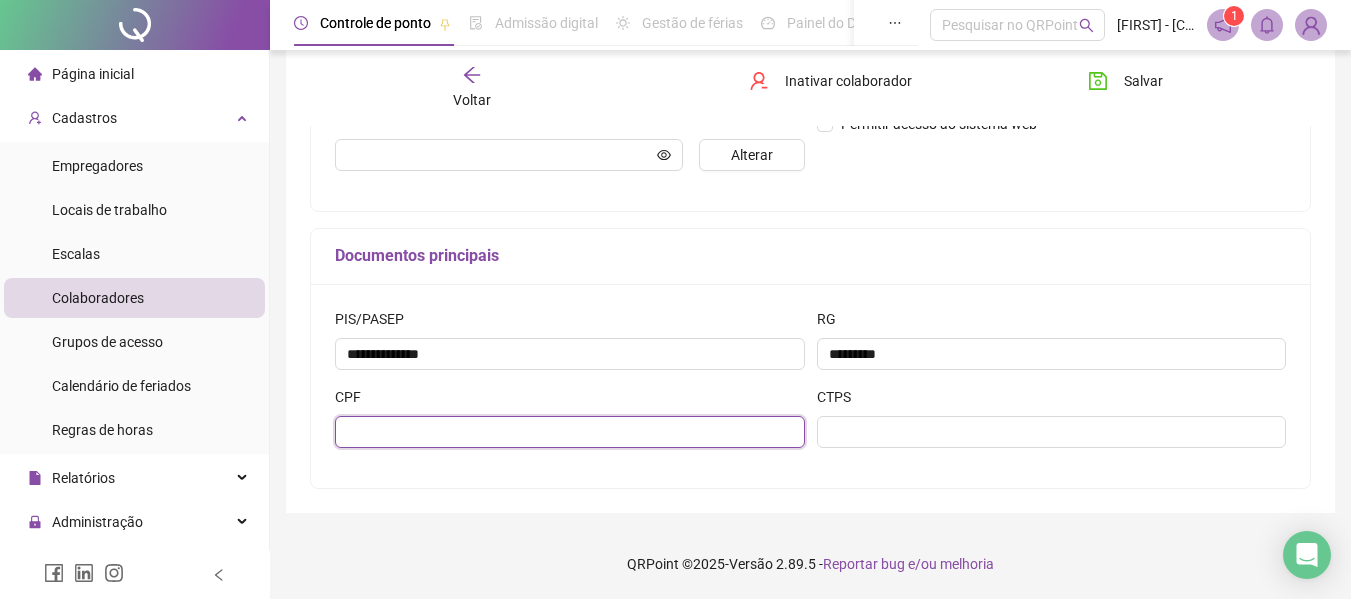 click at bounding box center (570, 432) 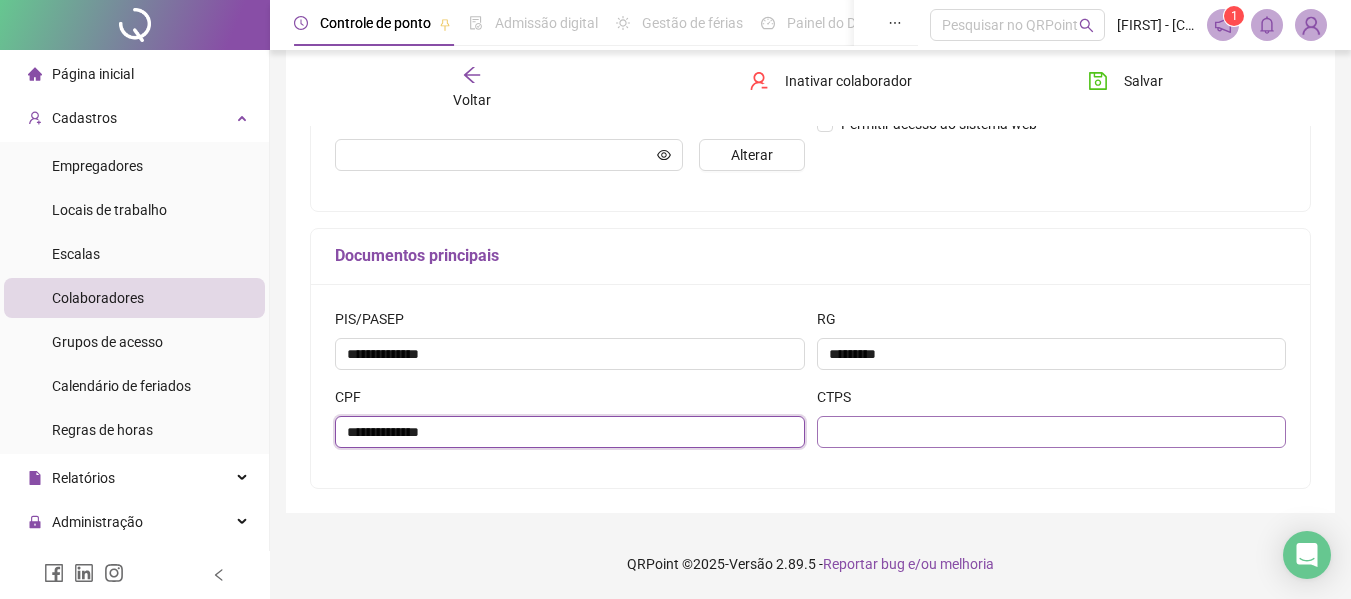 type on "**********" 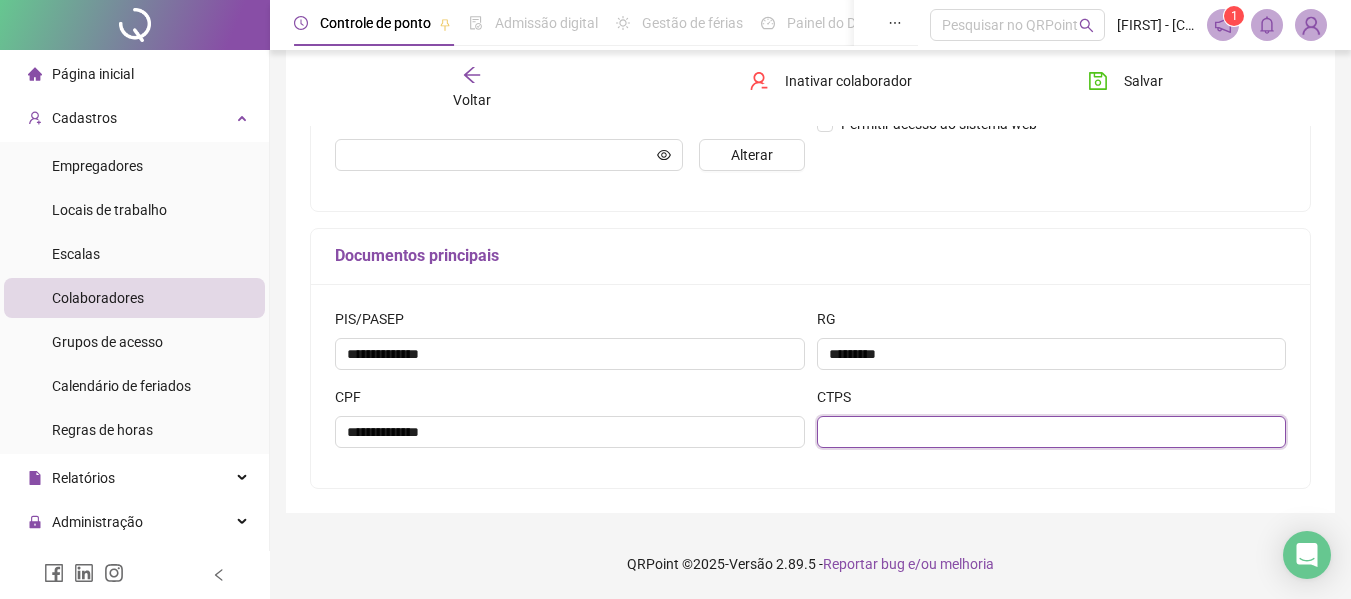 click at bounding box center (1052, 432) 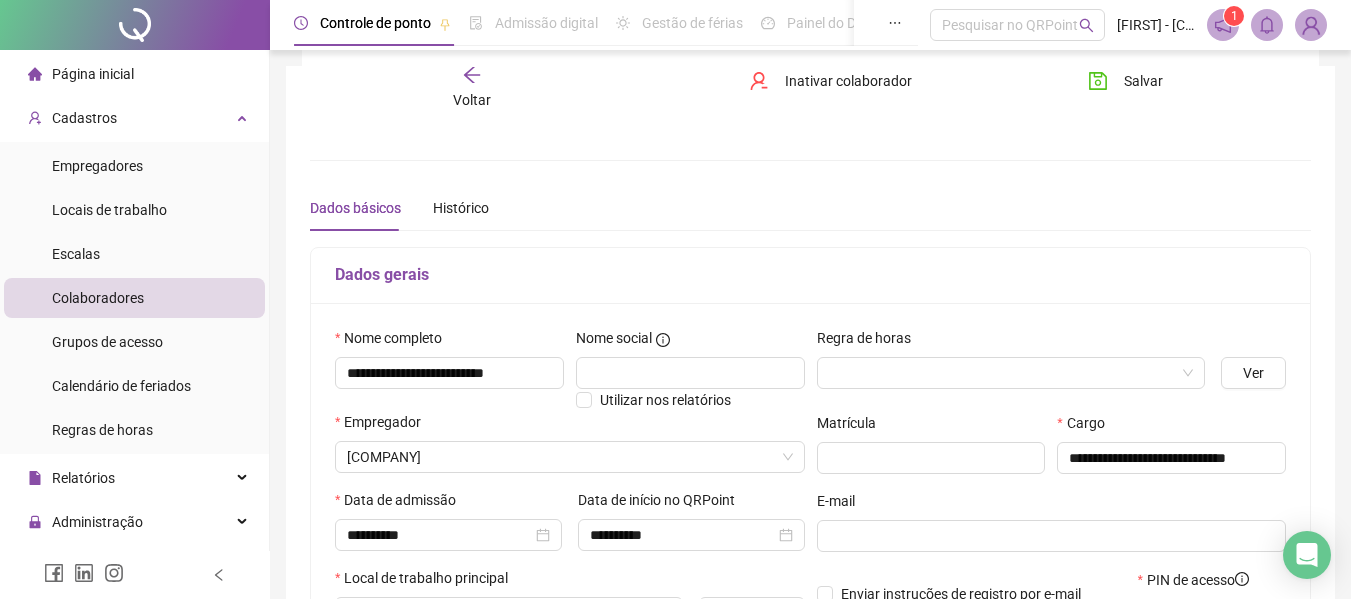 scroll, scrollTop: 400, scrollLeft: 0, axis: vertical 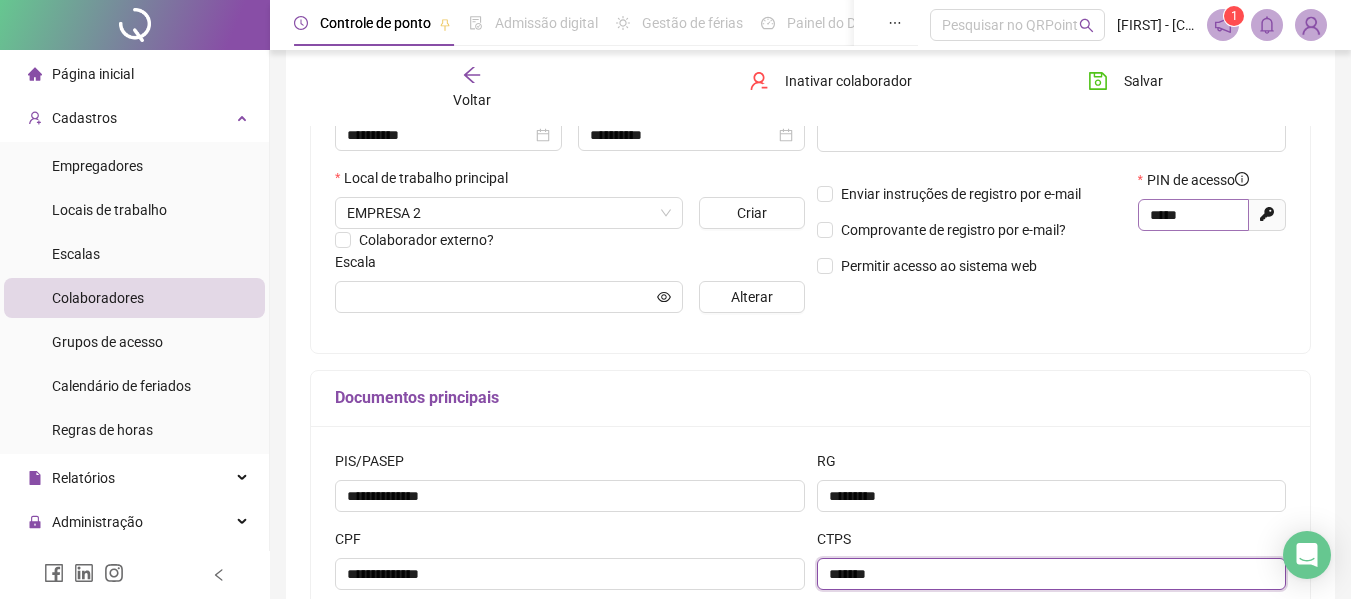 type on "*******" 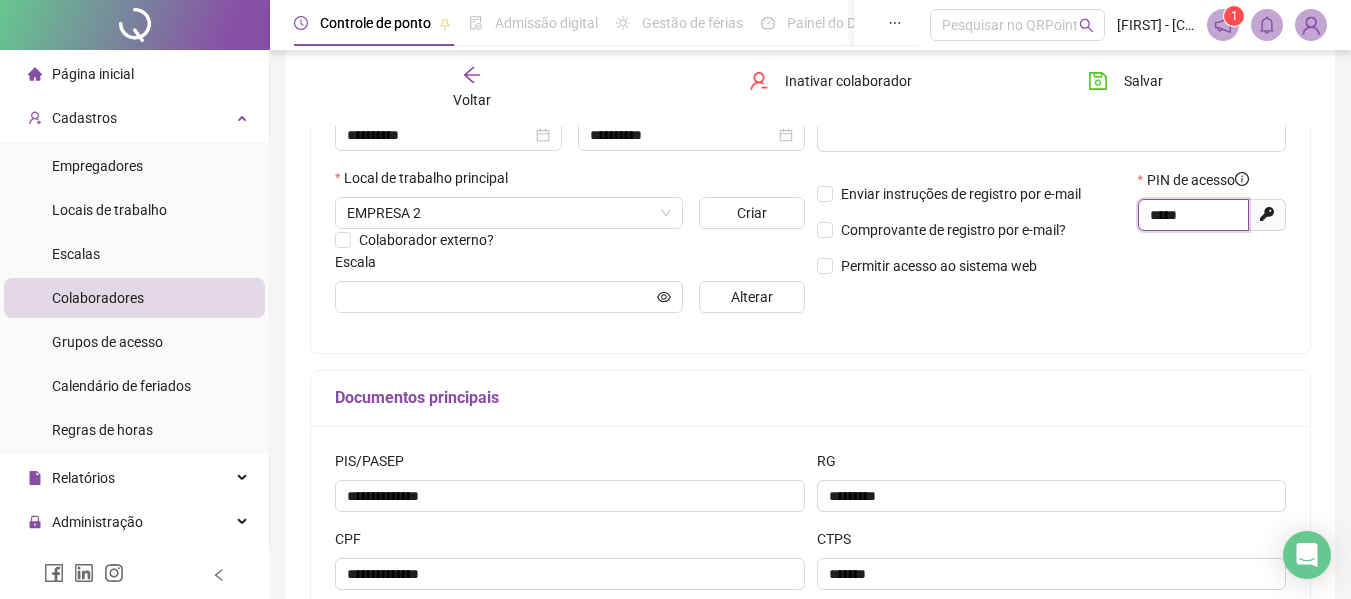 drag, startPoint x: 1202, startPoint y: 212, endPoint x: 1100, endPoint y: 212, distance: 102 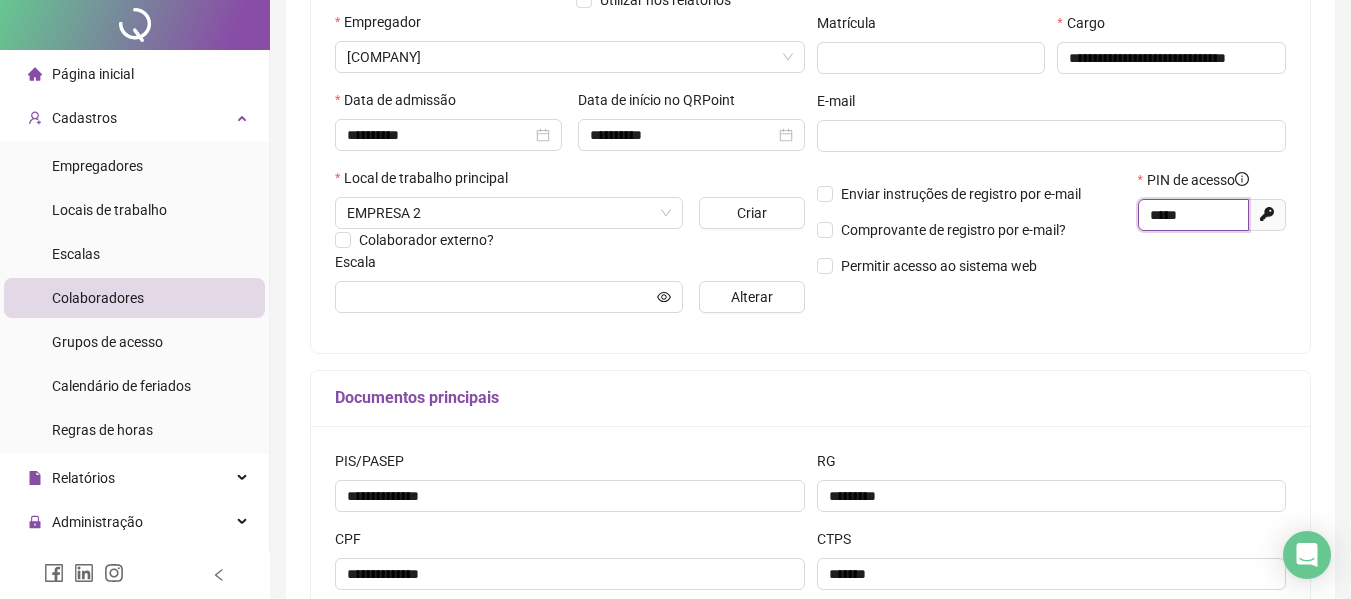 scroll, scrollTop: 0, scrollLeft: 0, axis: both 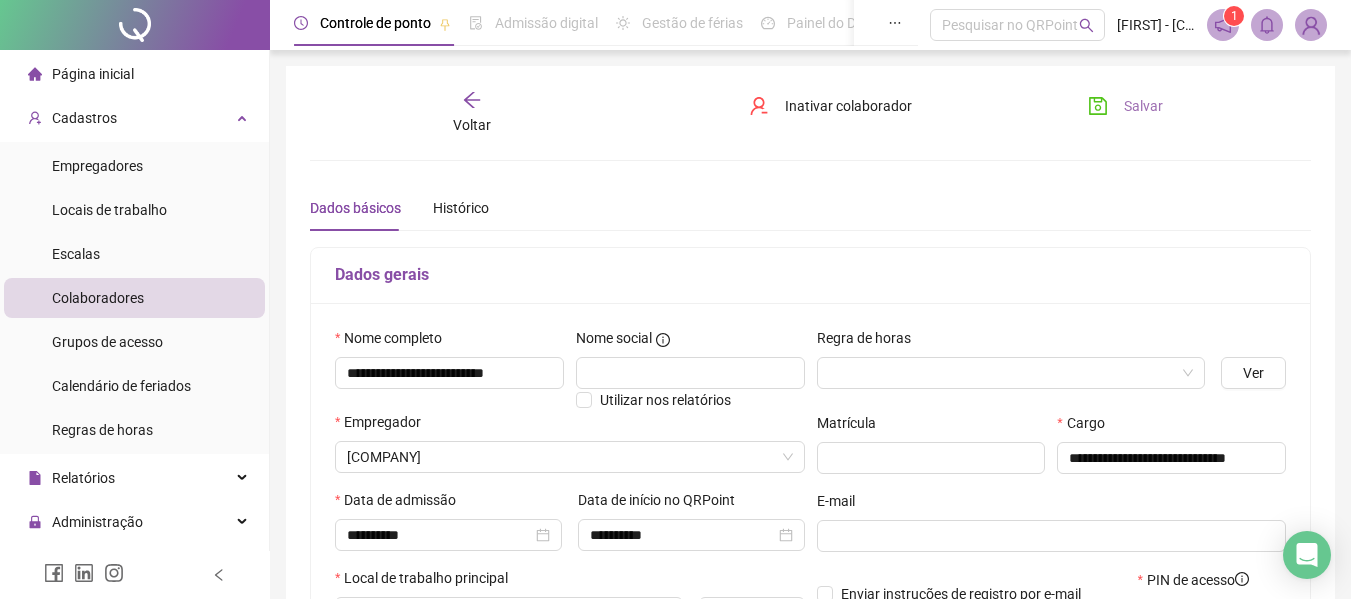 click on "Salvar" at bounding box center [1143, 106] 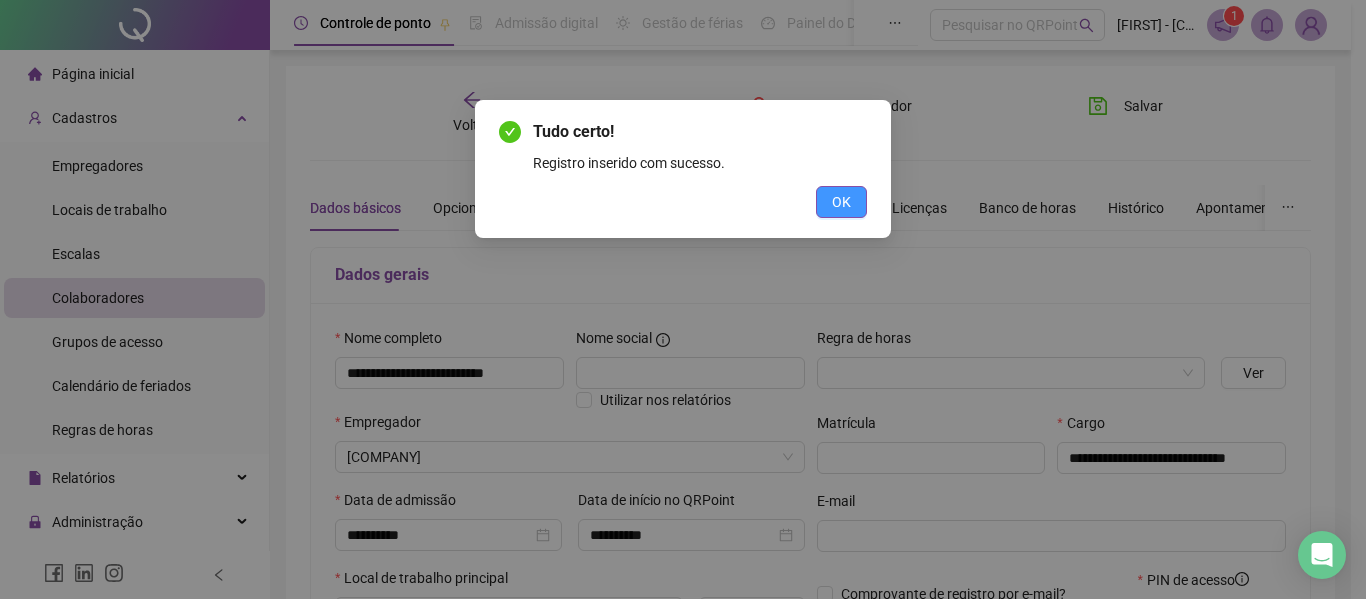 click on "OK" at bounding box center (841, 202) 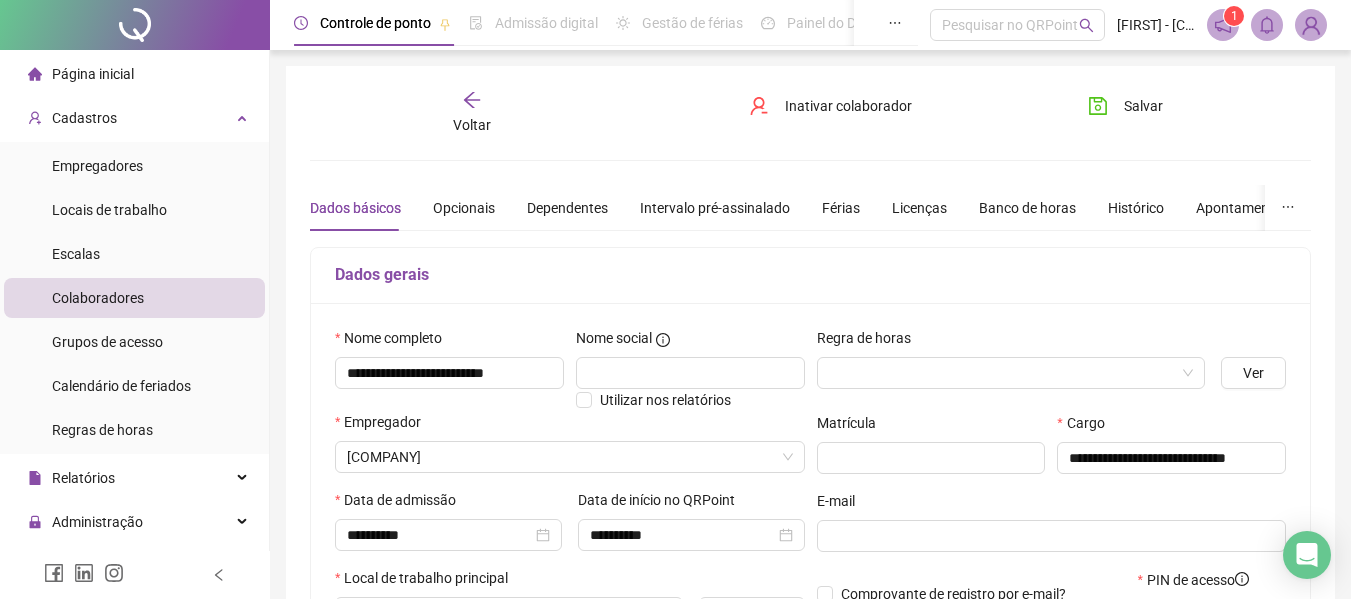 click 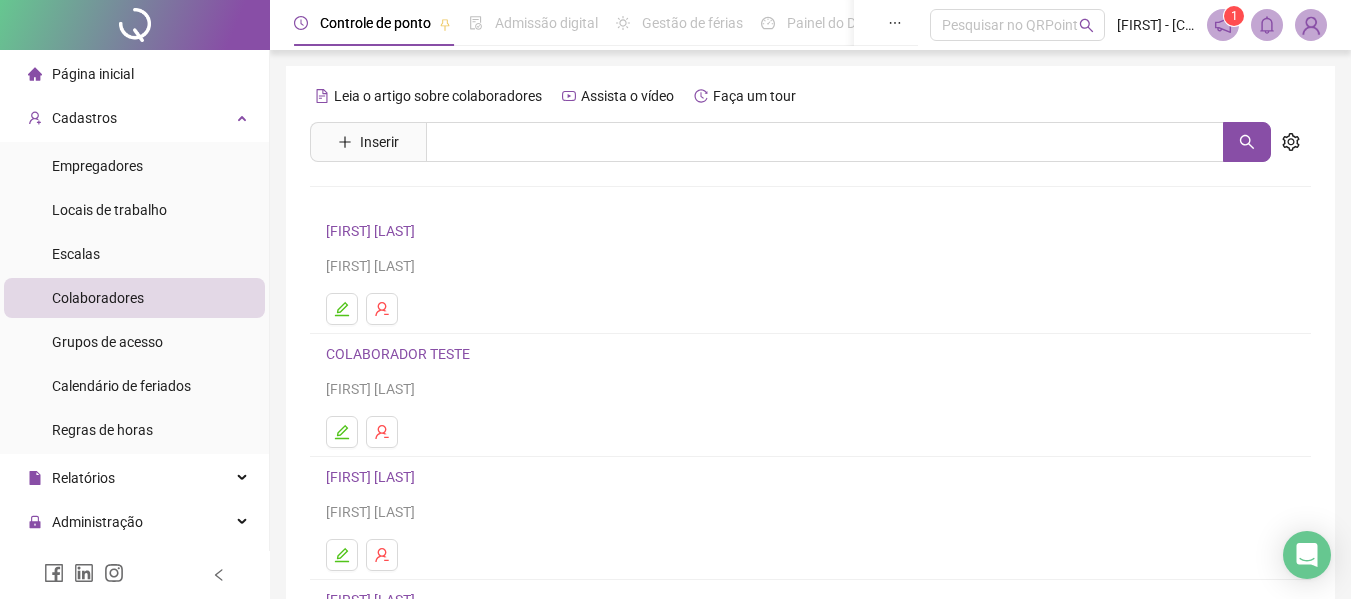 scroll, scrollTop: 100, scrollLeft: 0, axis: vertical 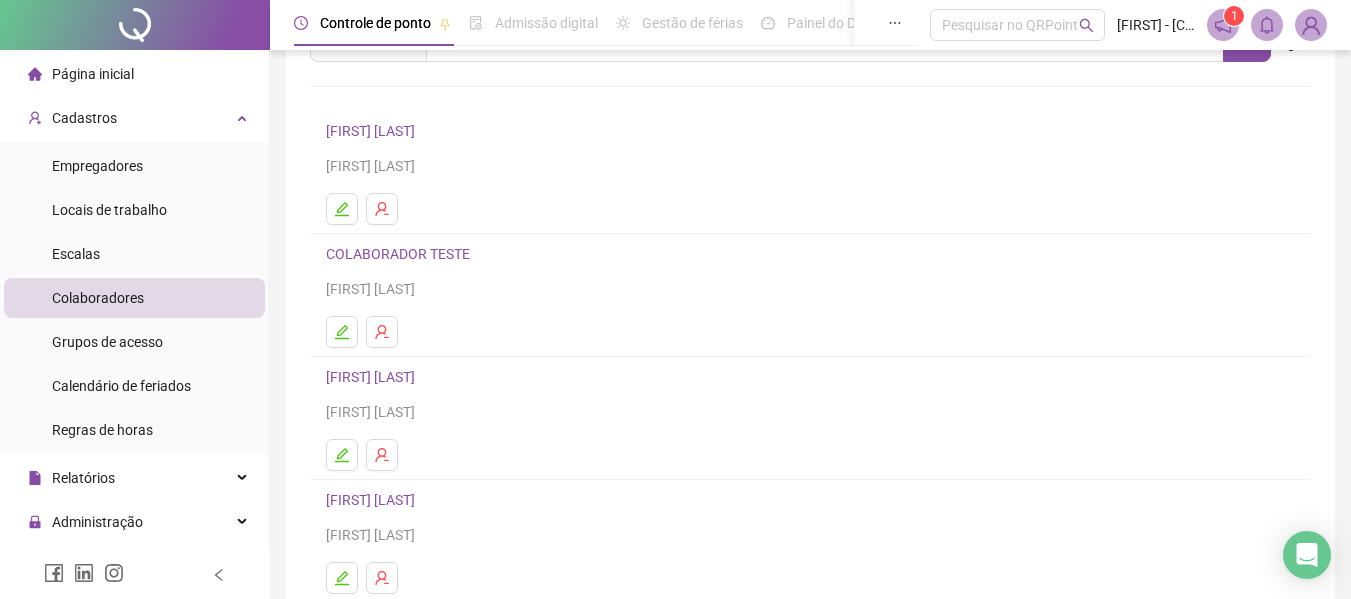 click on "[FIRST] [LAST]" at bounding box center [373, 377] 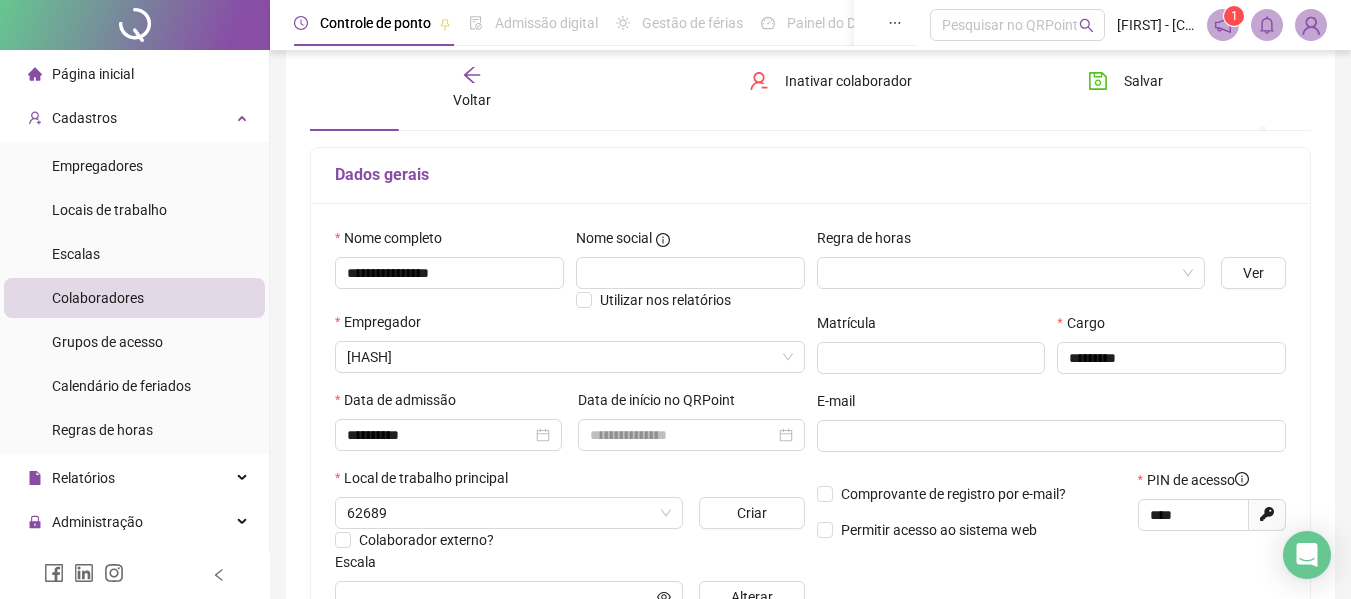 scroll, scrollTop: 110, scrollLeft: 0, axis: vertical 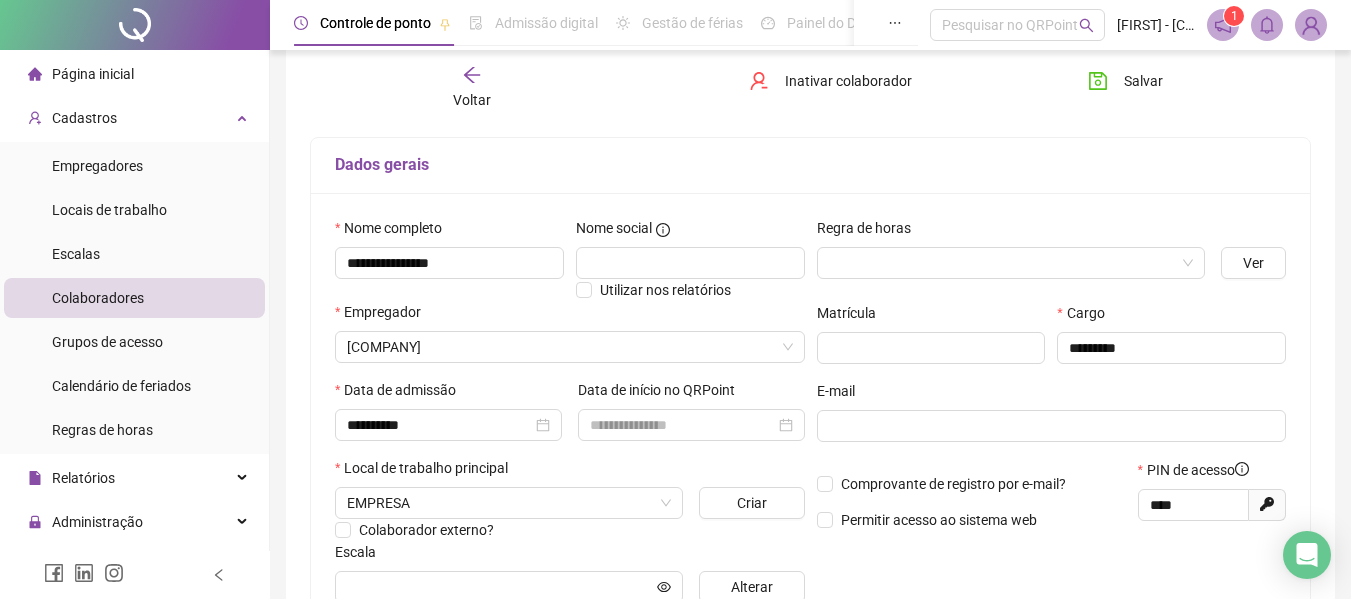 click 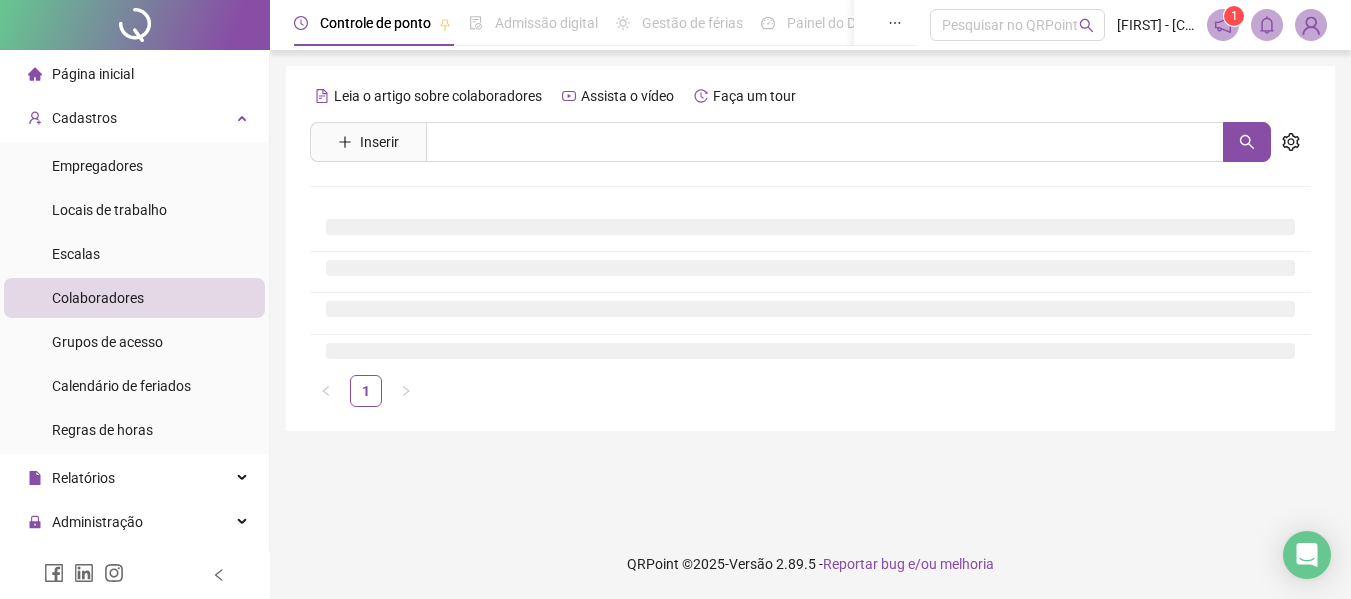 scroll, scrollTop: 0, scrollLeft: 0, axis: both 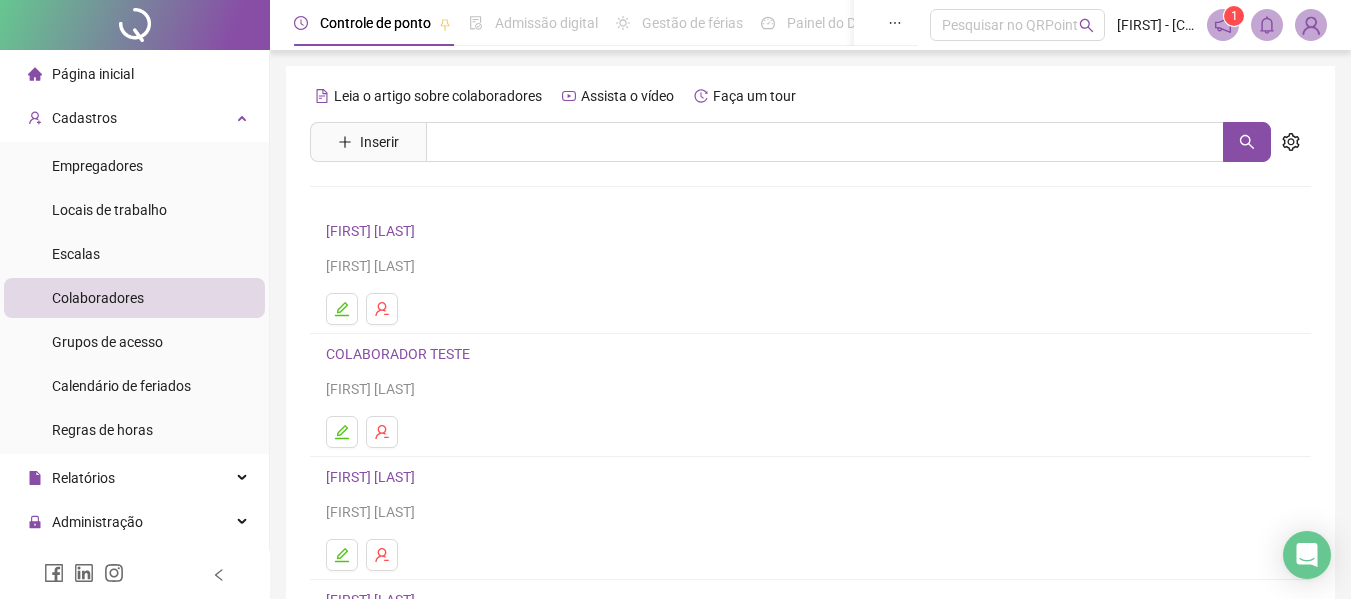 click on "[FIRST] [LAST]" at bounding box center [373, 231] 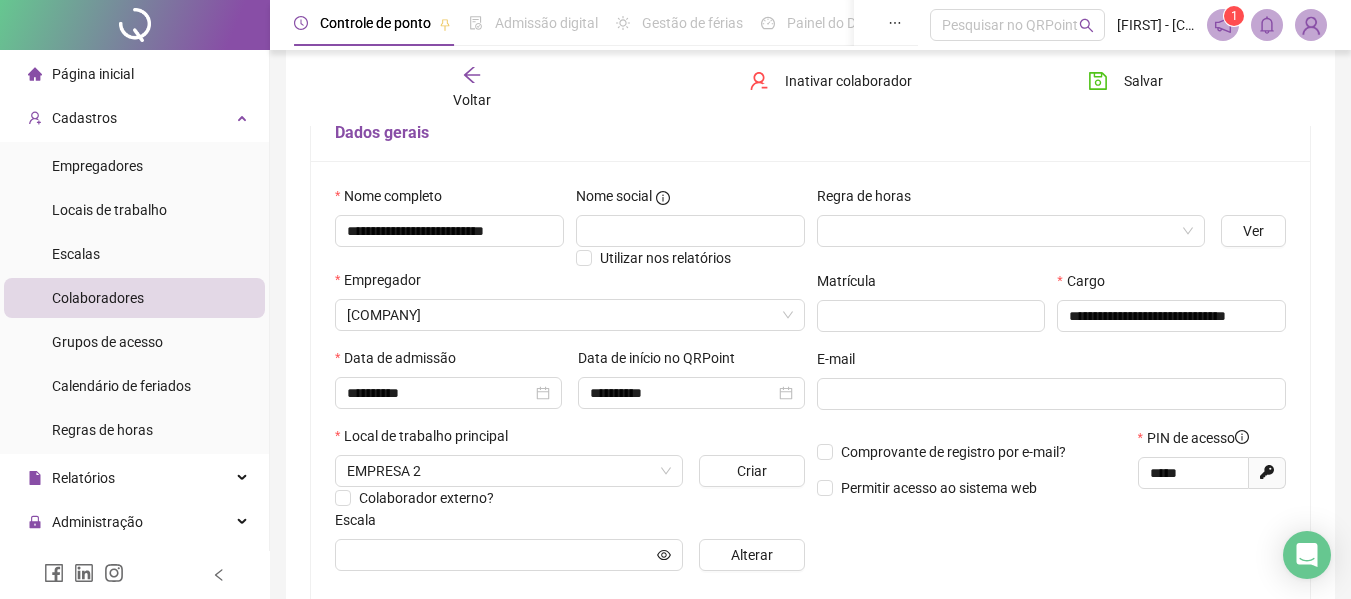 scroll, scrollTop: 0, scrollLeft: 0, axis: both 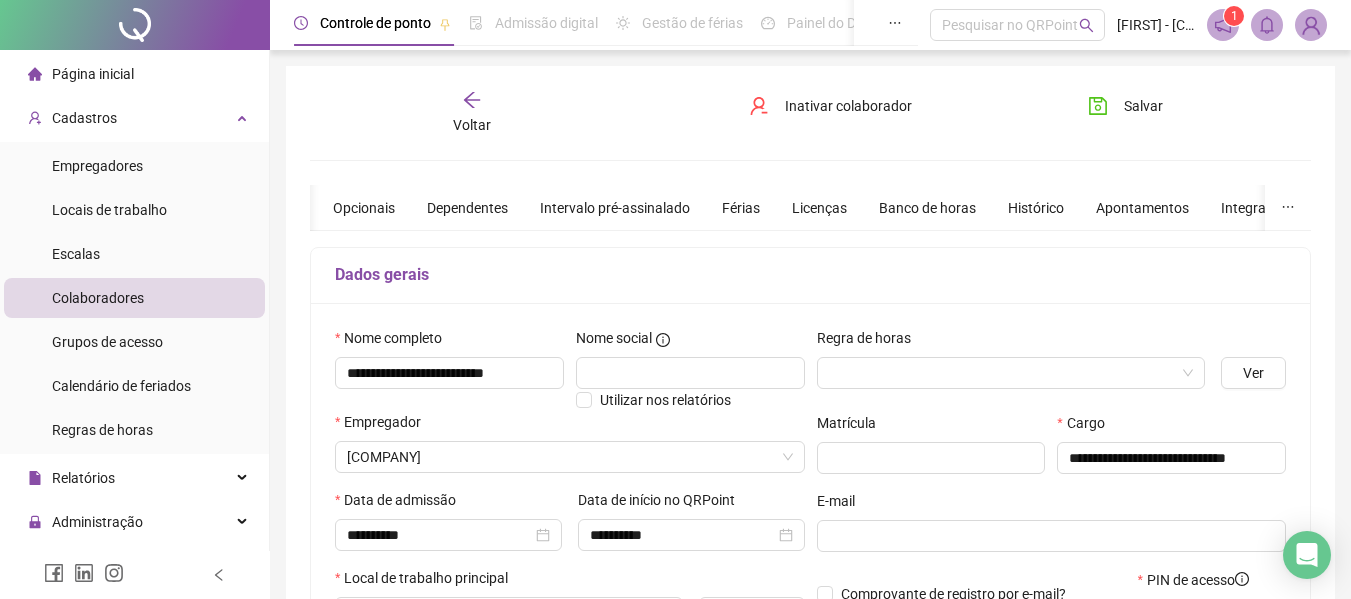 click 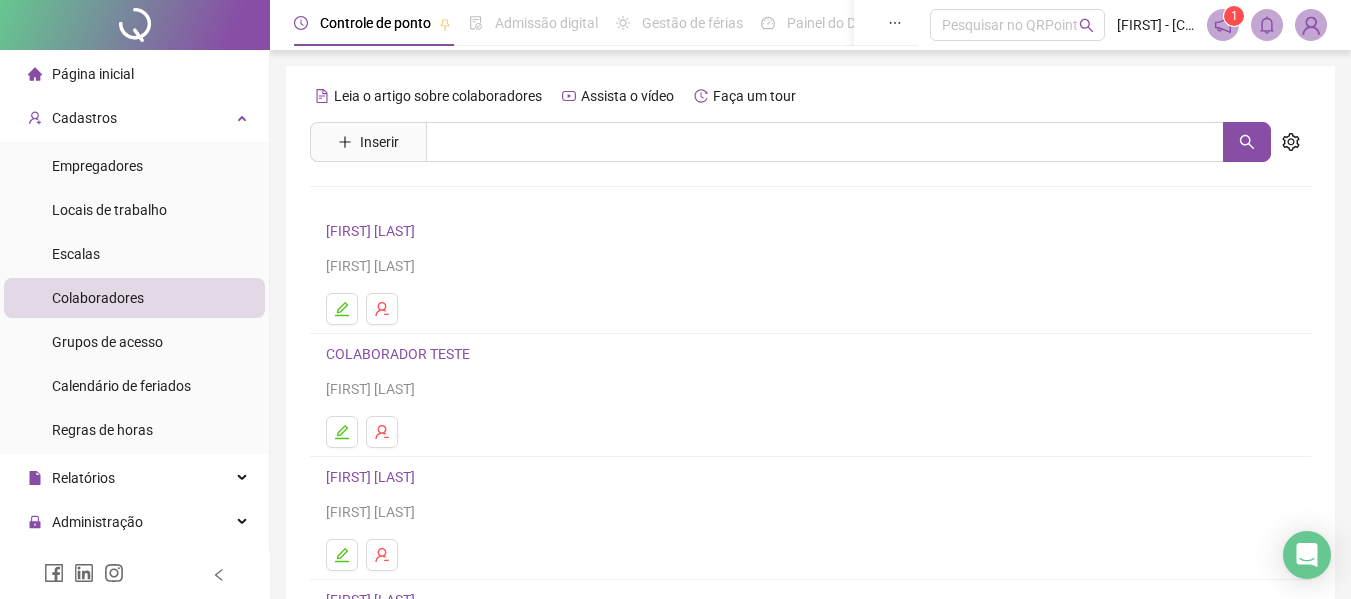click on "[FIRST] [LAST]" at bounding box center [373, 477] 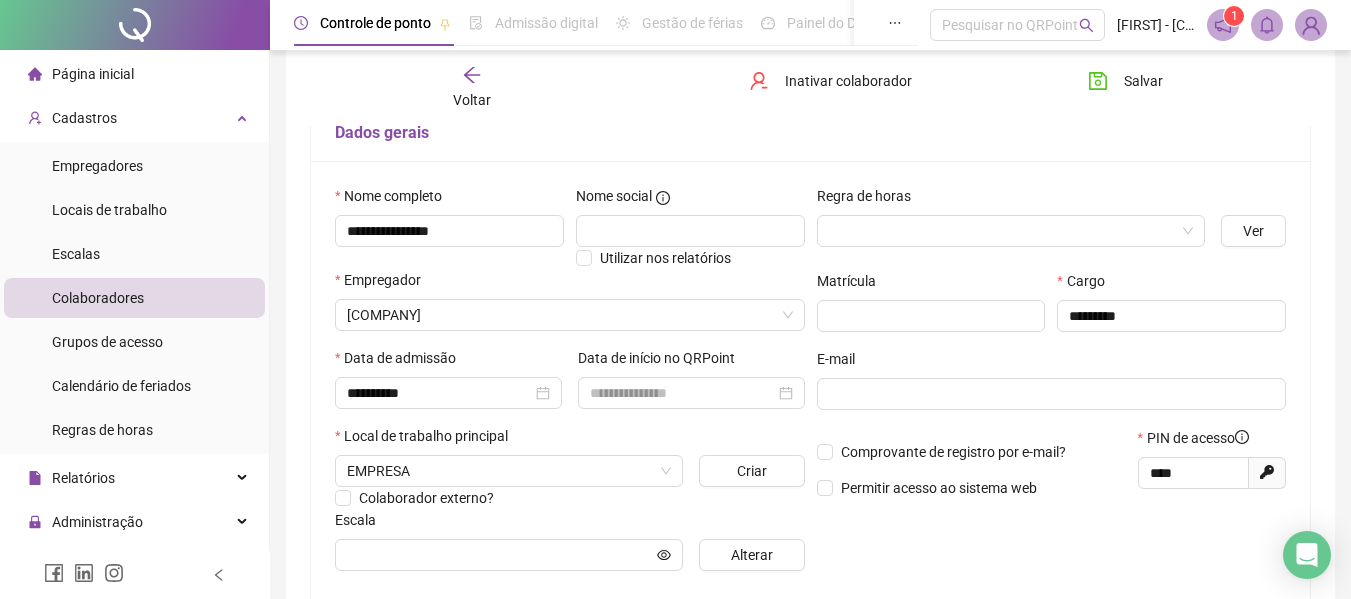 scroll, scrollTop: 0, scrollLeft: 0, axis: both 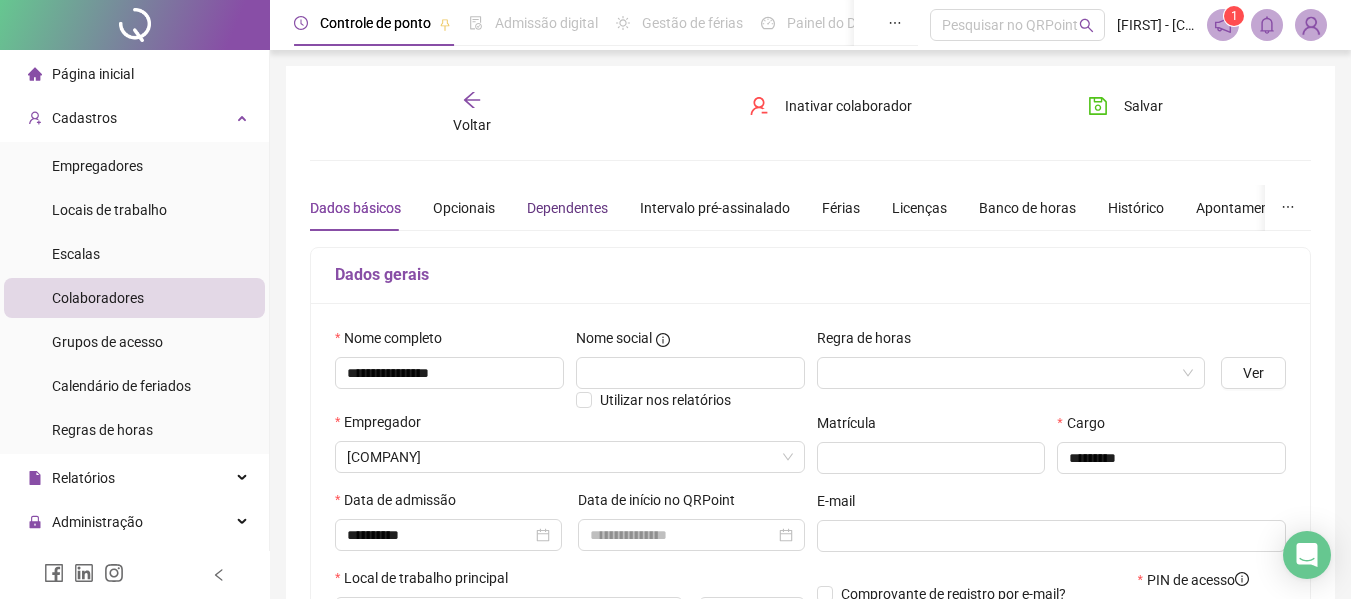 click on "Dependentes" at bounding box center [567, 208] 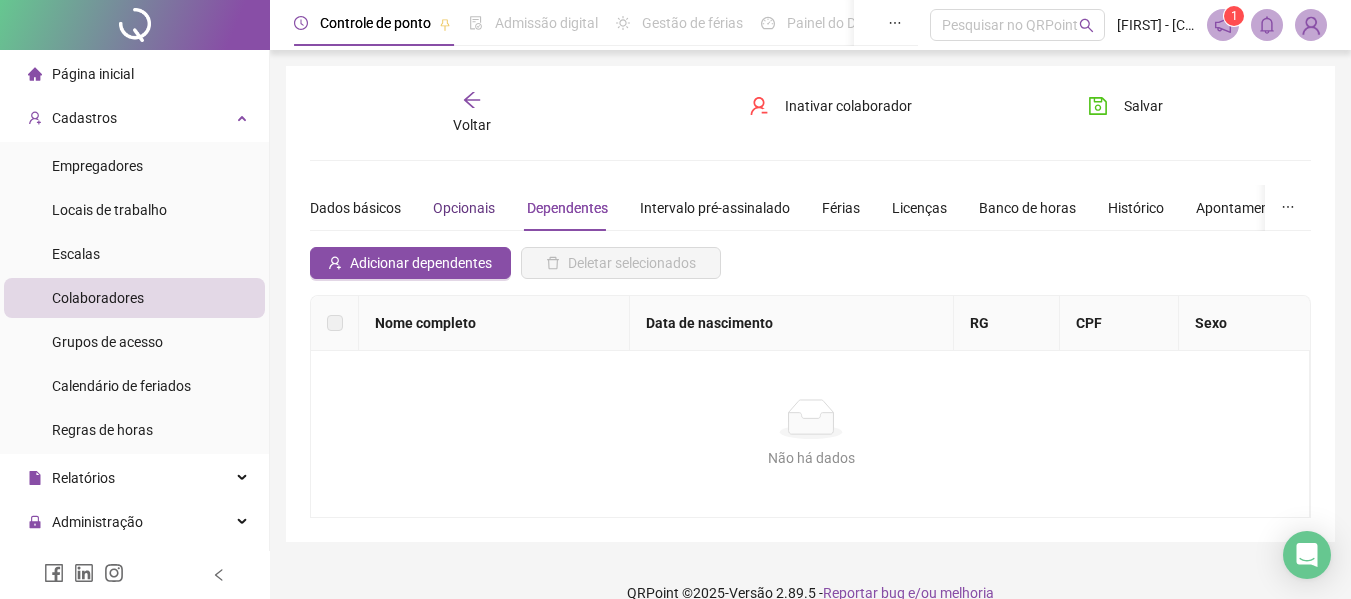 click on "Opcionais" at bounding box center [464, 208] 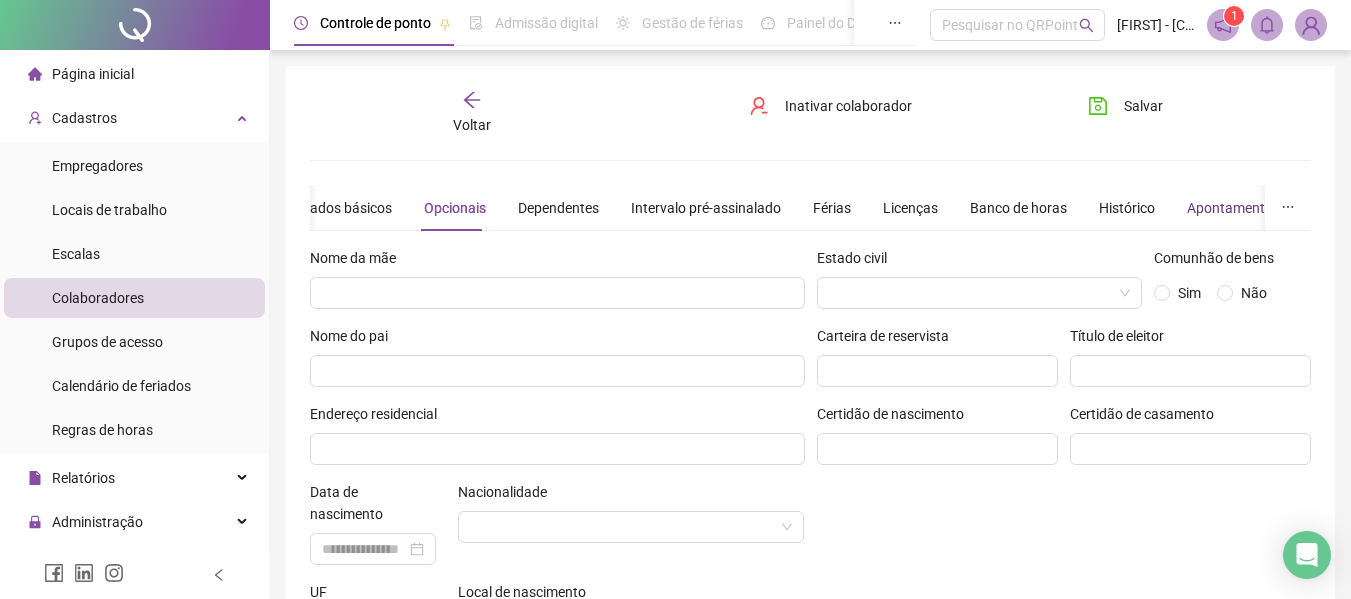click on "Apontamentos" at bounding box center (1233, 208) 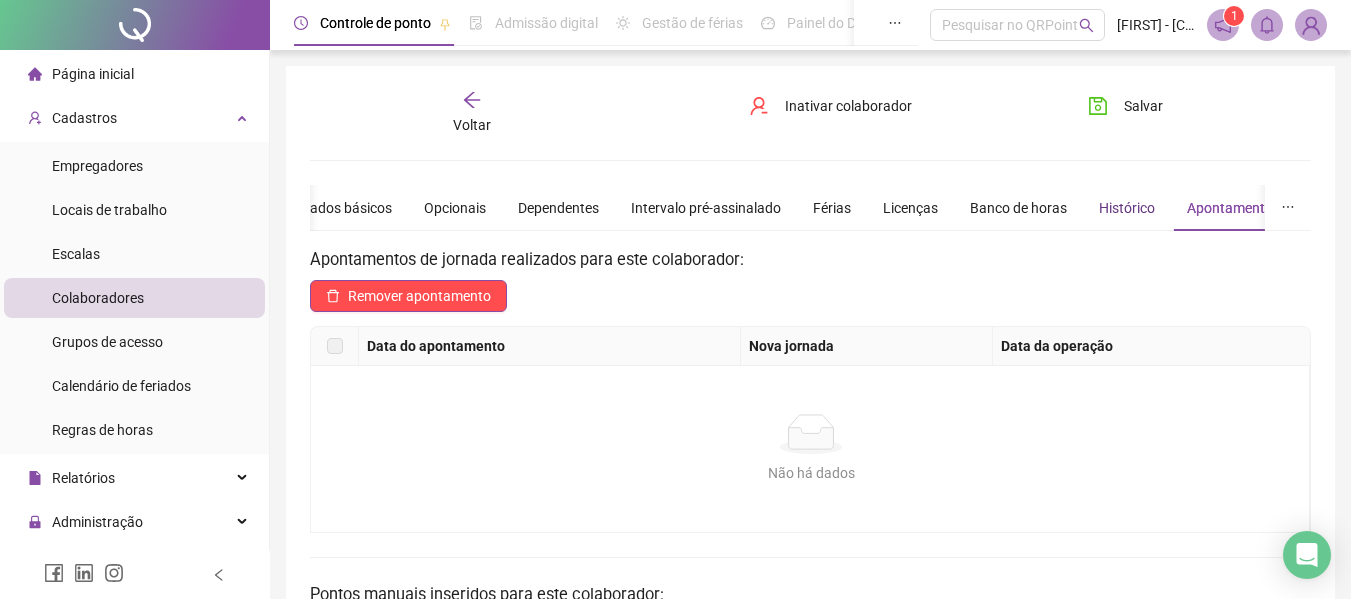 click on "Histórico" at bounding box center [1127, 208] 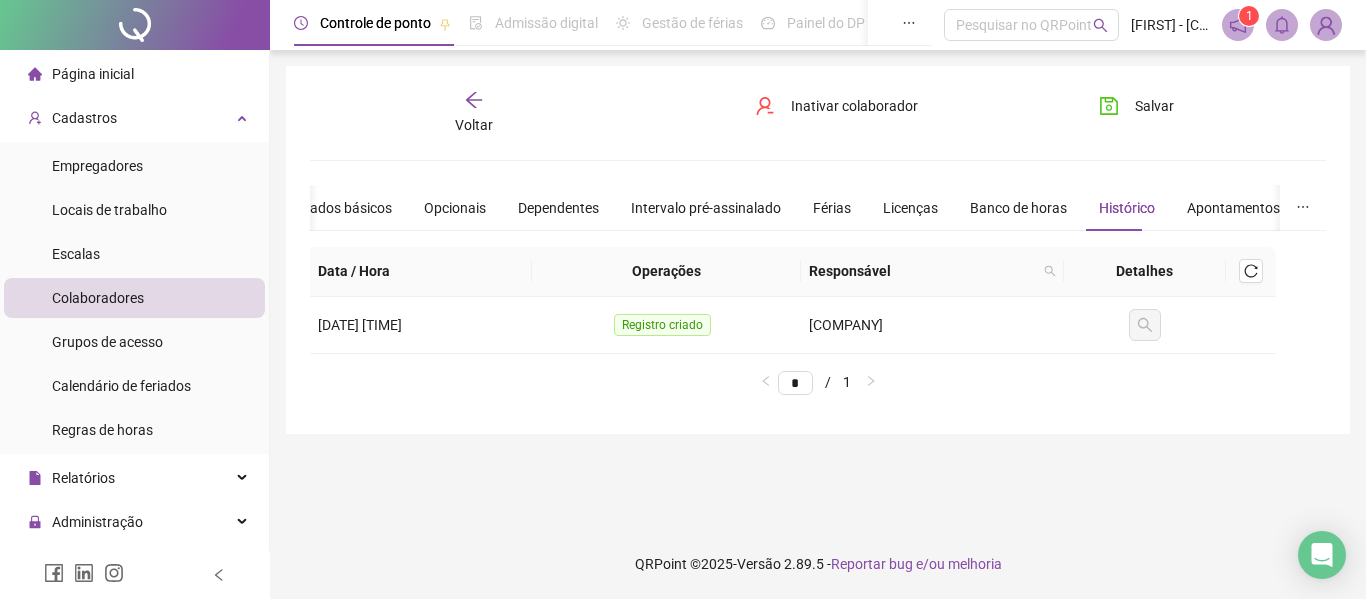 click 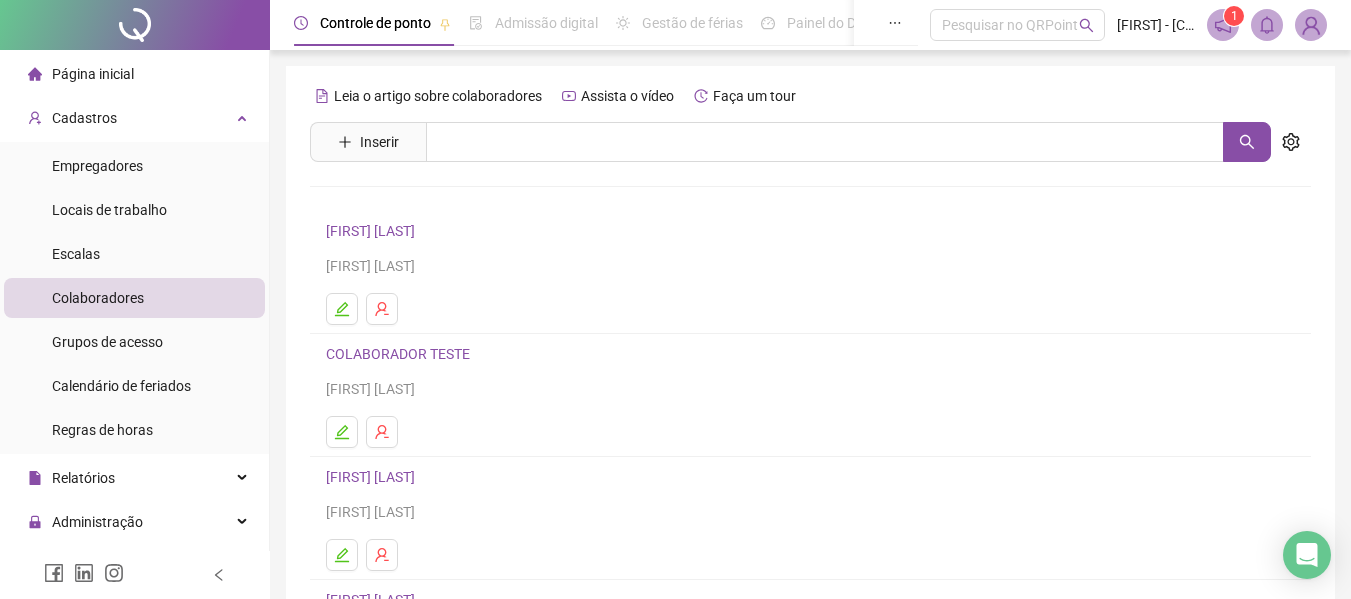 click on "[FIRST] [LAST]" at bounding box center (373, 231) 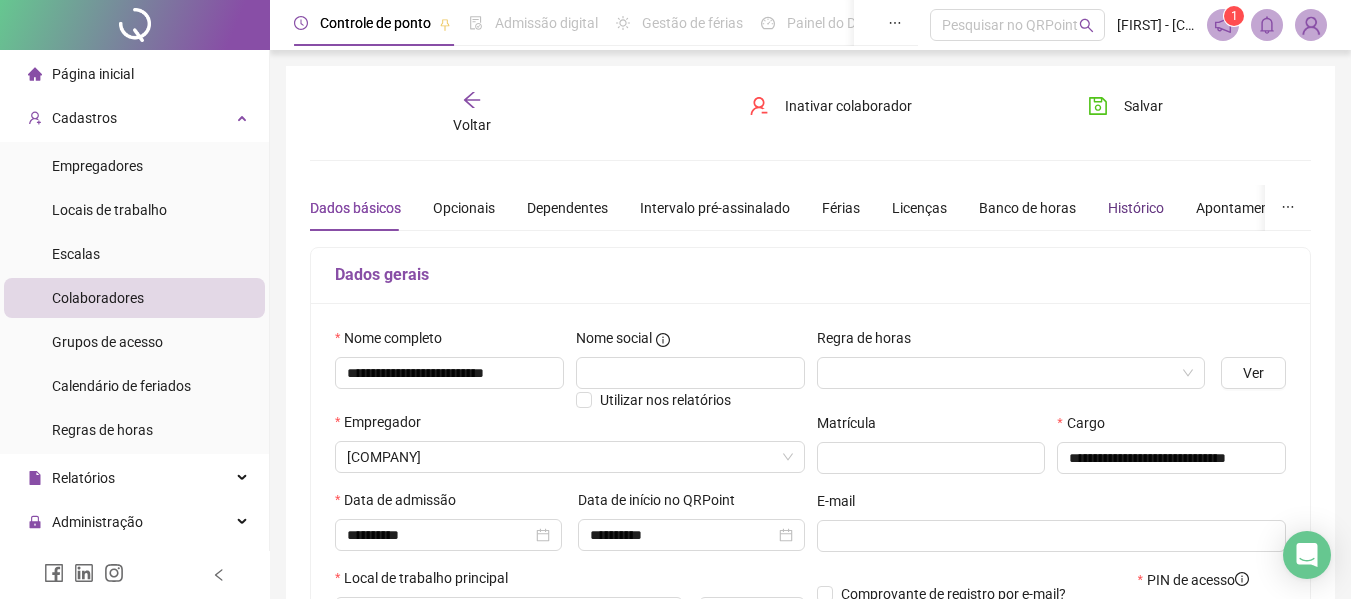 click on "Histórico" at bounding box center (1136, 208) 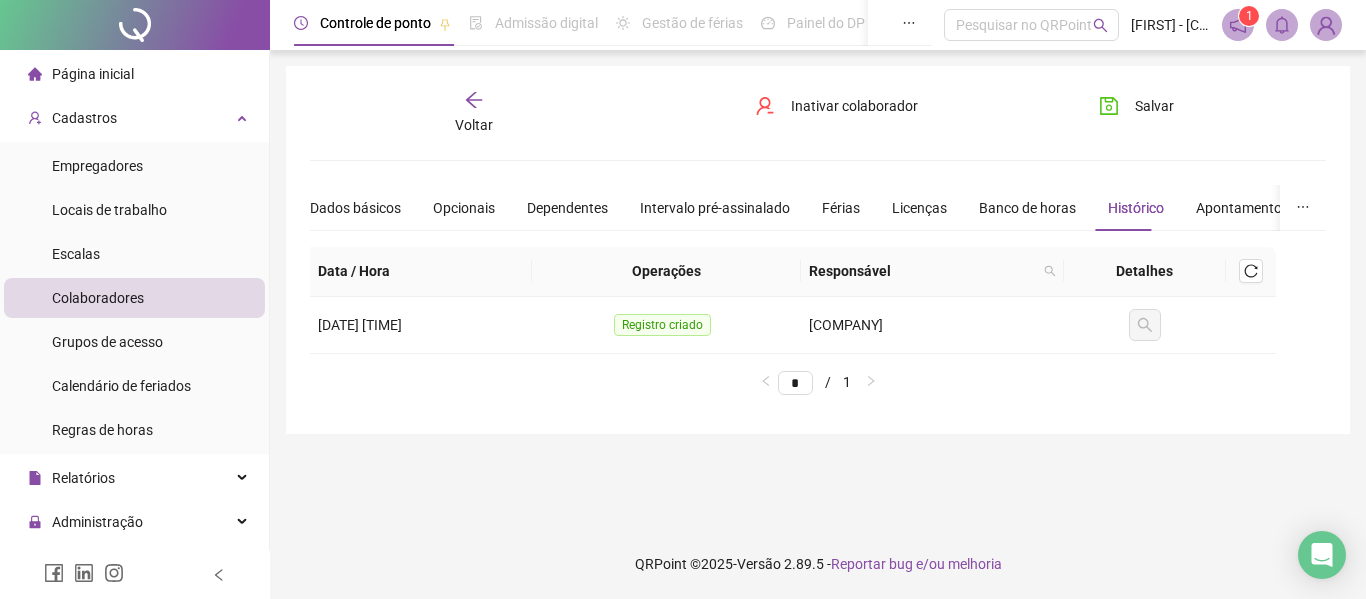 click on "Voltar" at bounding box center [474, 125] 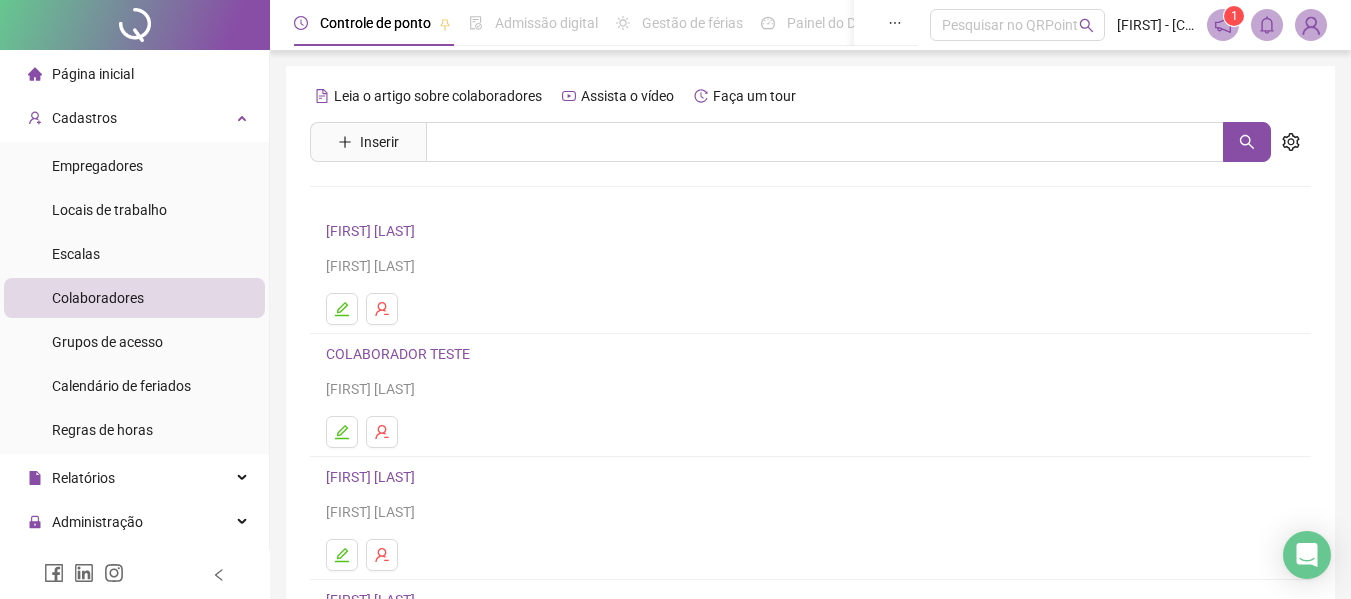 click on "[FIRST] [LAST]" at bounding box center [373, 231] 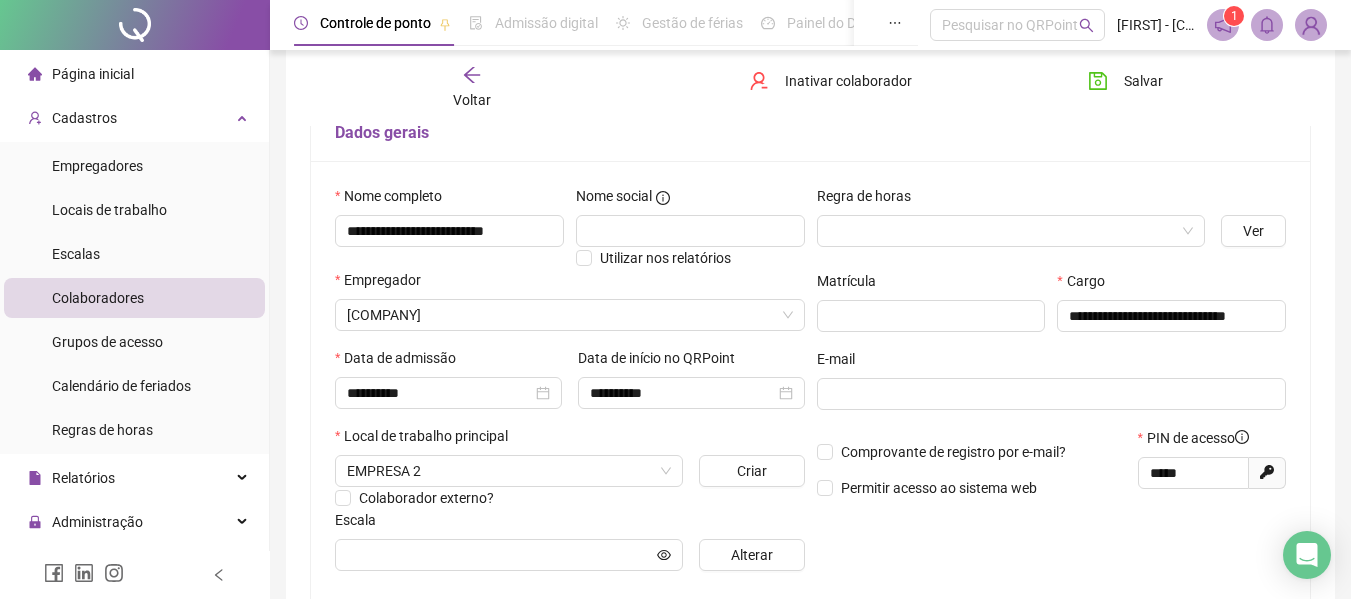 scroll, scrollTop: 0, scrollLeft: 0, axis: both 